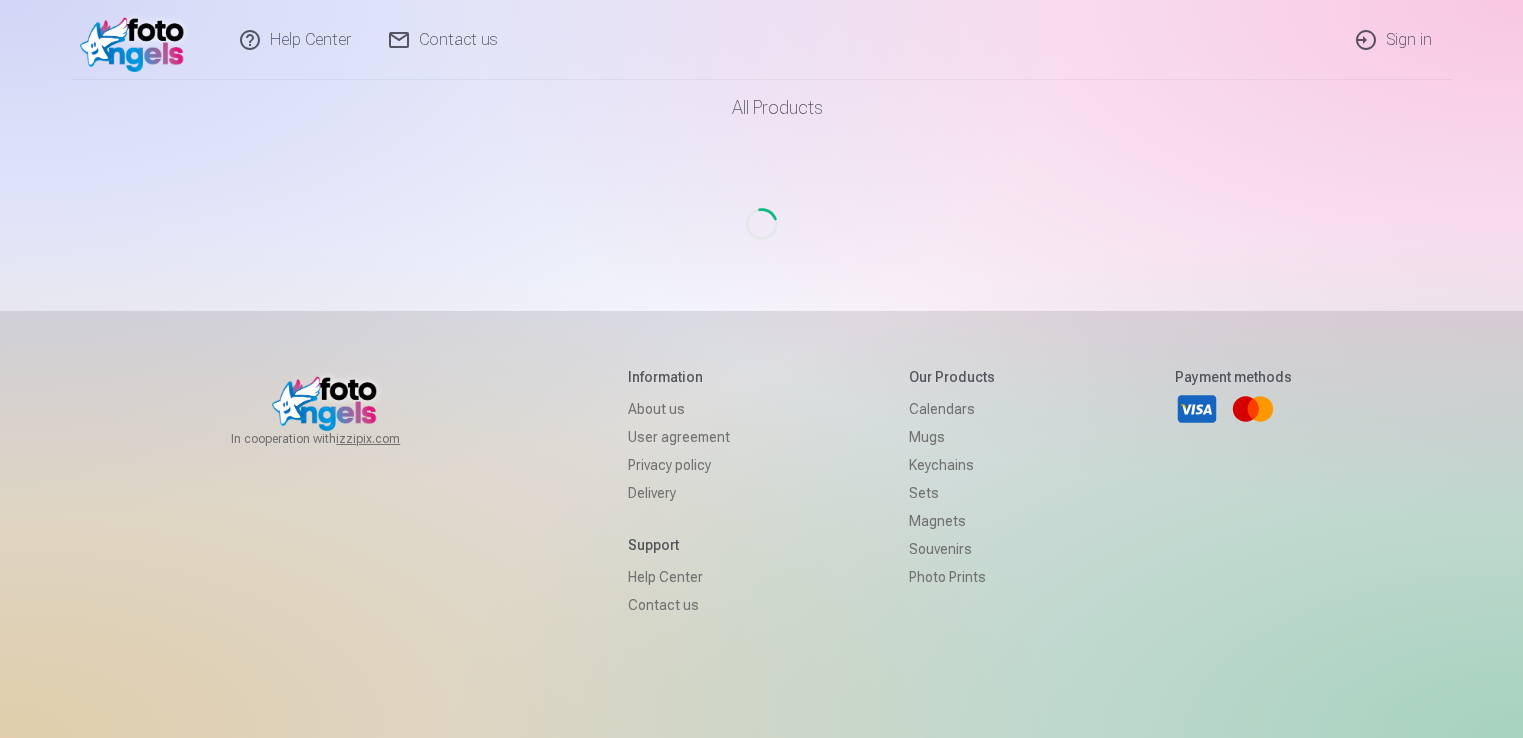 scroll, scrollTop: 0, scrollLeft: 0, axis: both 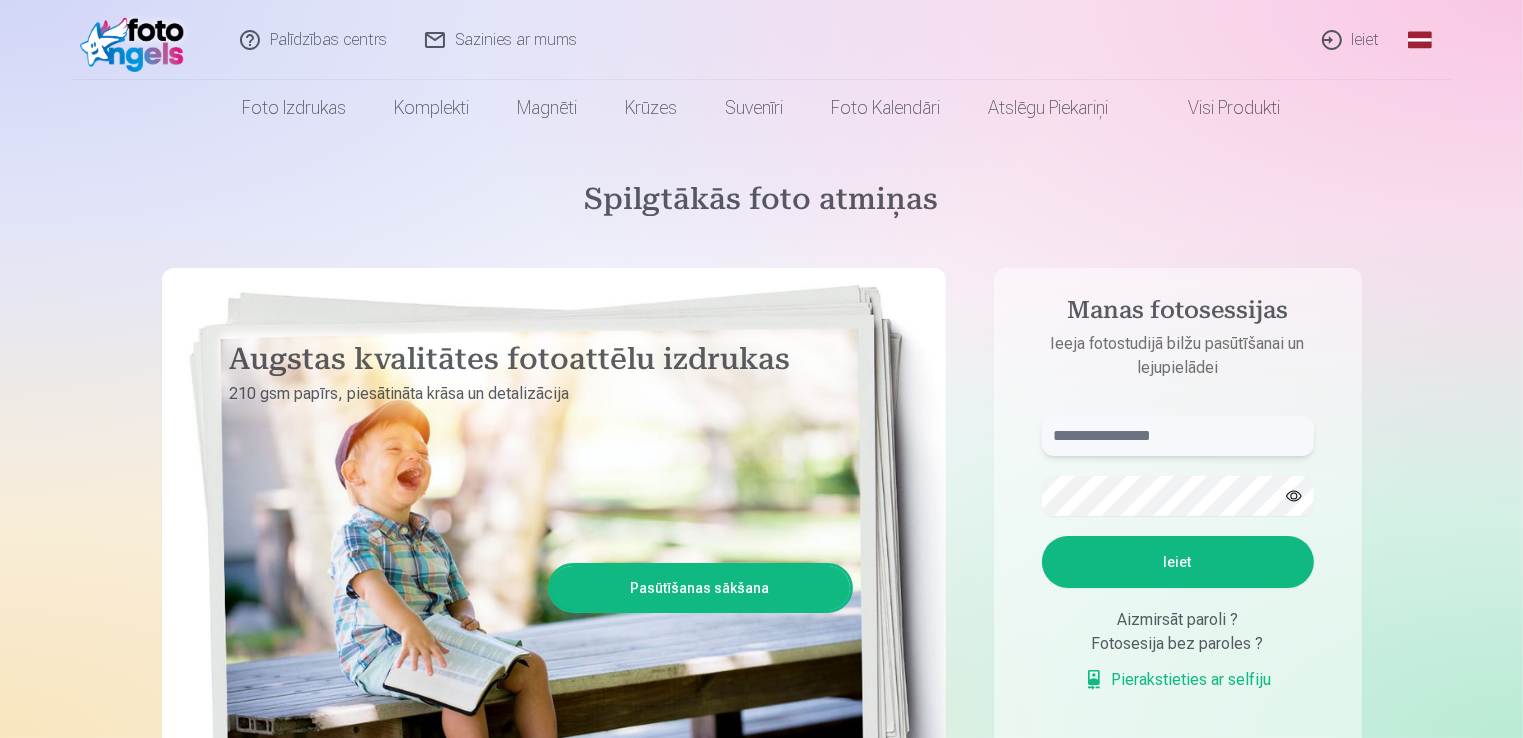 click at bounding box center [1178, 436] 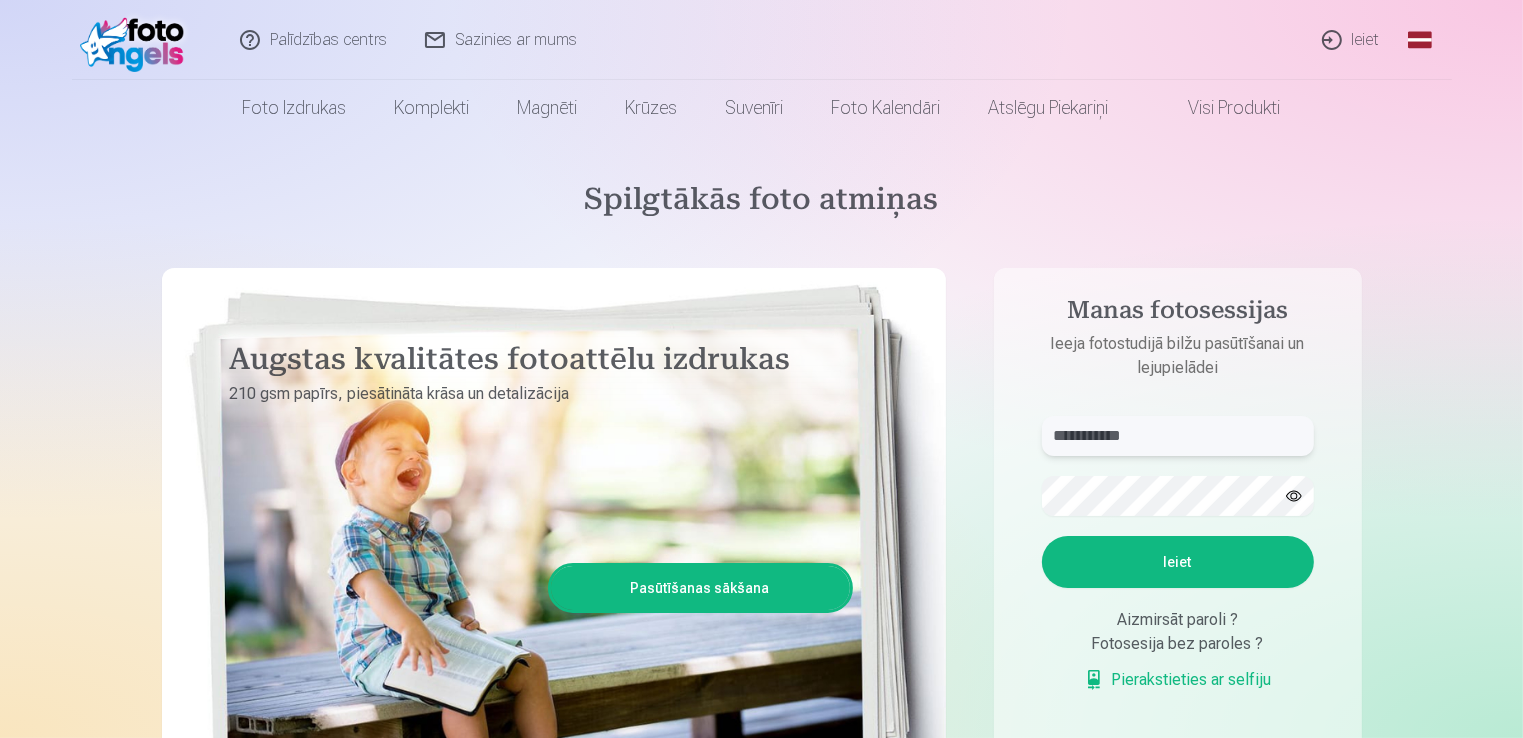 type on "**********" 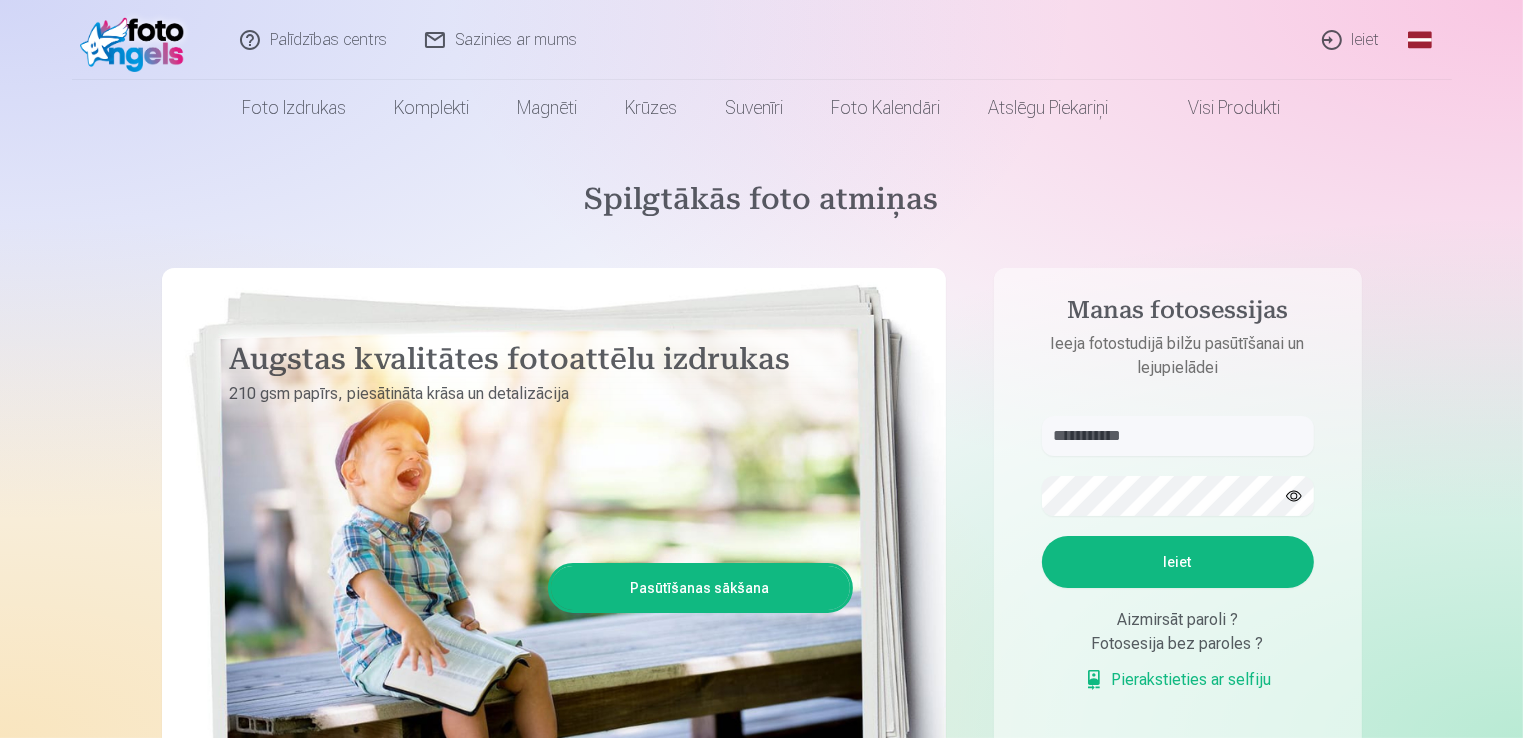 click on "Ieiet" at bounding box center [1178, 562] 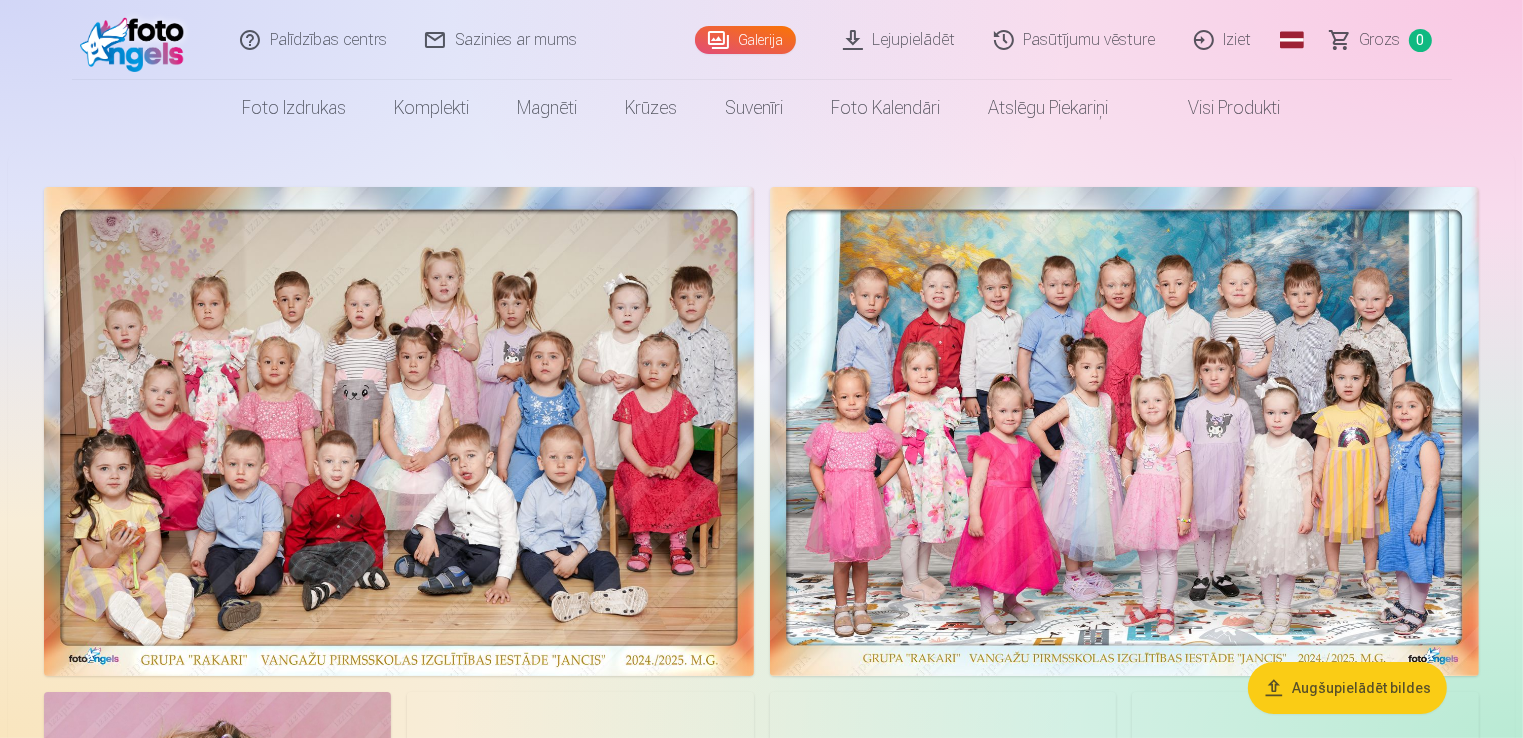 scroll, scrollTop: 40, scrollLeft: 0, axis: vertical 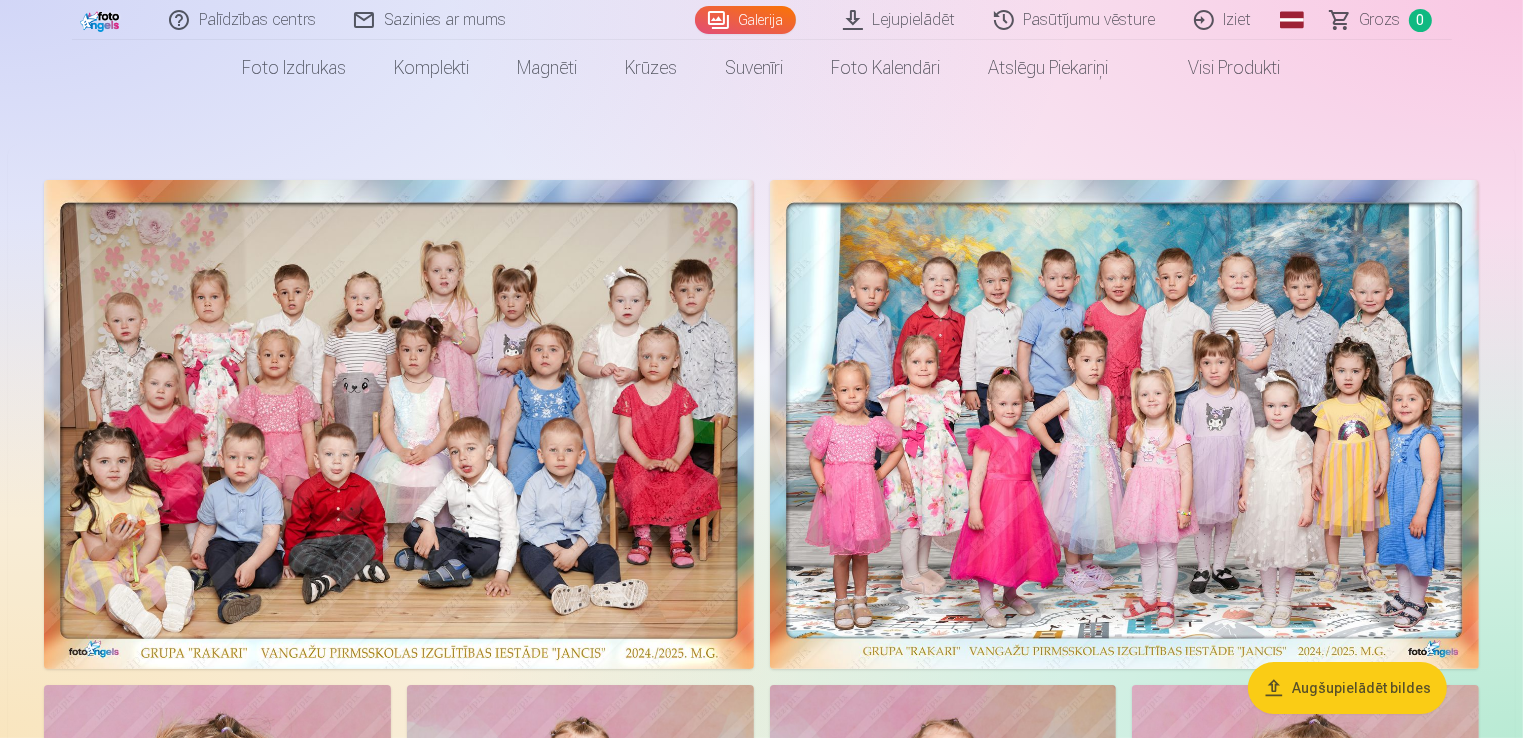 click at bounding box center [1125, 424] 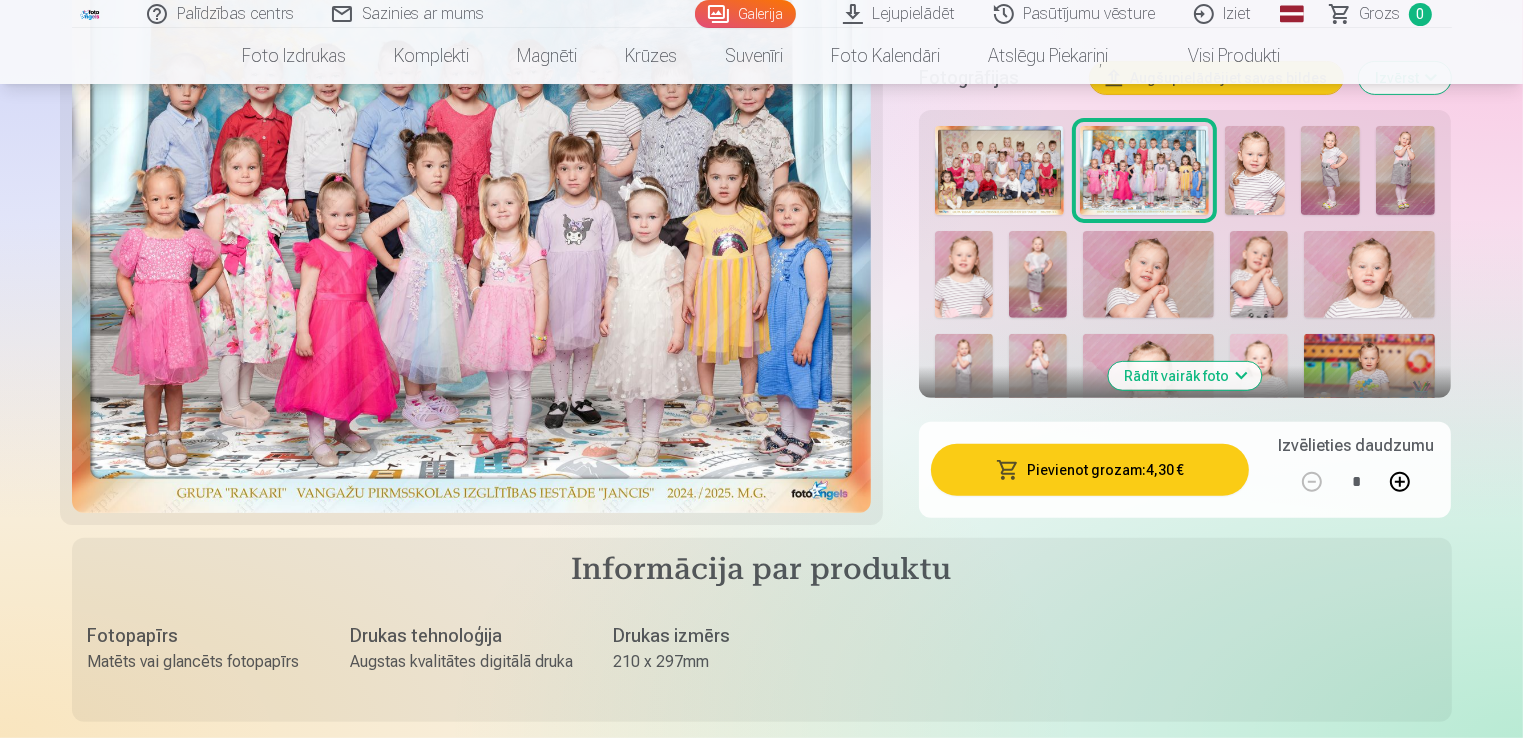 scroll, scrollTop: 680, scrollLeft: 0, axis: vertical 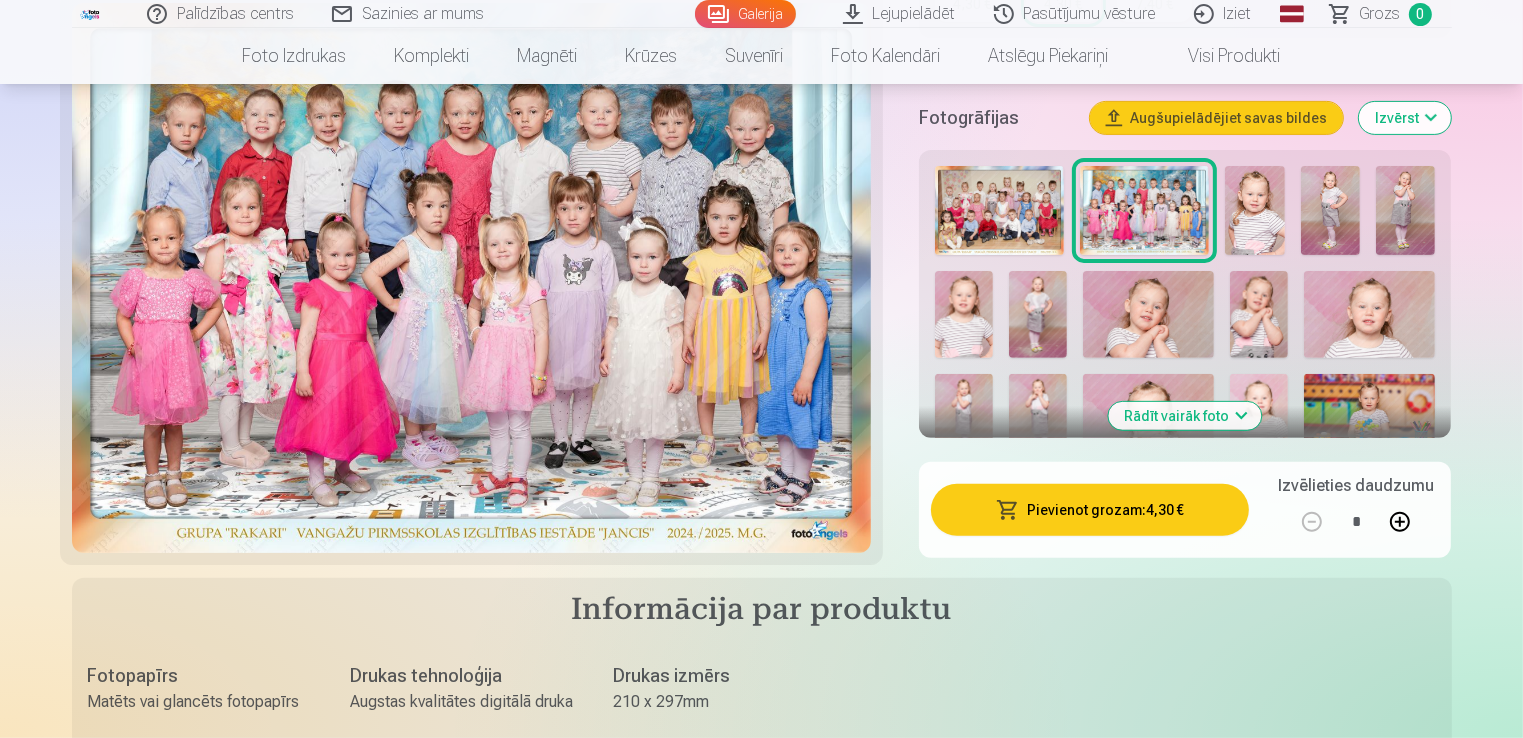 click on "Pievienot grozam :  4,30 €" at bounding box center (1090, 510) 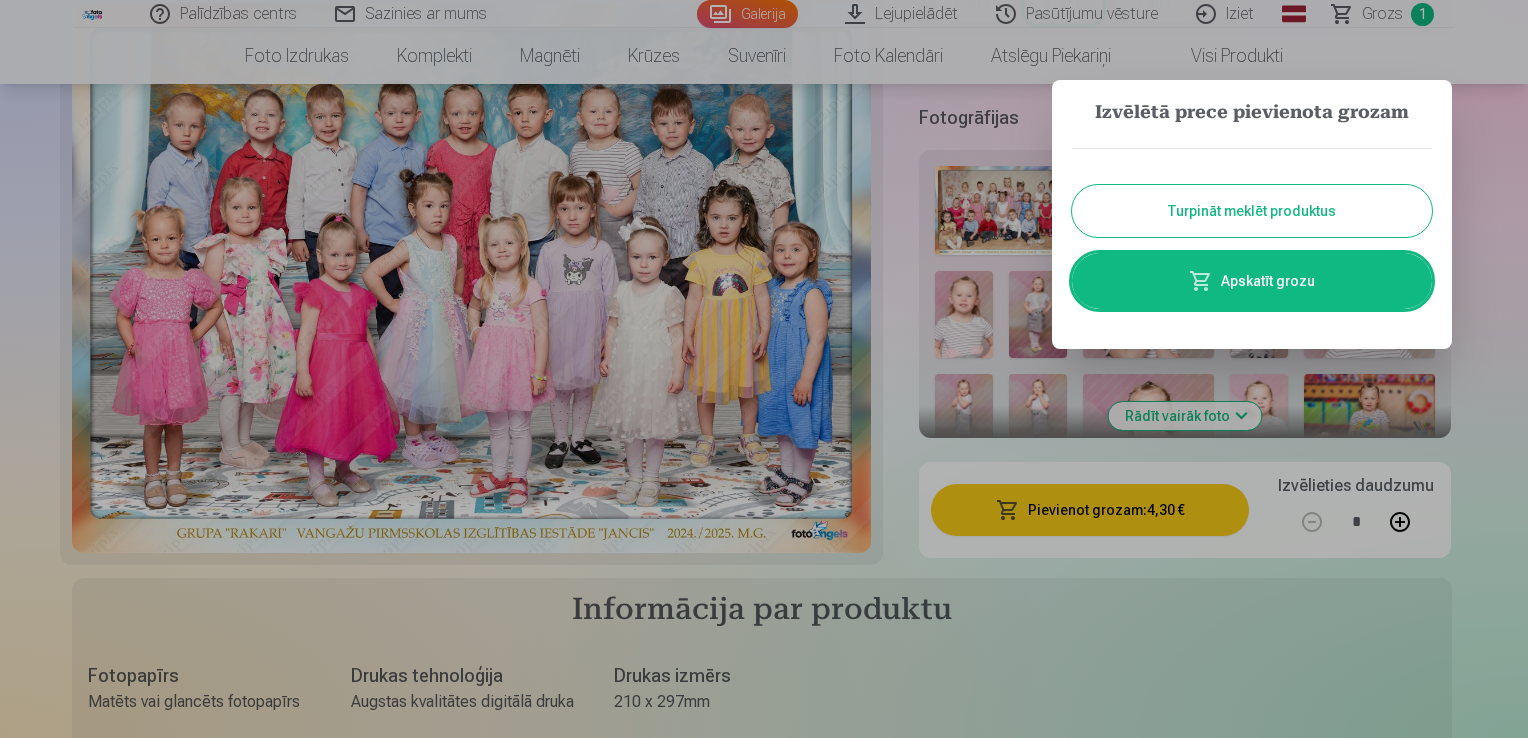 click on "Turpināt meklēt produktus" at bounding box center [1252, 211] 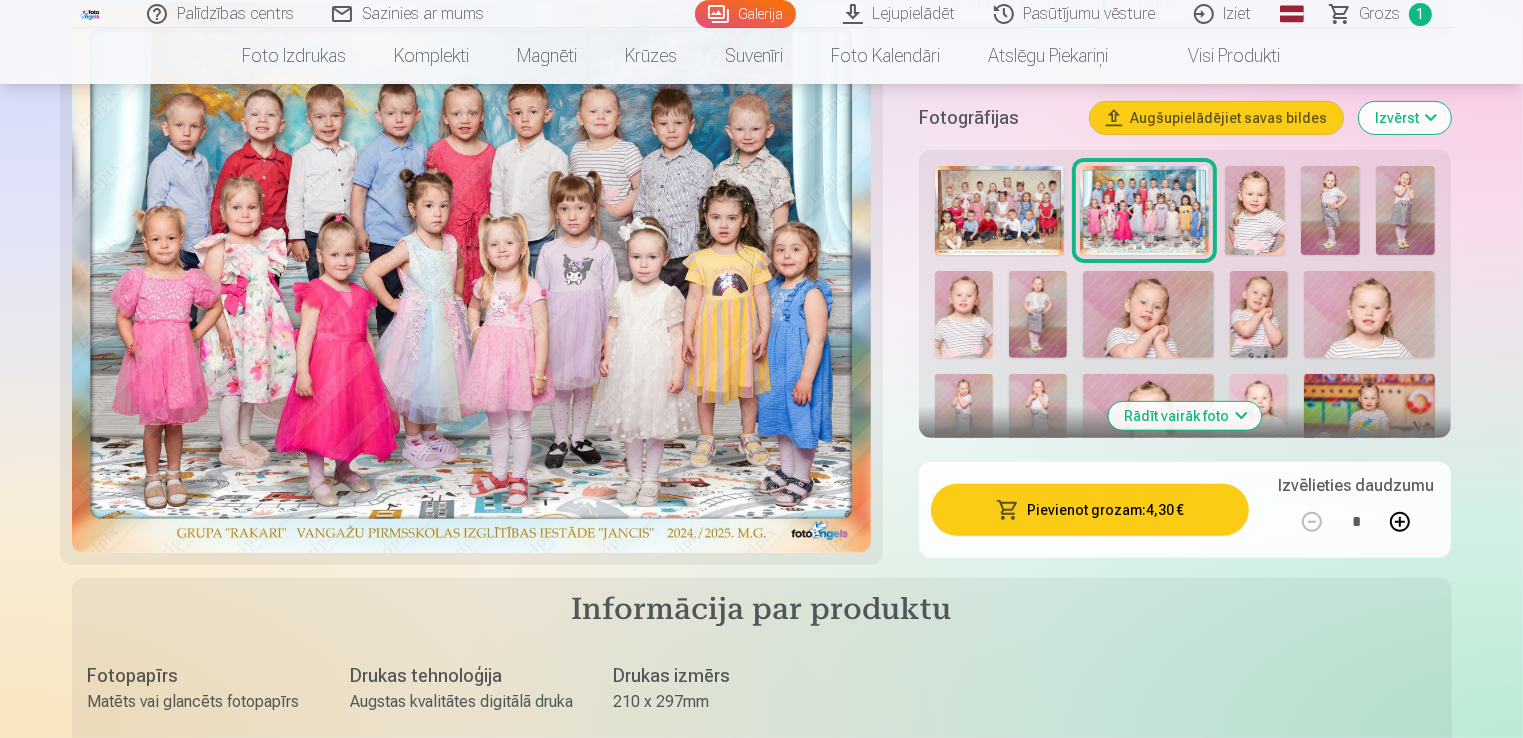 click at bounding box center [1254, 210] 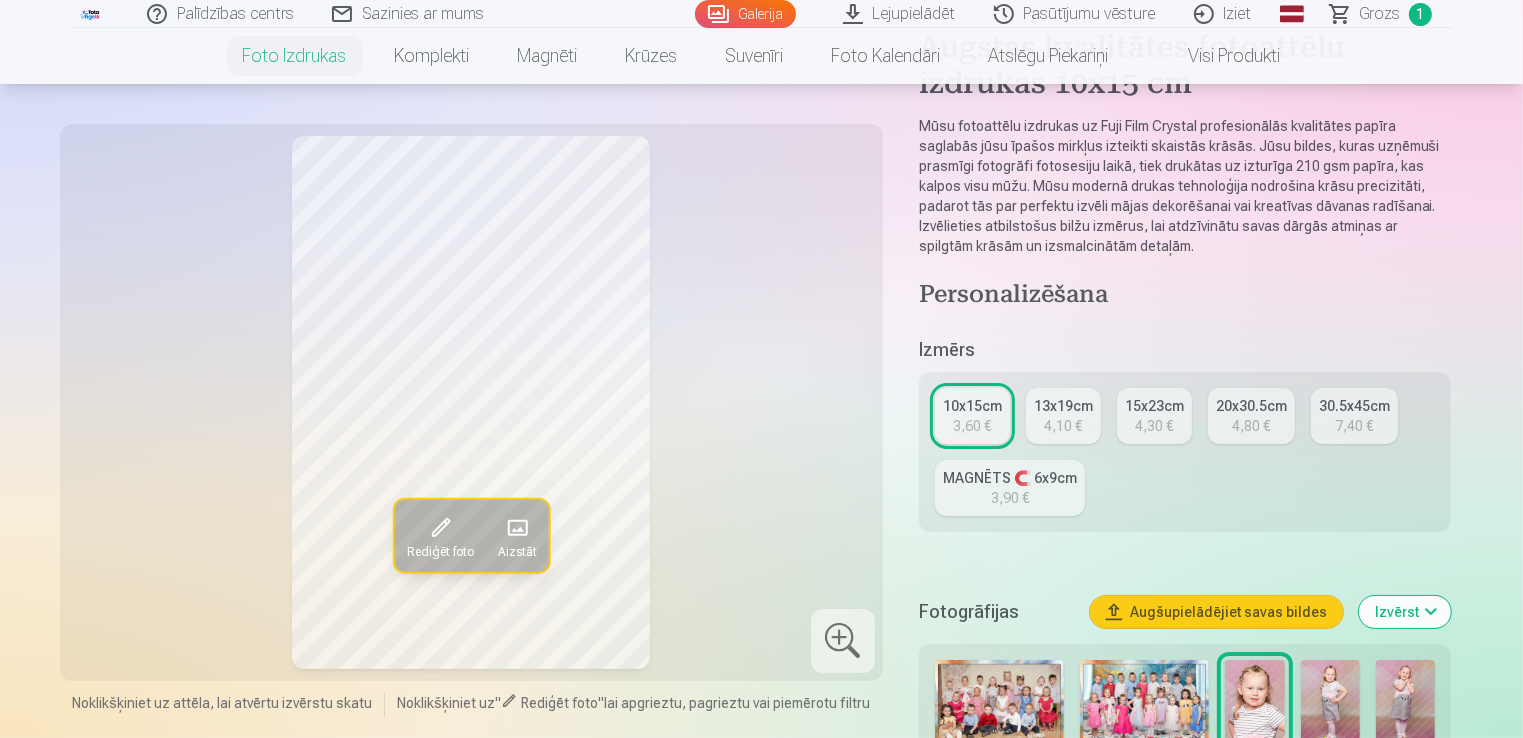 scroll, scrollTop: 200, scrollLeft: 0, axis: vertical 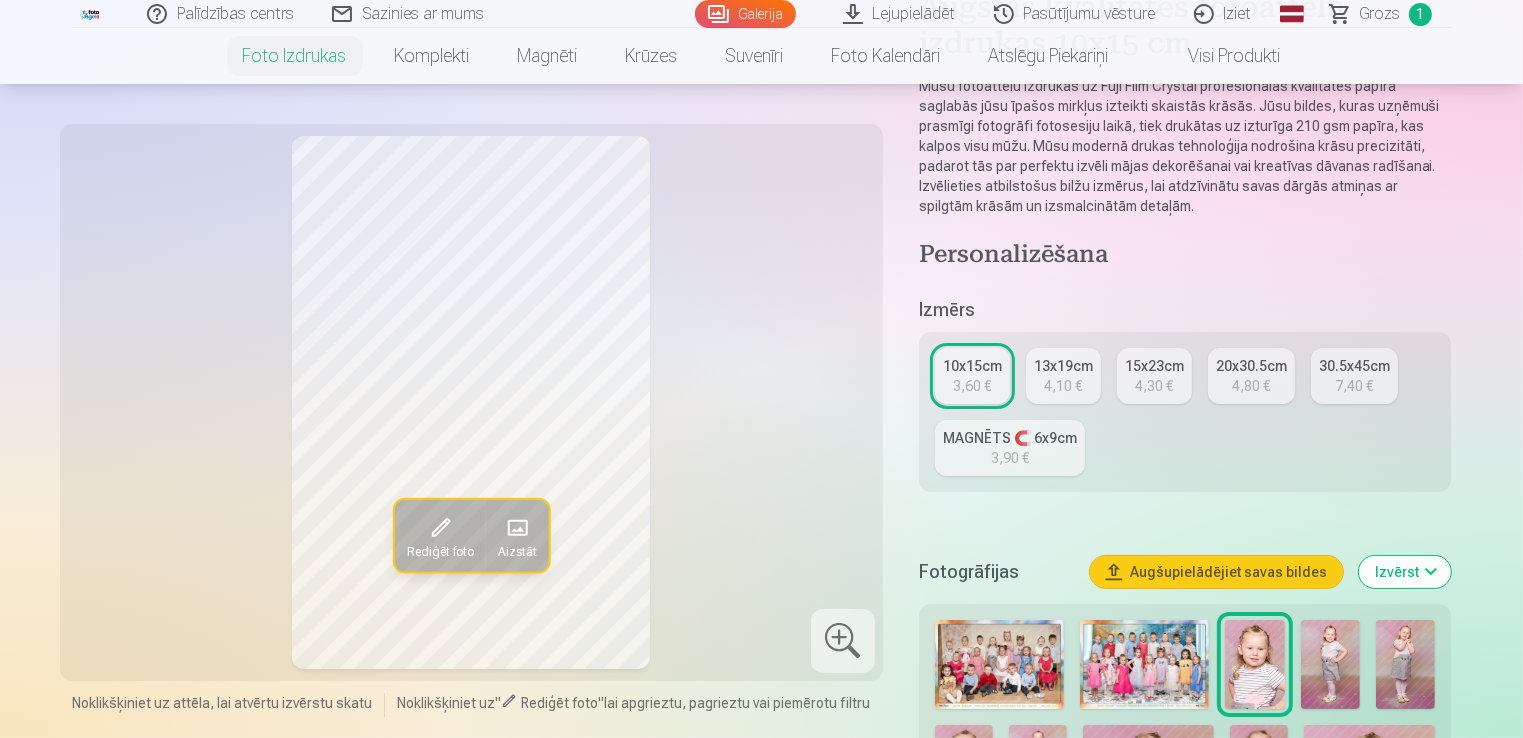click at bounding box center (1330, 664) 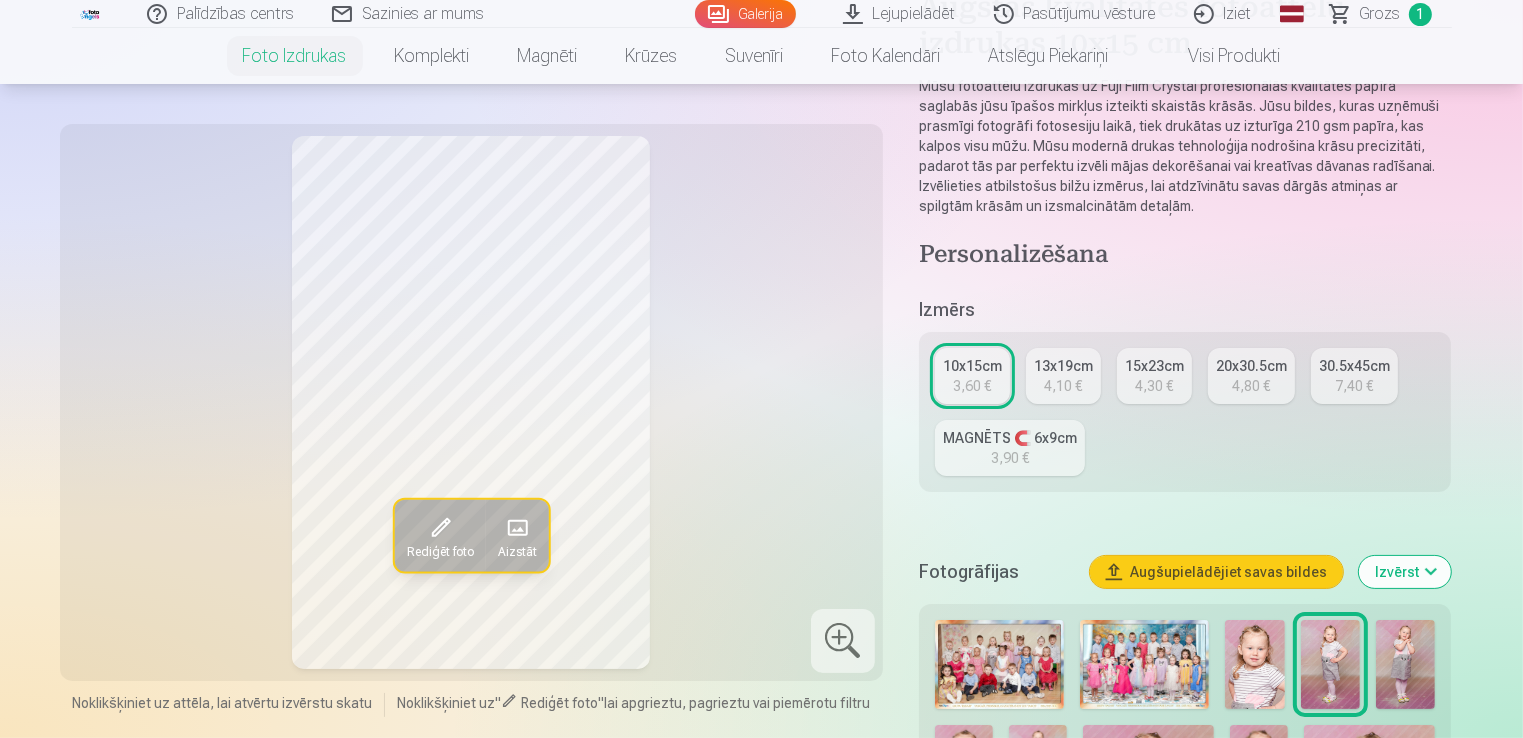 click at bounding box center (1405, 664) 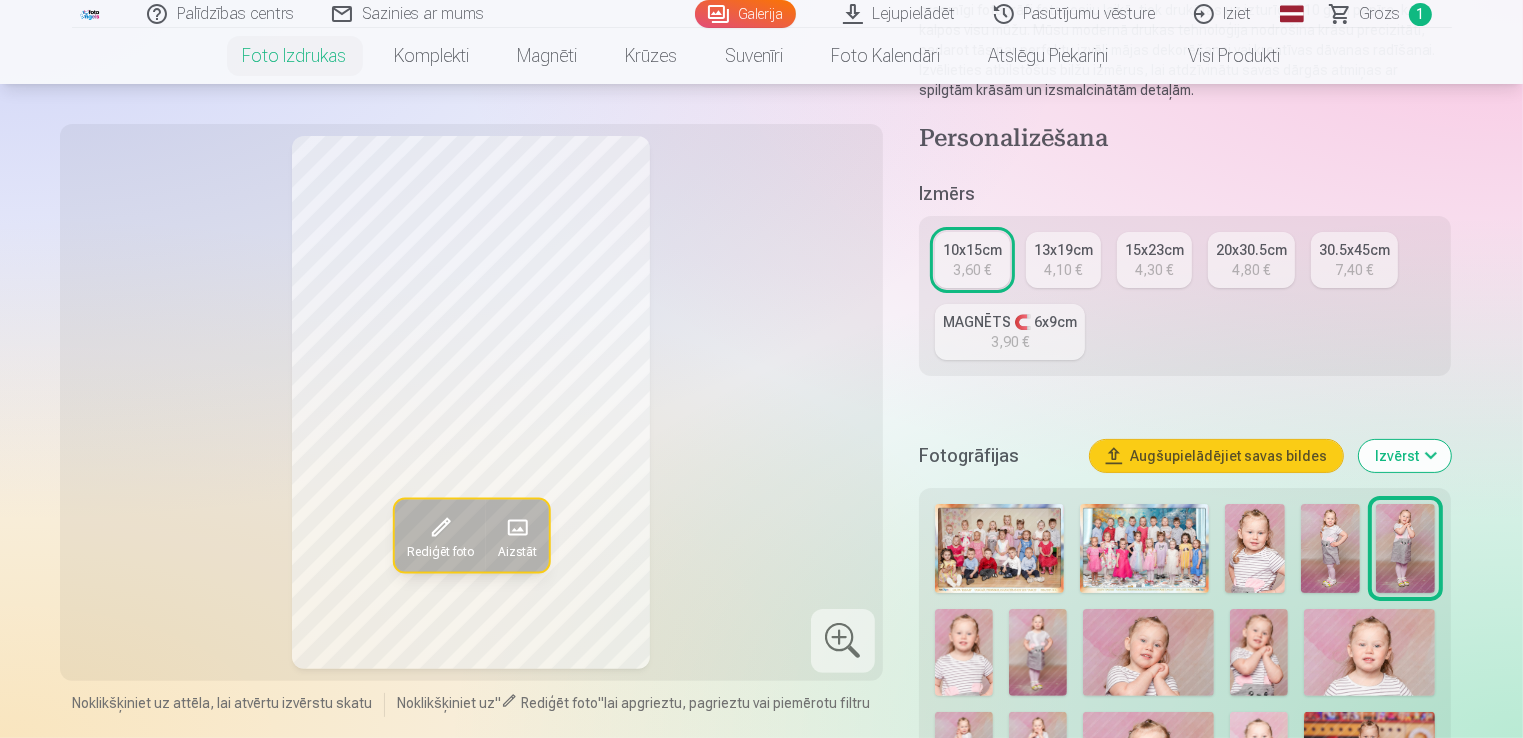 scroll, scrollTop: 320, scrollLeft: 0, axis: vertical 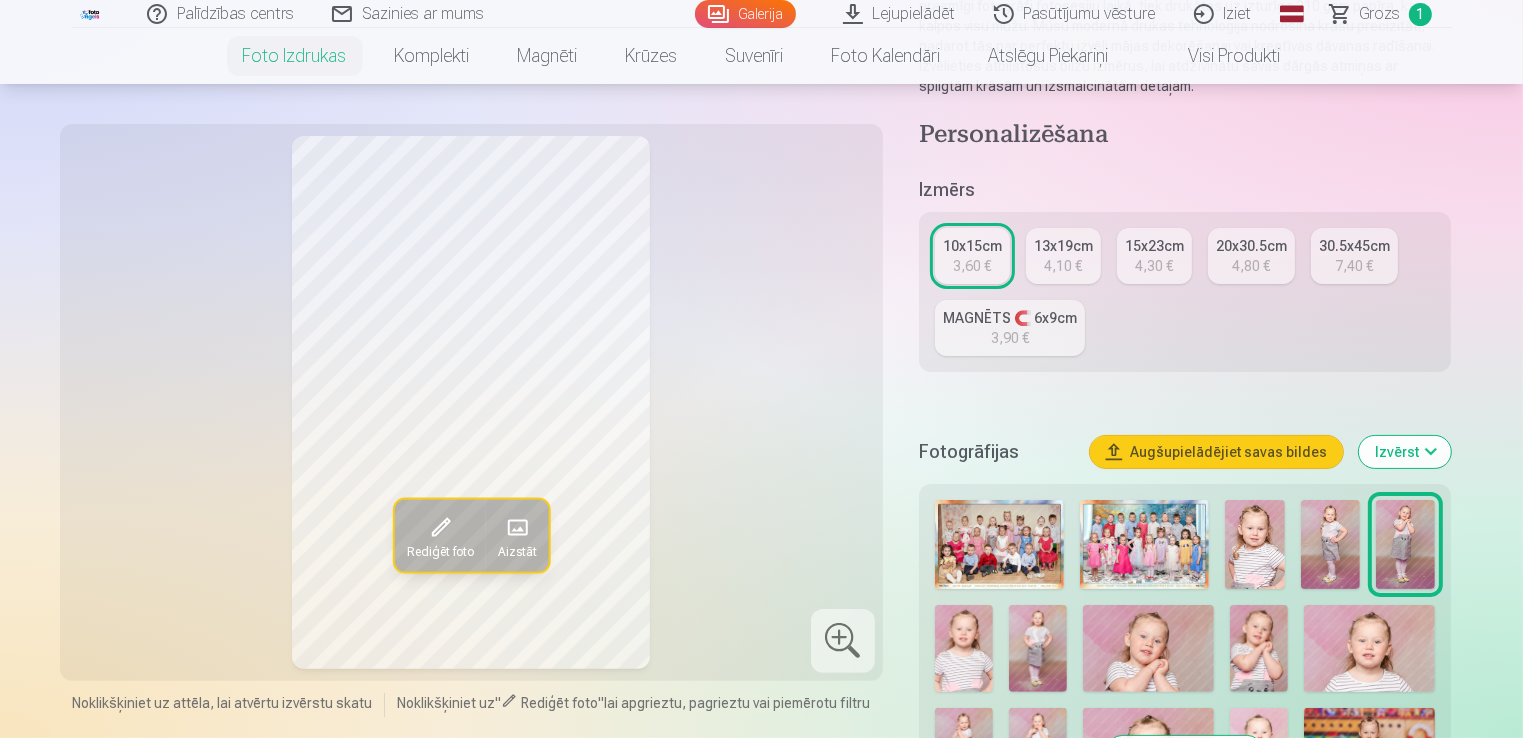 click at bounding box center [964, 648] 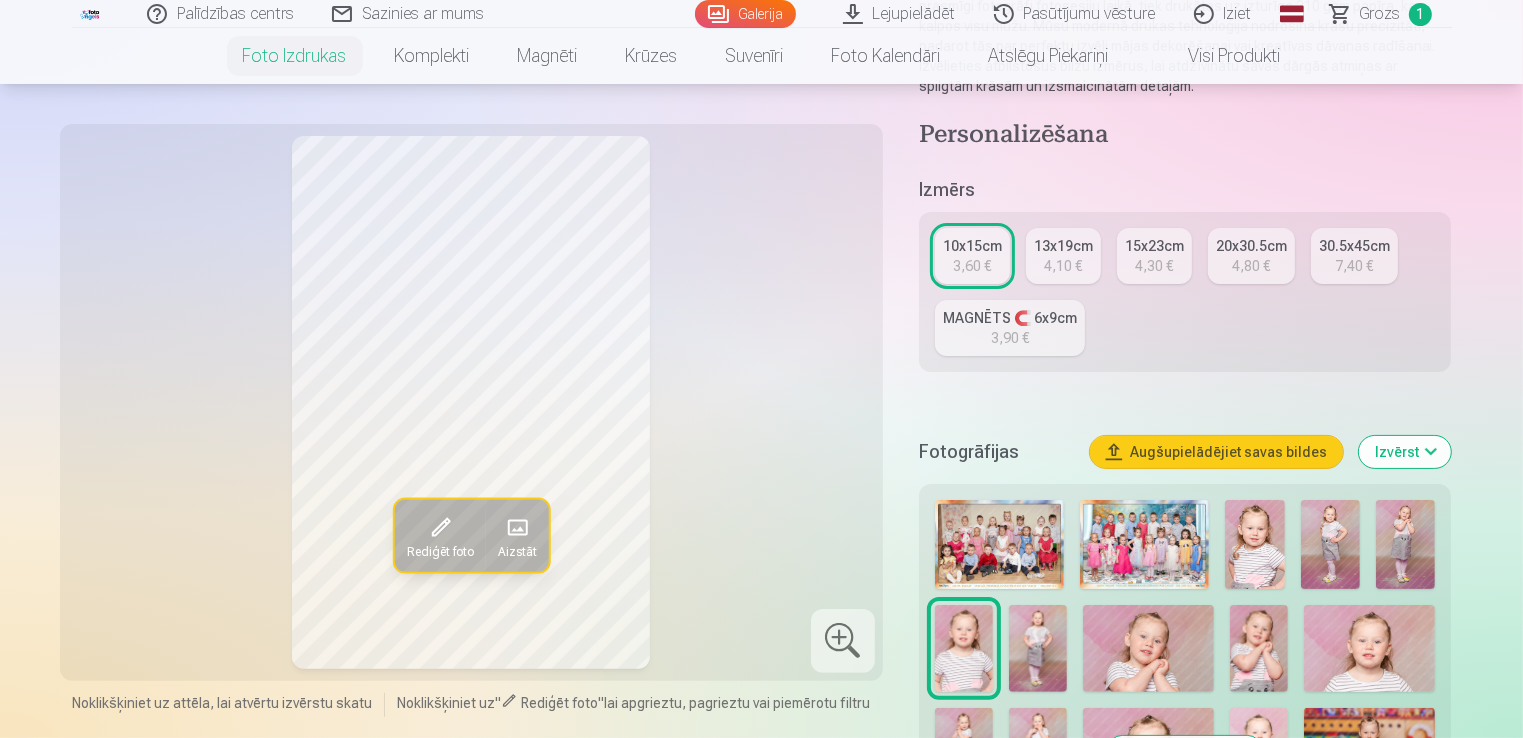 click at bounding box center [1038, 648] 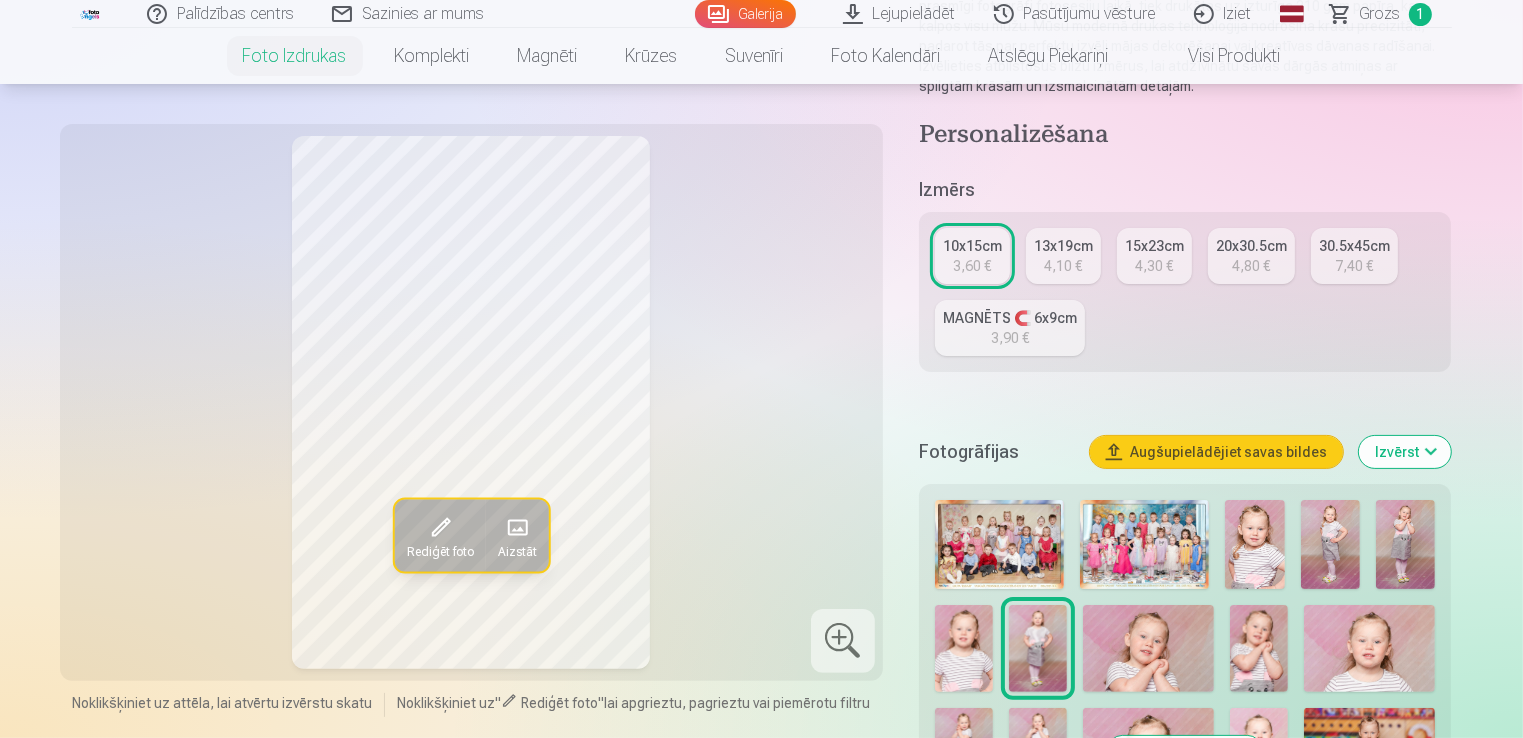 click at bounding box center (1148, 648) 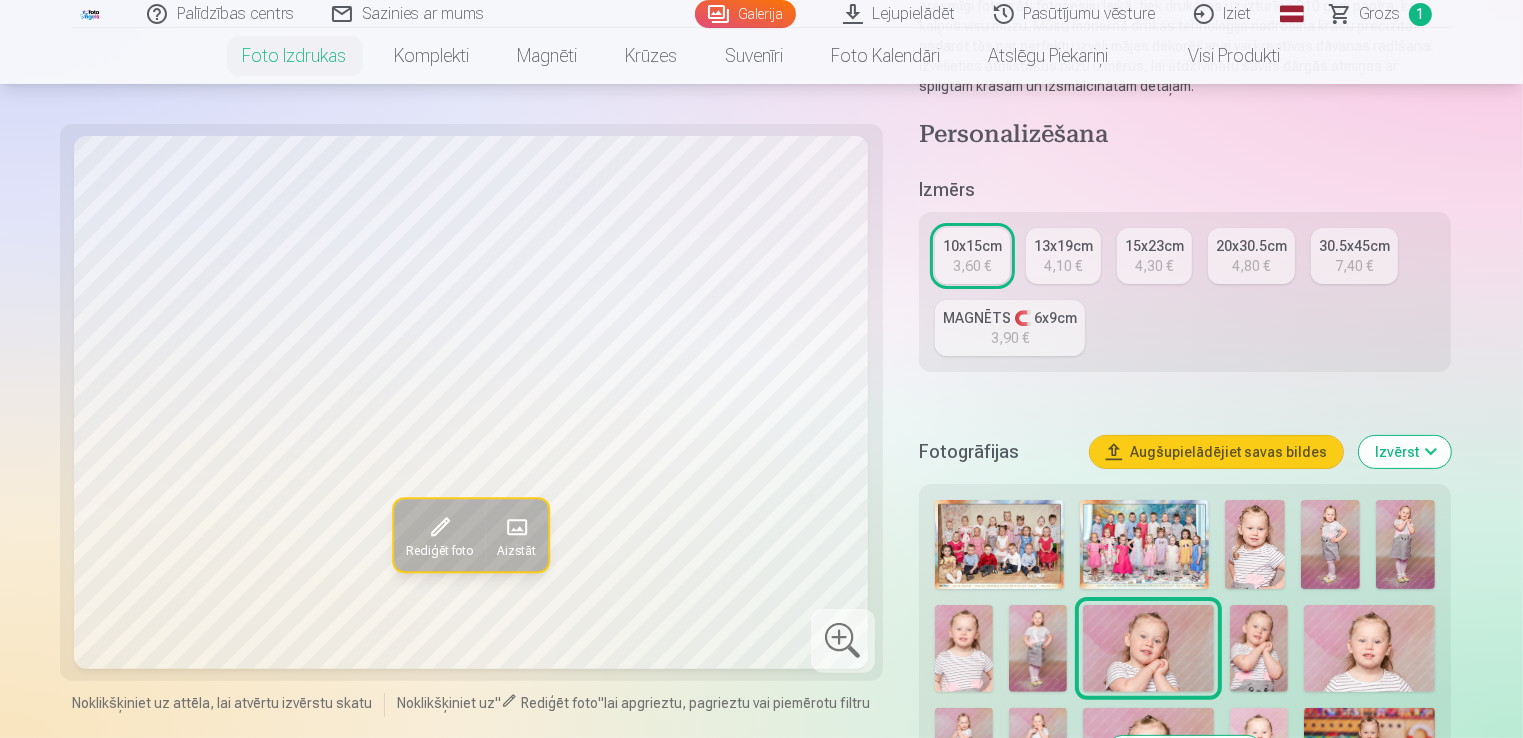 click at bounding box center [1259, 648] 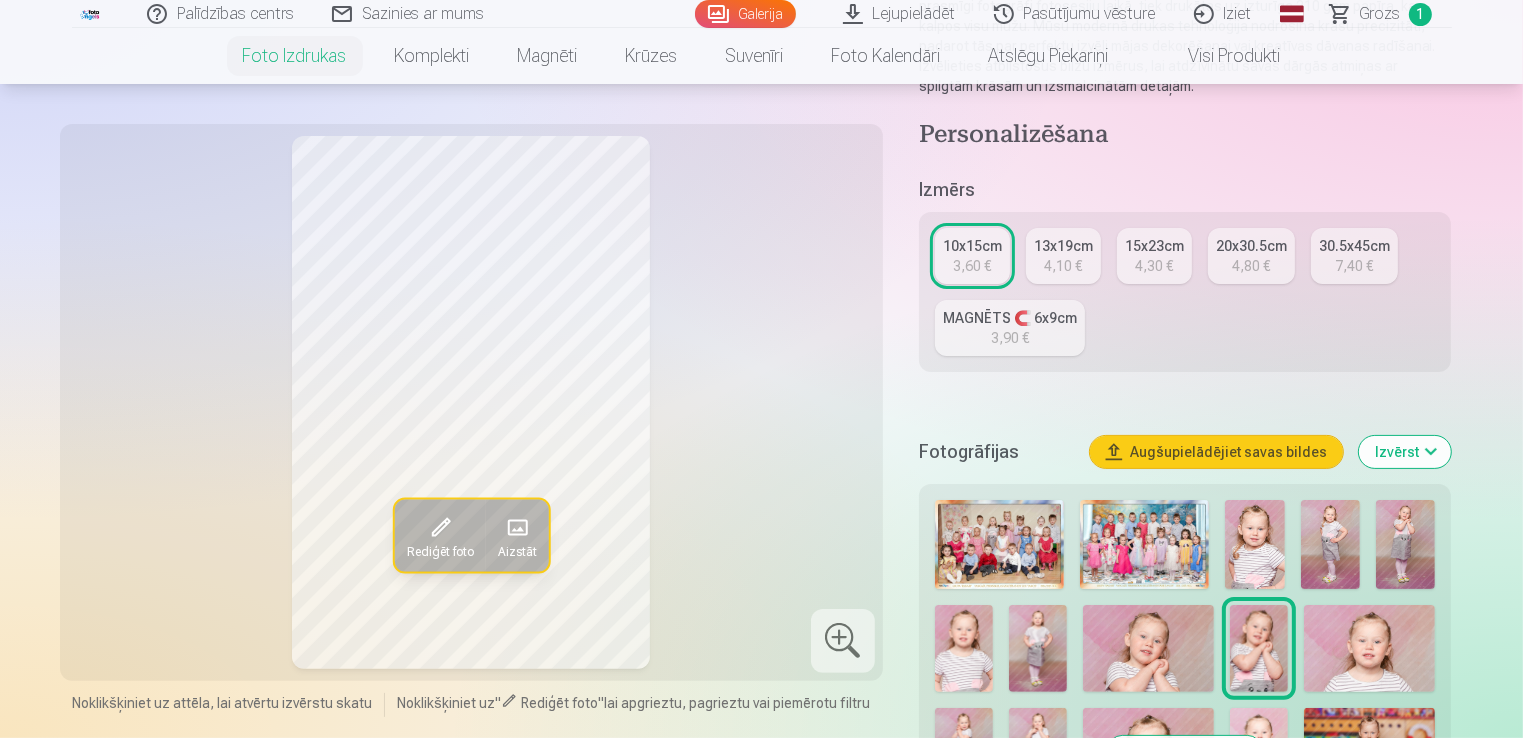 click at bounding box center [1369, 648] 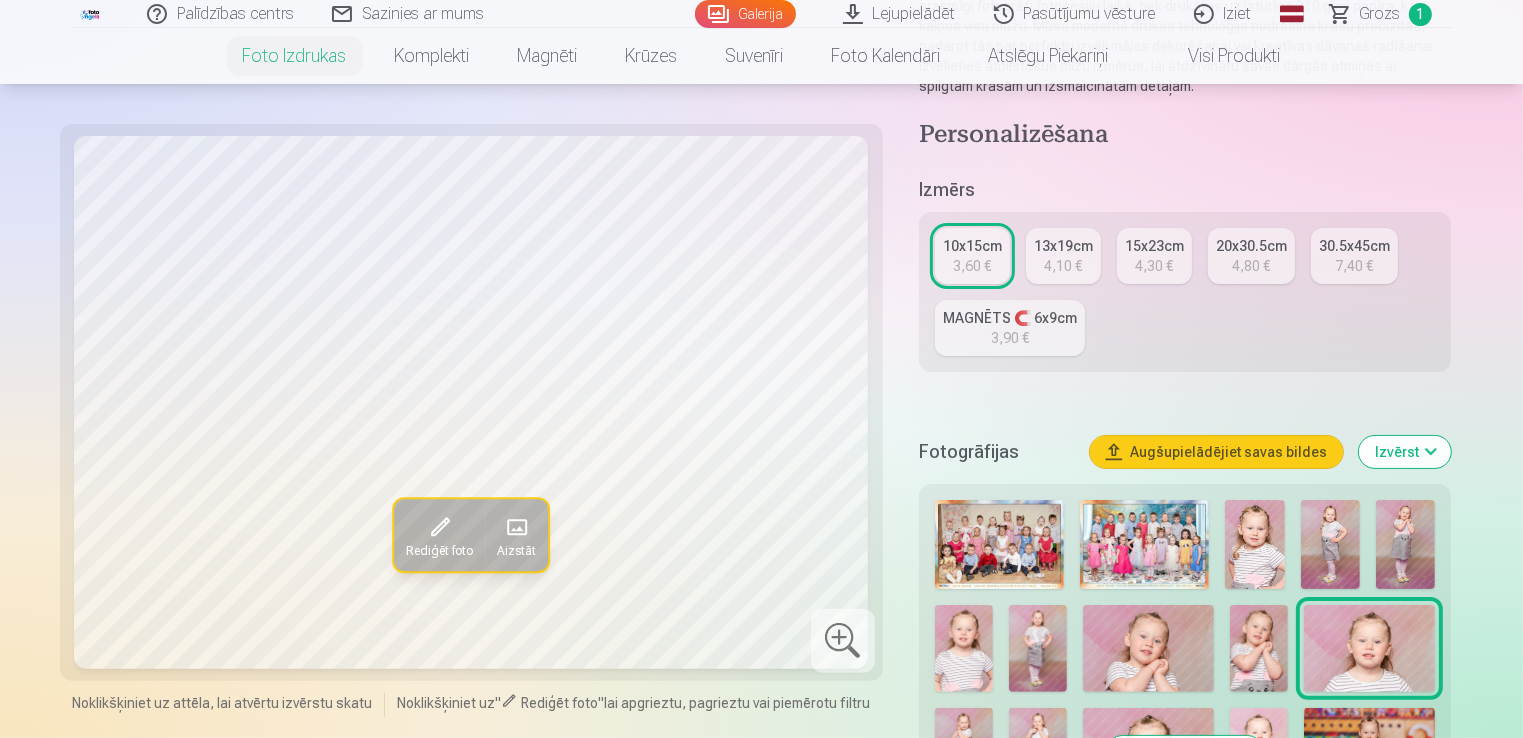 click at bounding box center [1259, 648] 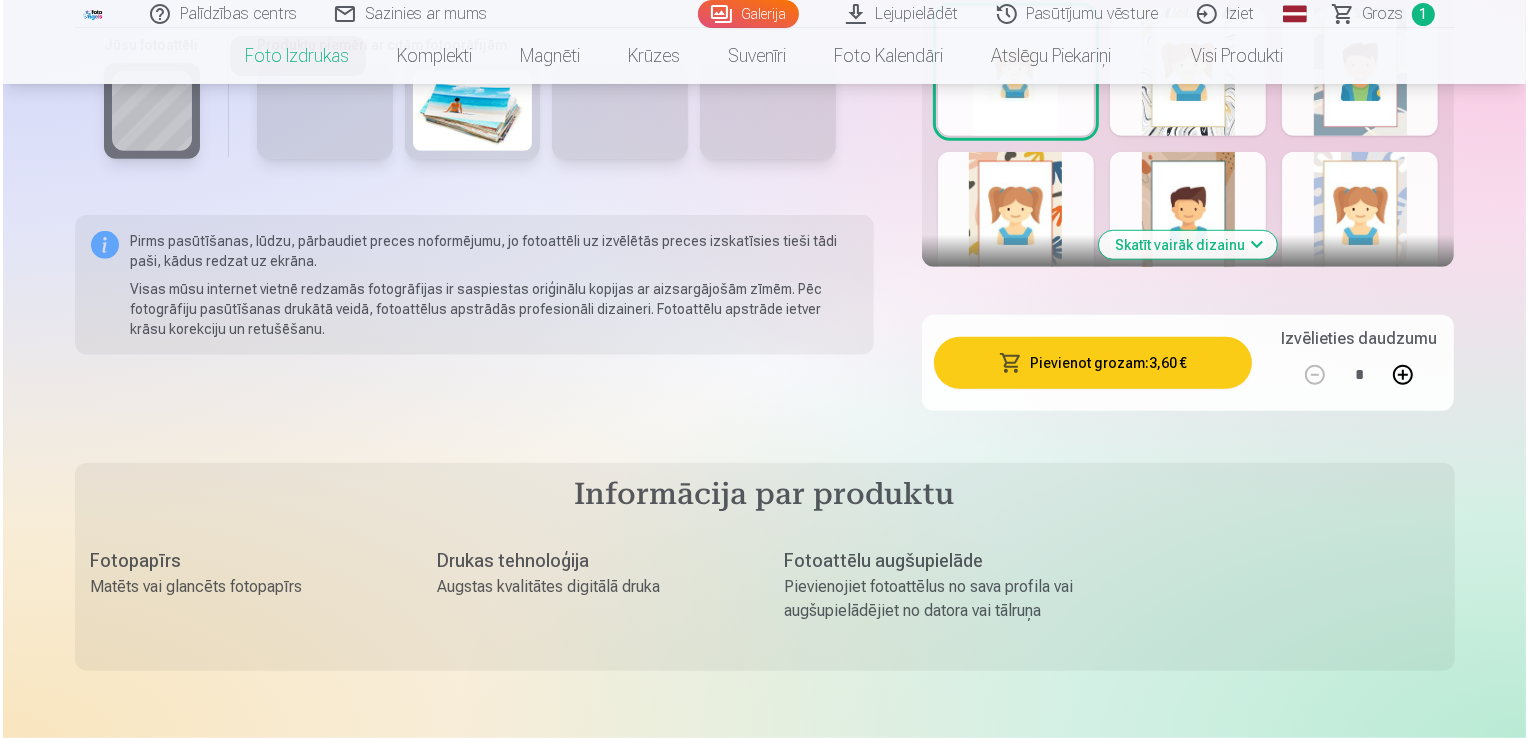 scroll, scrollTop: 1320, scrollLeft: 0, axis: vertical 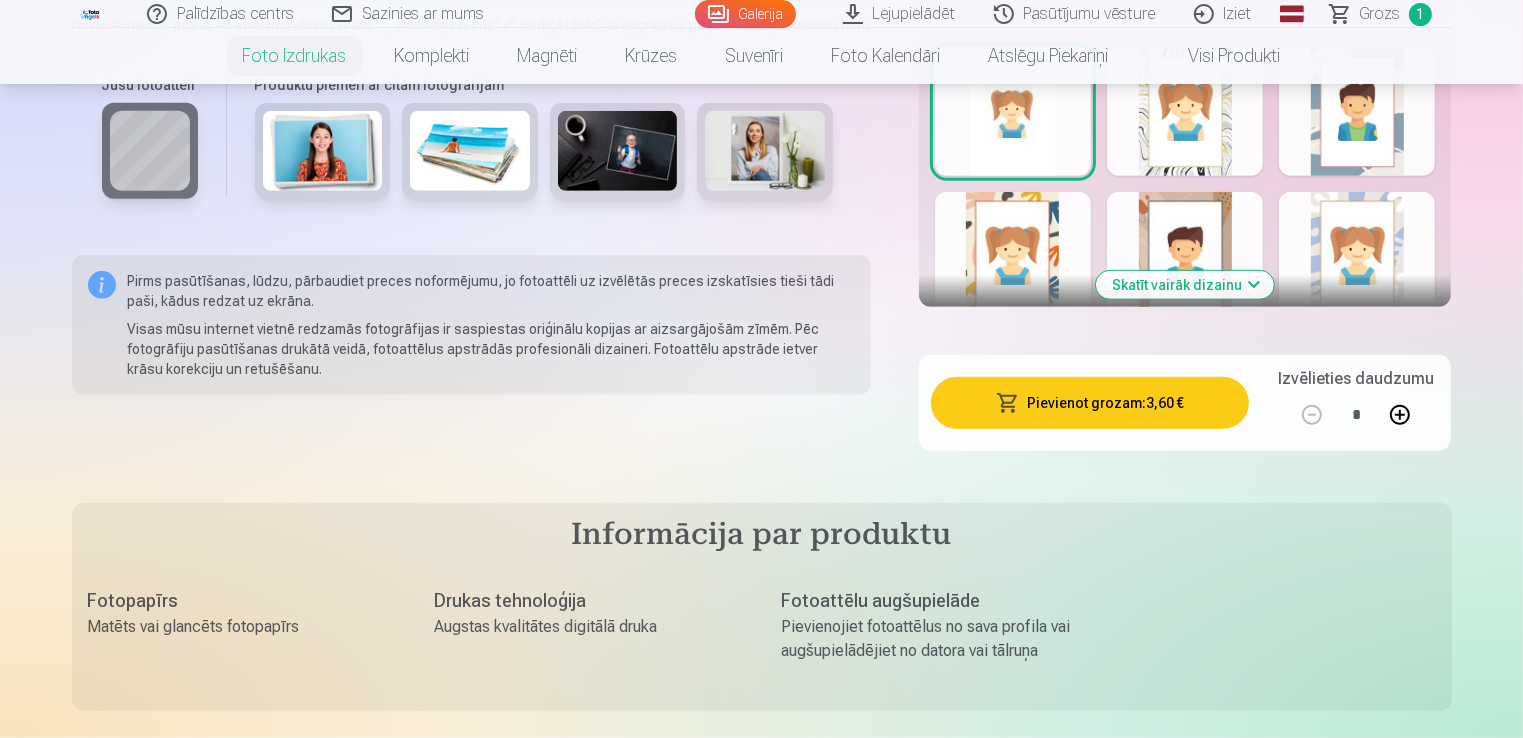 click on "Pievienot grozam :  3,60 €" at bounding box center (1090, 403) 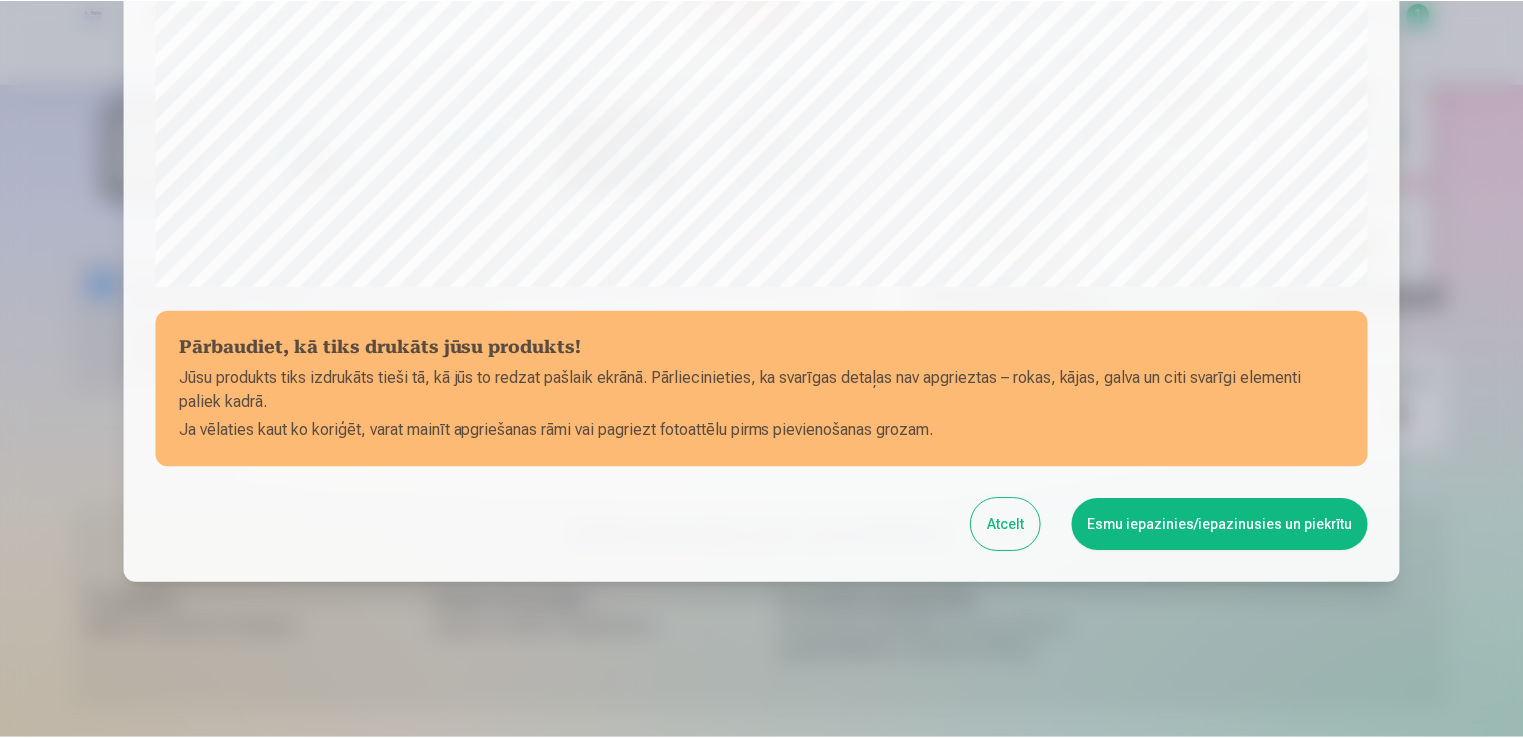 scroll, scrollTop: 701, scrollLeft: 0, axis: vertical 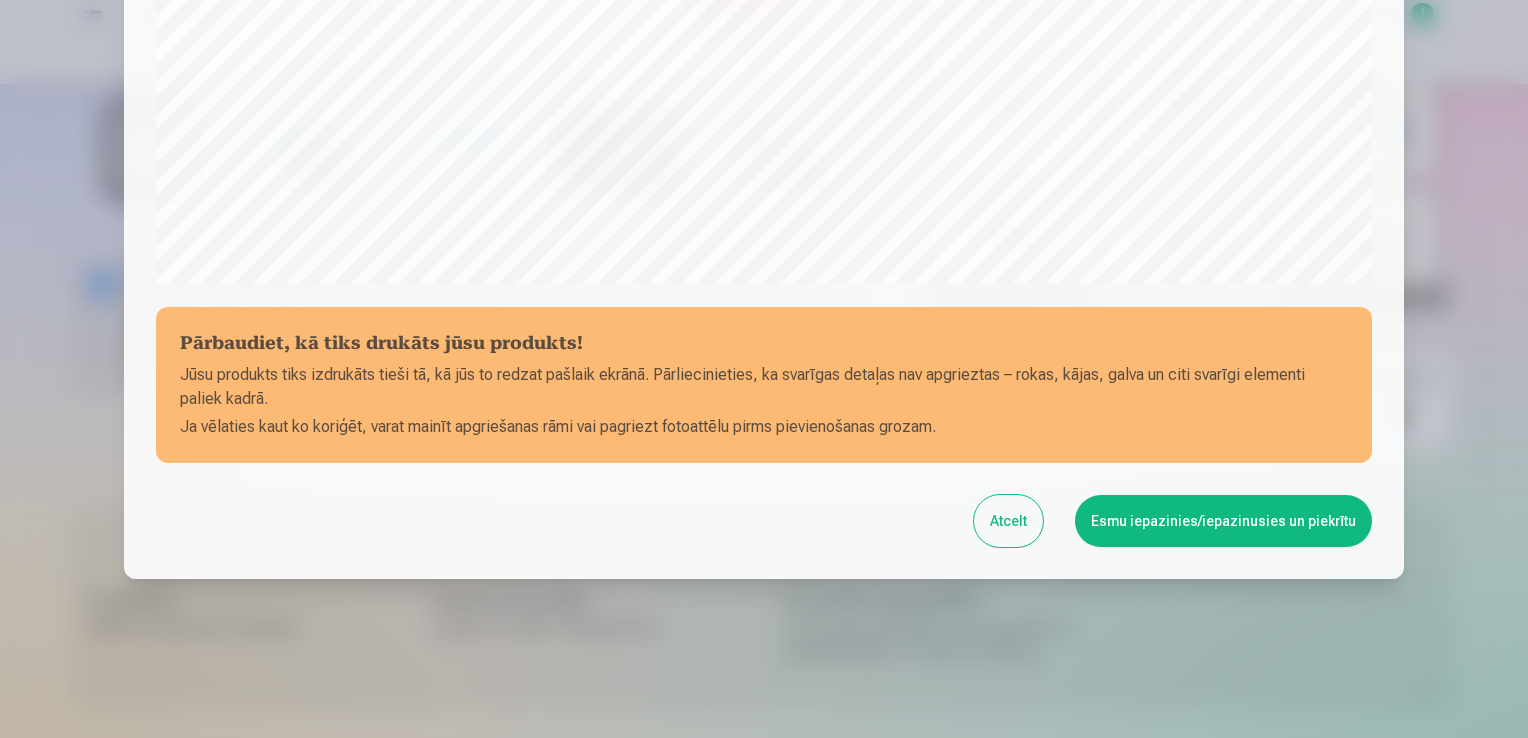 click on "Esmu iepazinies/iepazinusies un piekrītu" at bounding box center [1223, 521] 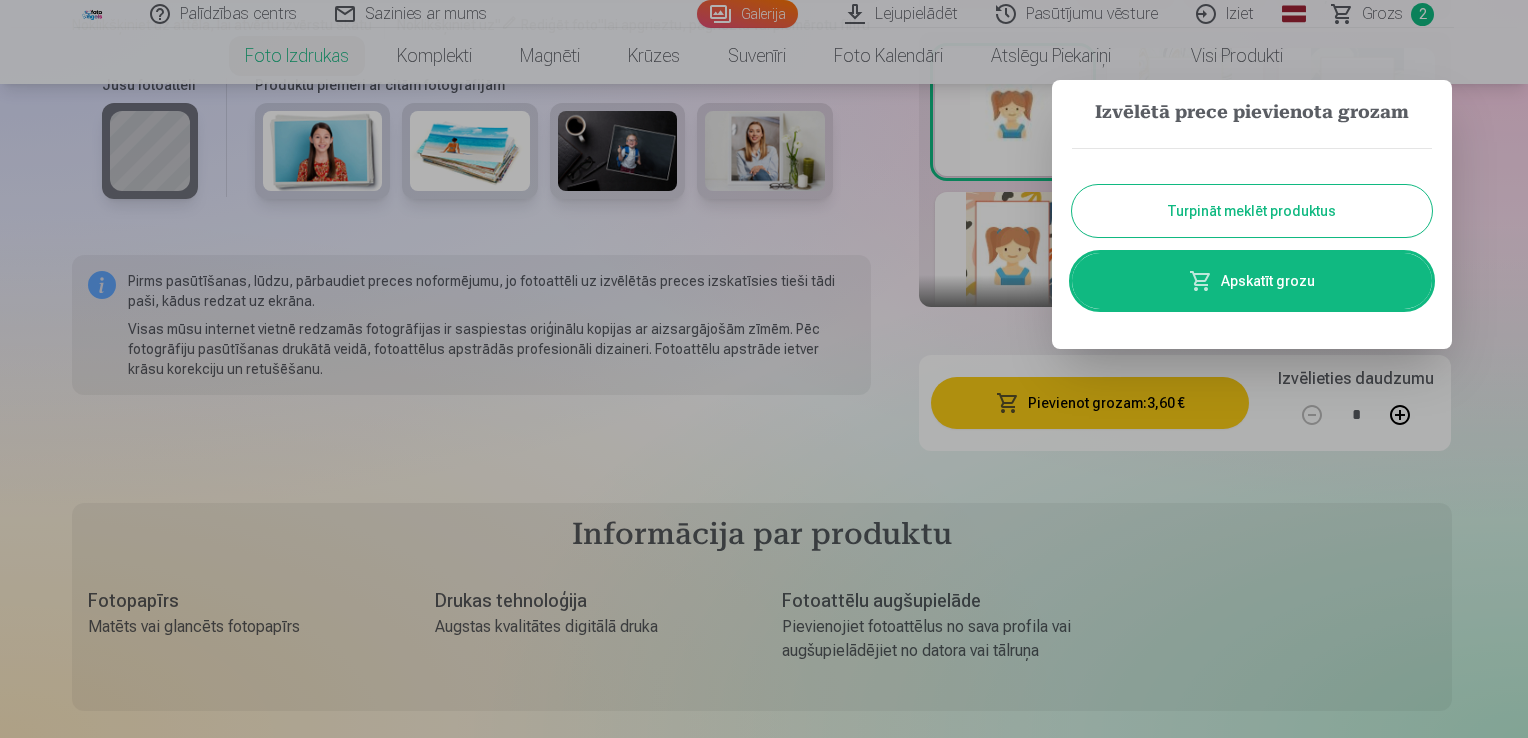 click on "Turpināt meklēt produktus" at bounding box center (1252, 211) 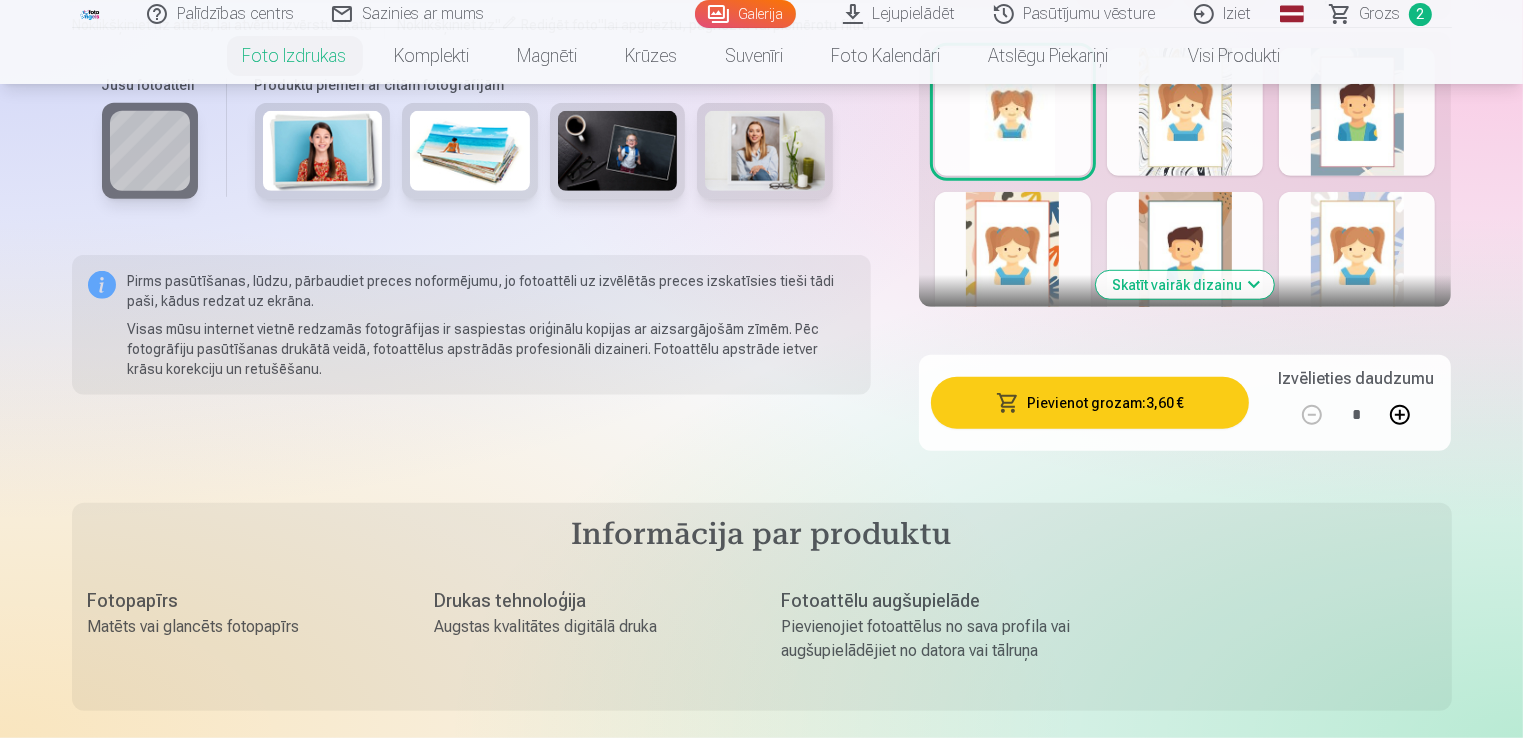 type 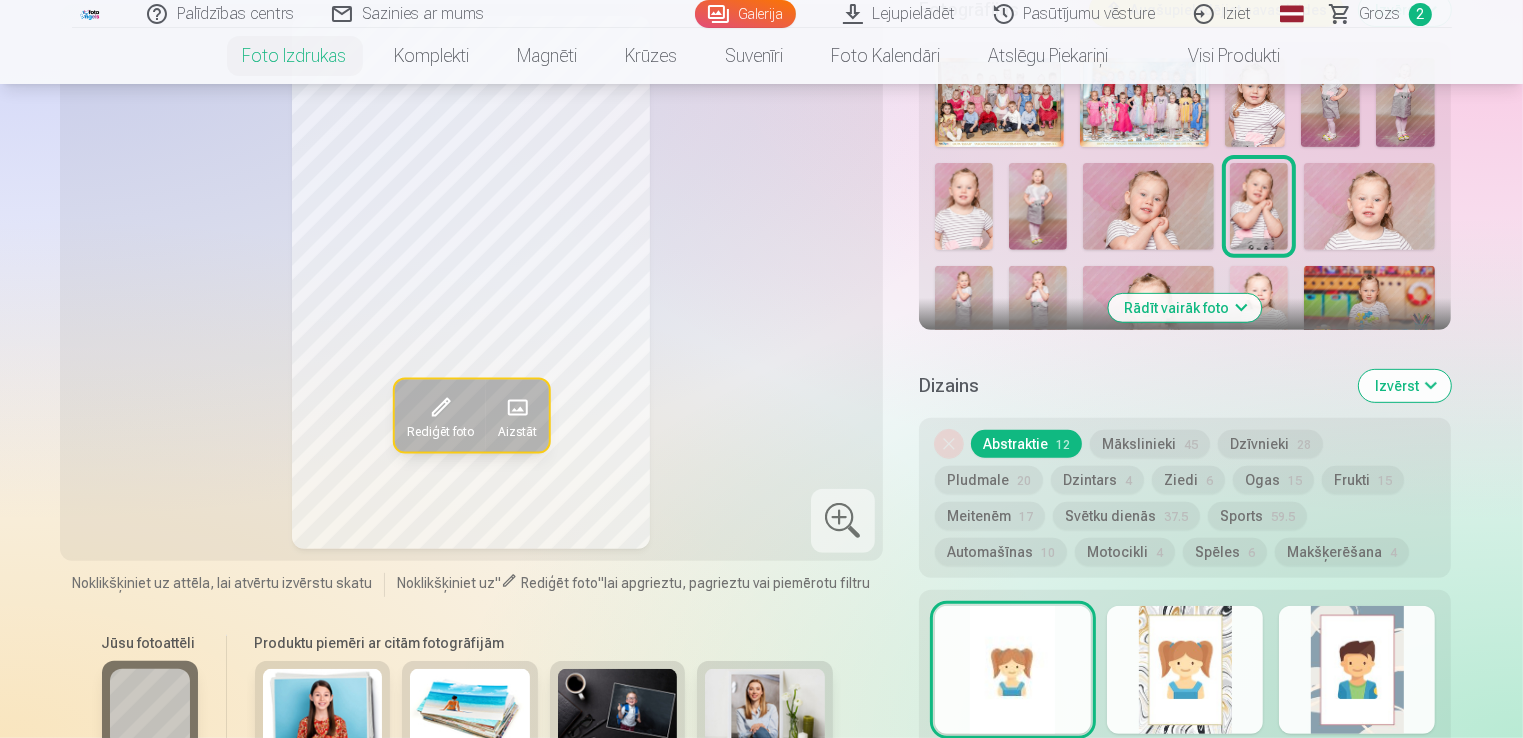 scroll, scrollTop: 640, scrollLeft: 0, axis: vertical 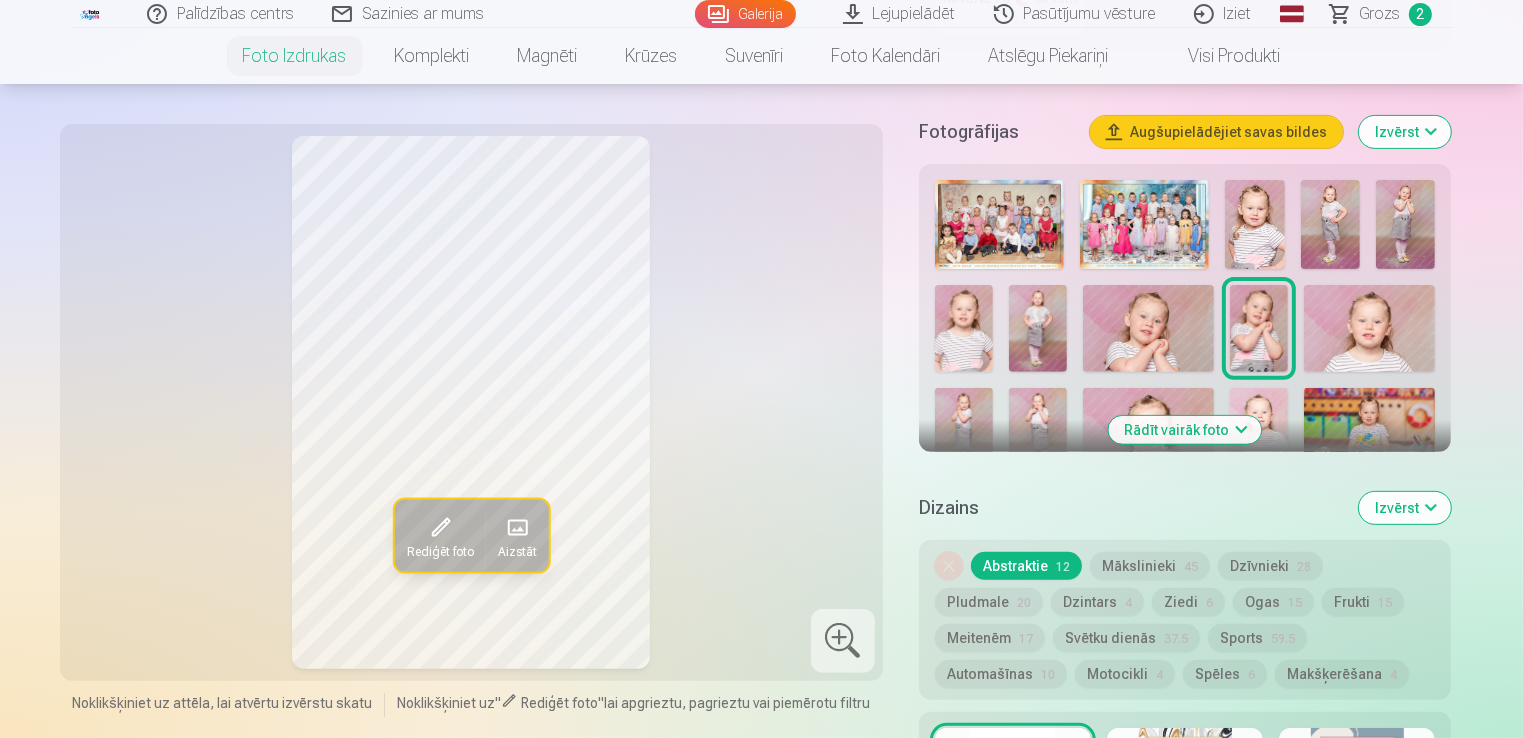click at bounding box center (1369, 328) 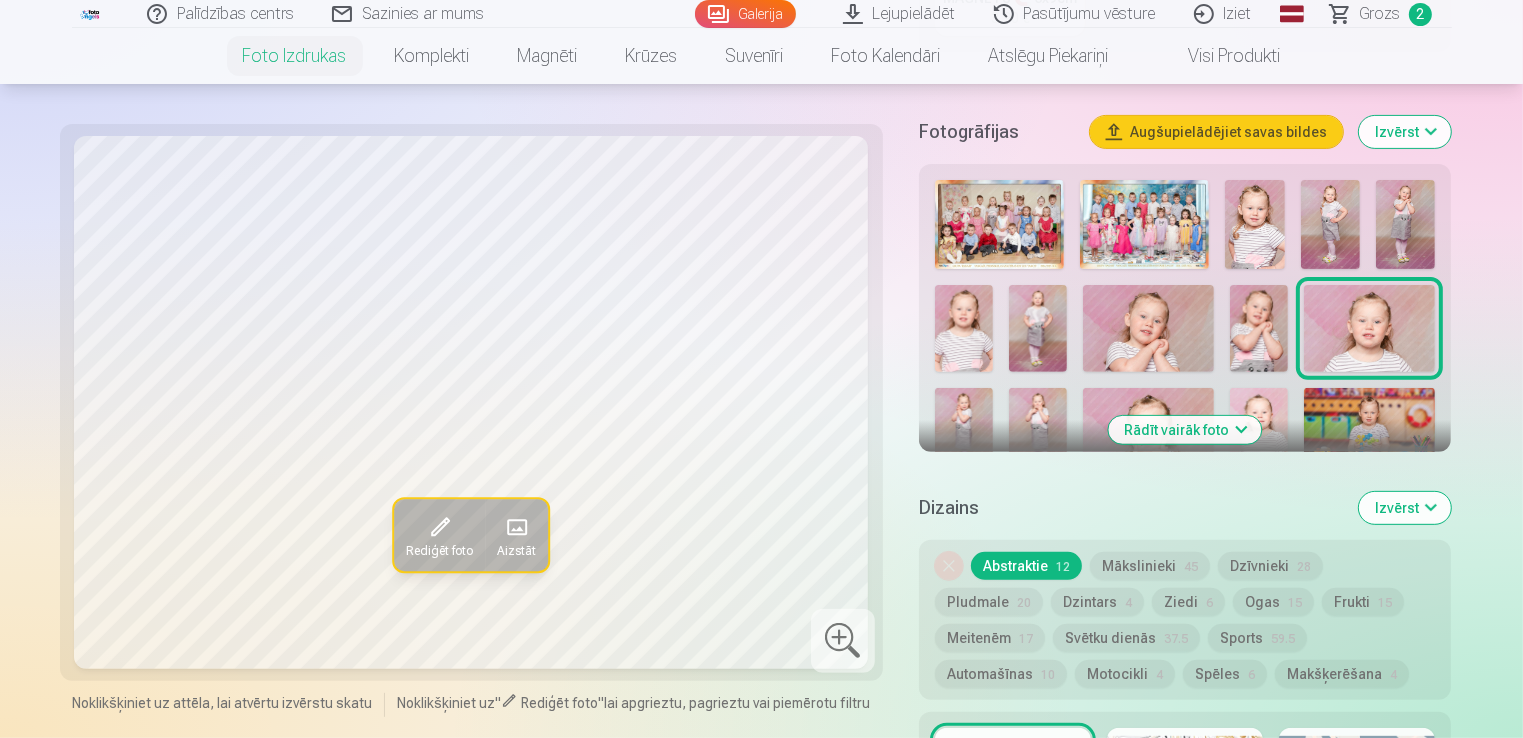 click at bounding box center [964, 431] 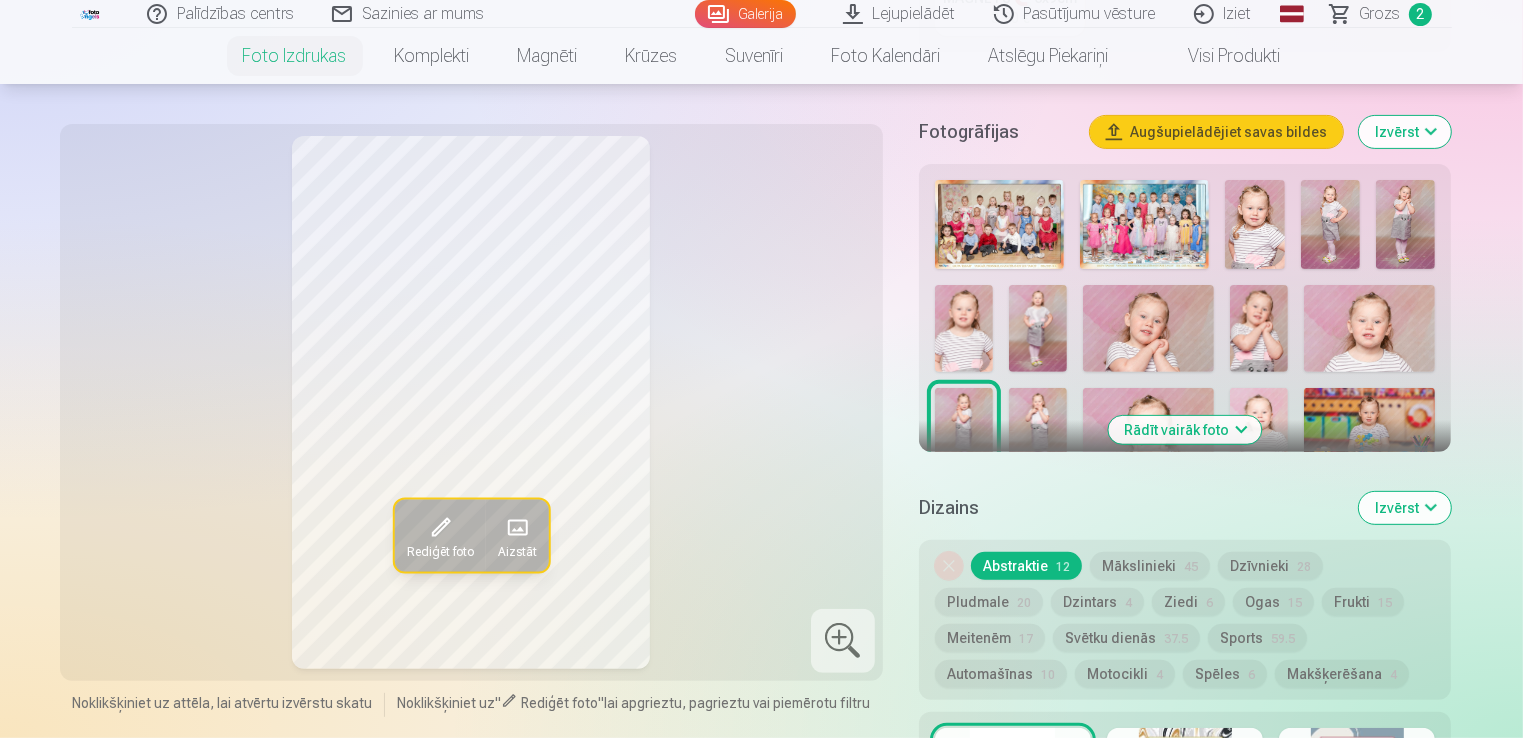click at bounding box center (1038, 431) 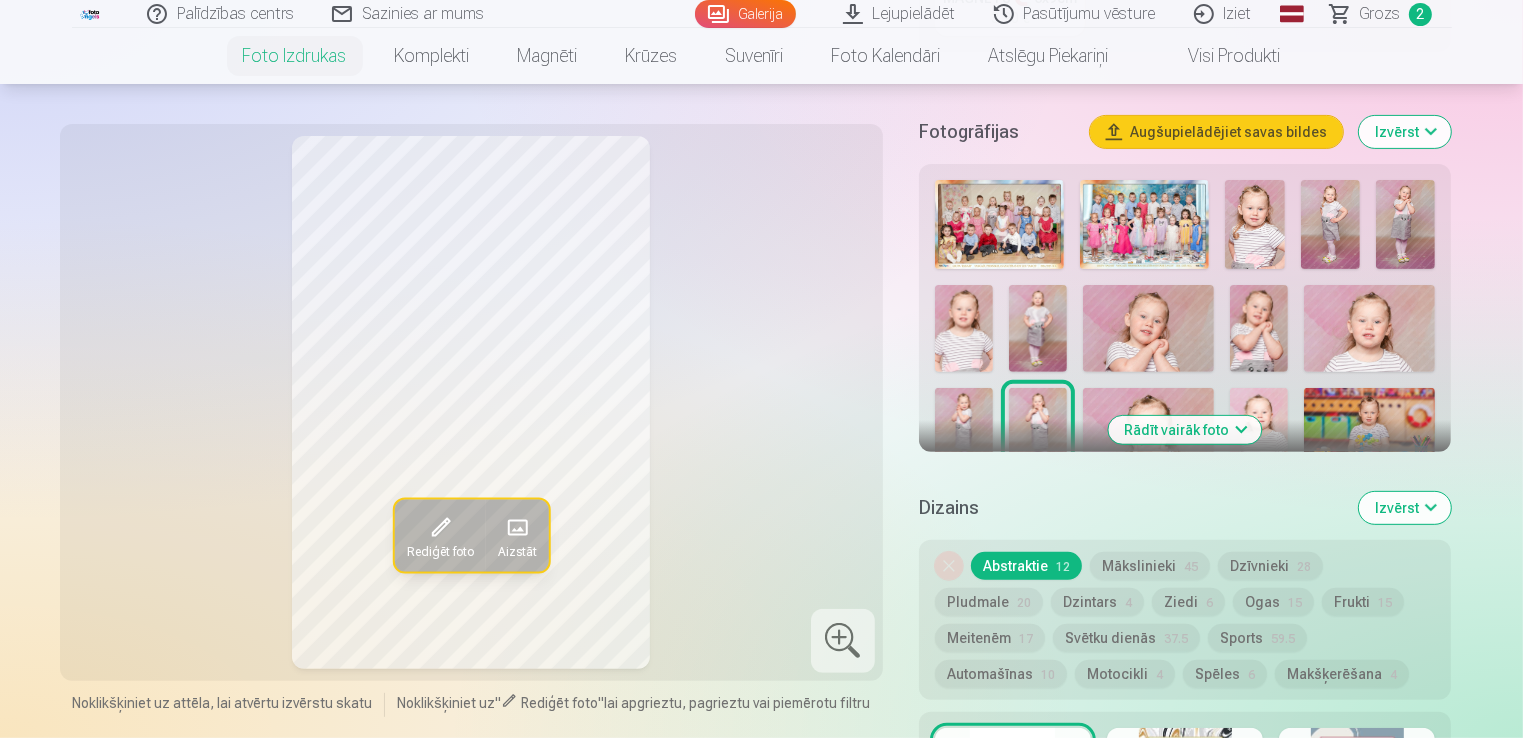 click at bounding box center (1148, 431) 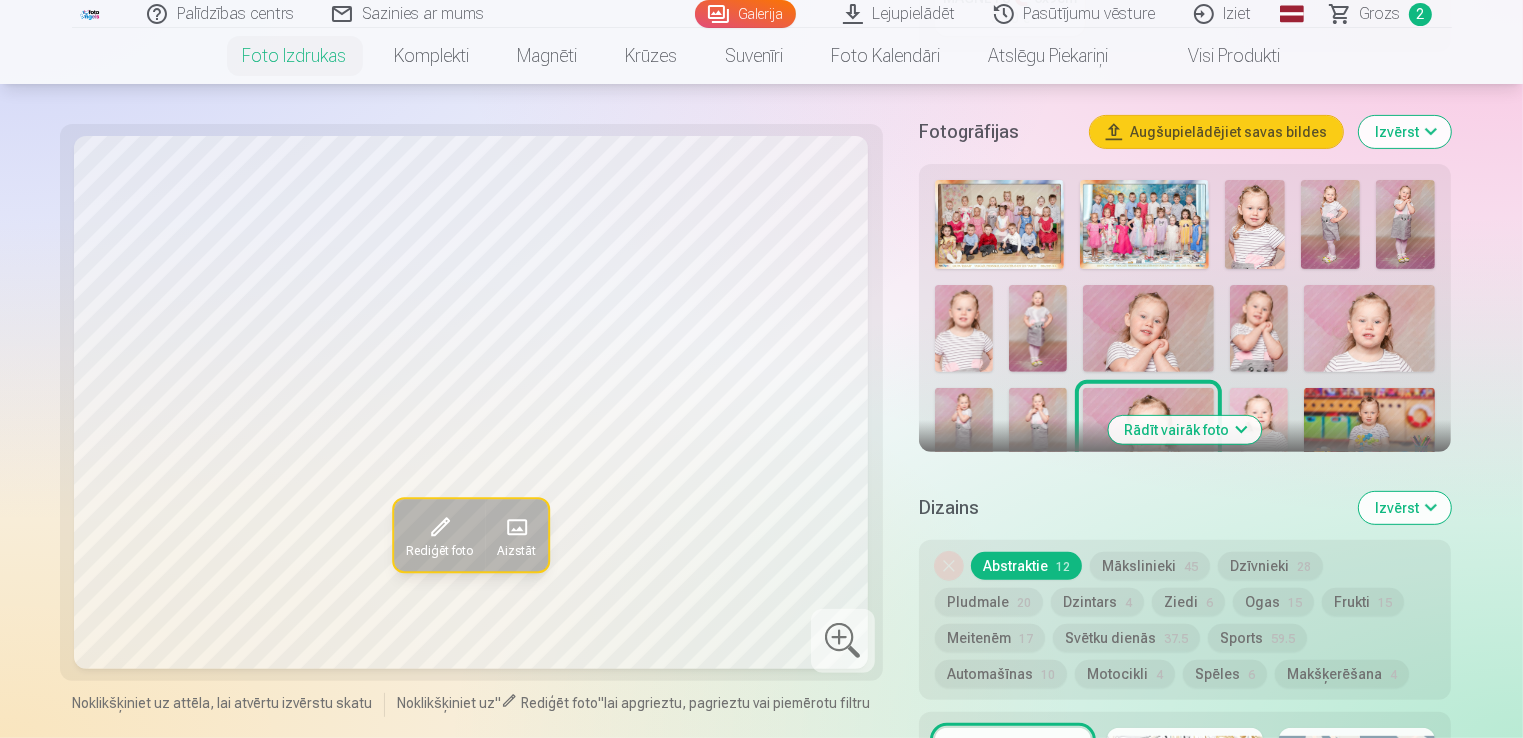 click at bounding box center (1259, 431) 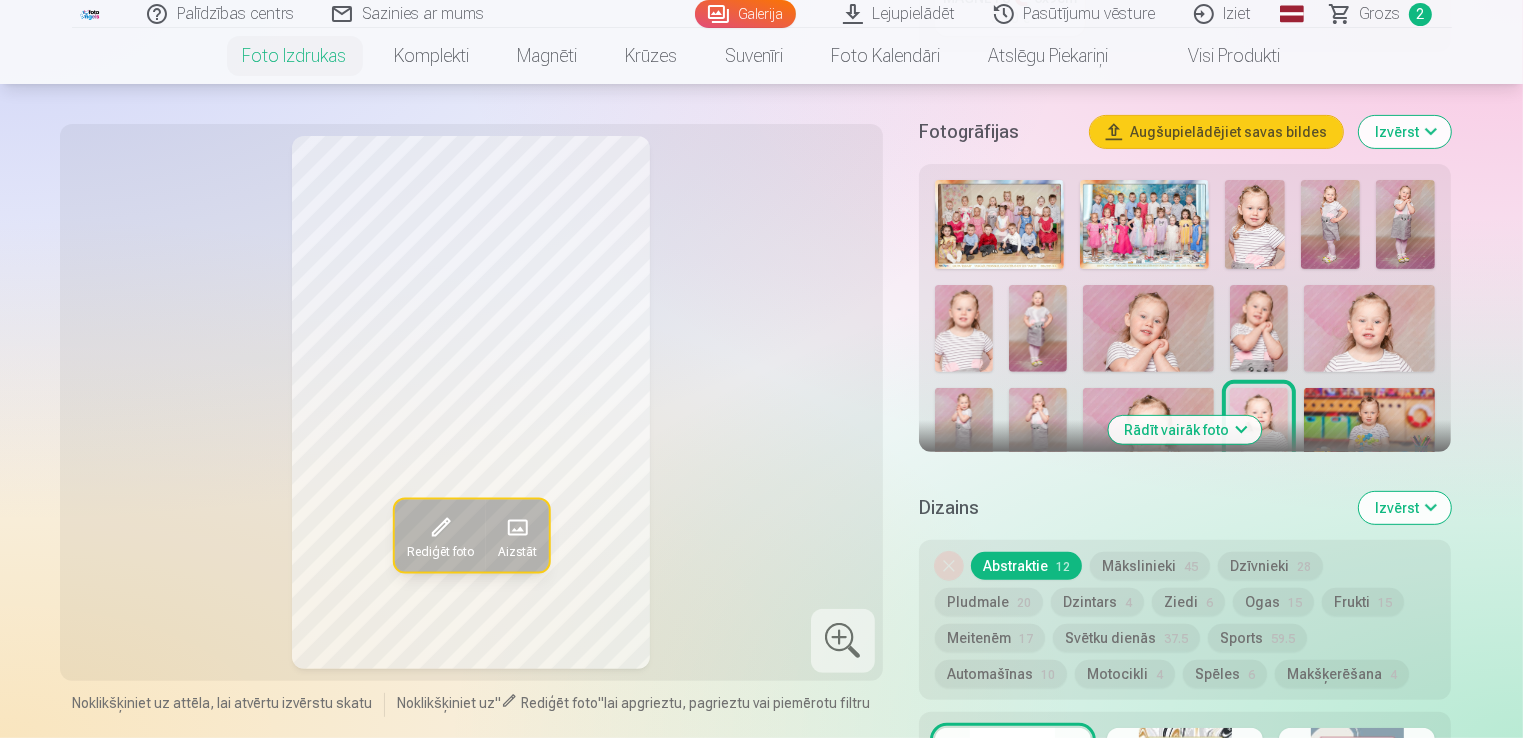 click at bounding box center [1369, 431] 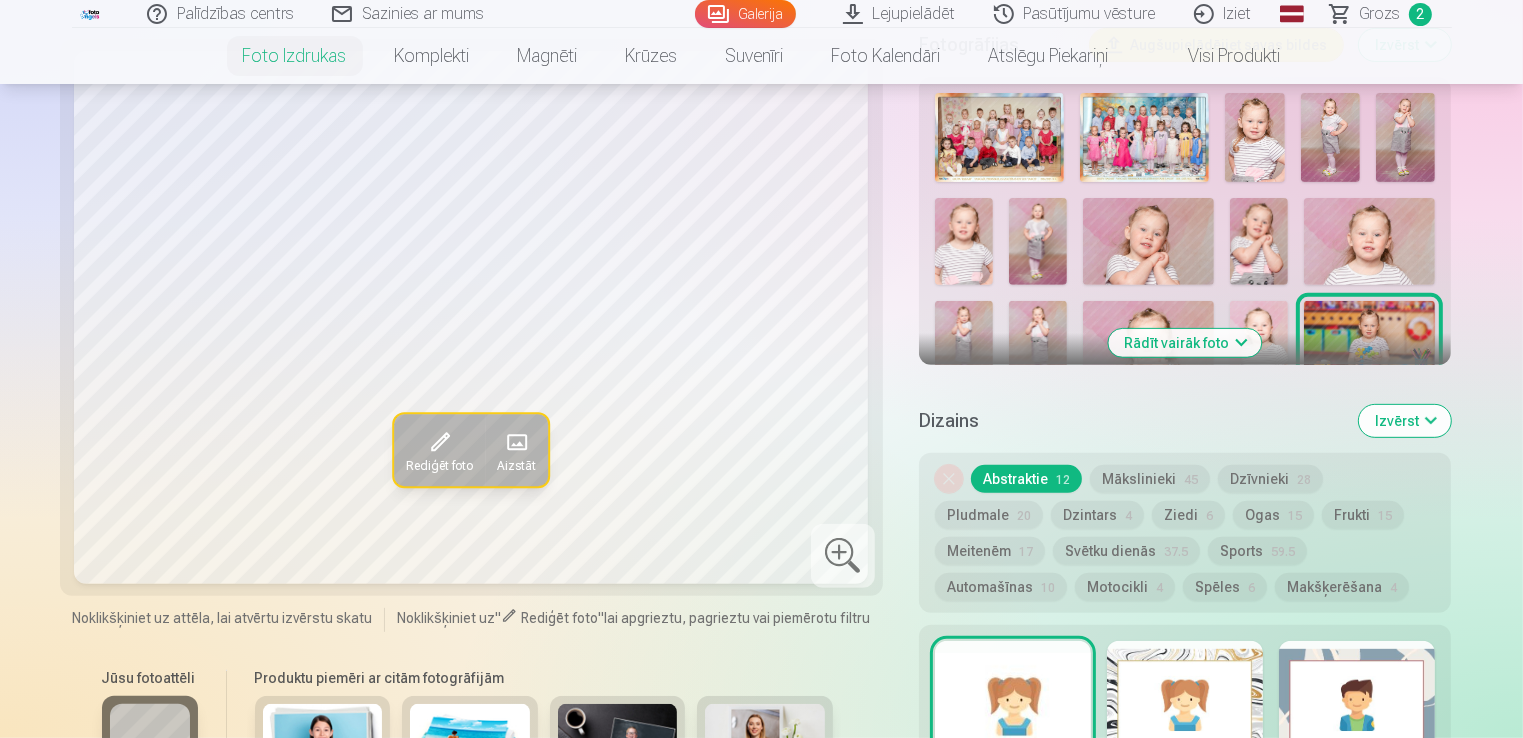 scroll, scrollTop: 655, scrollLeft: 0, axis: vertical 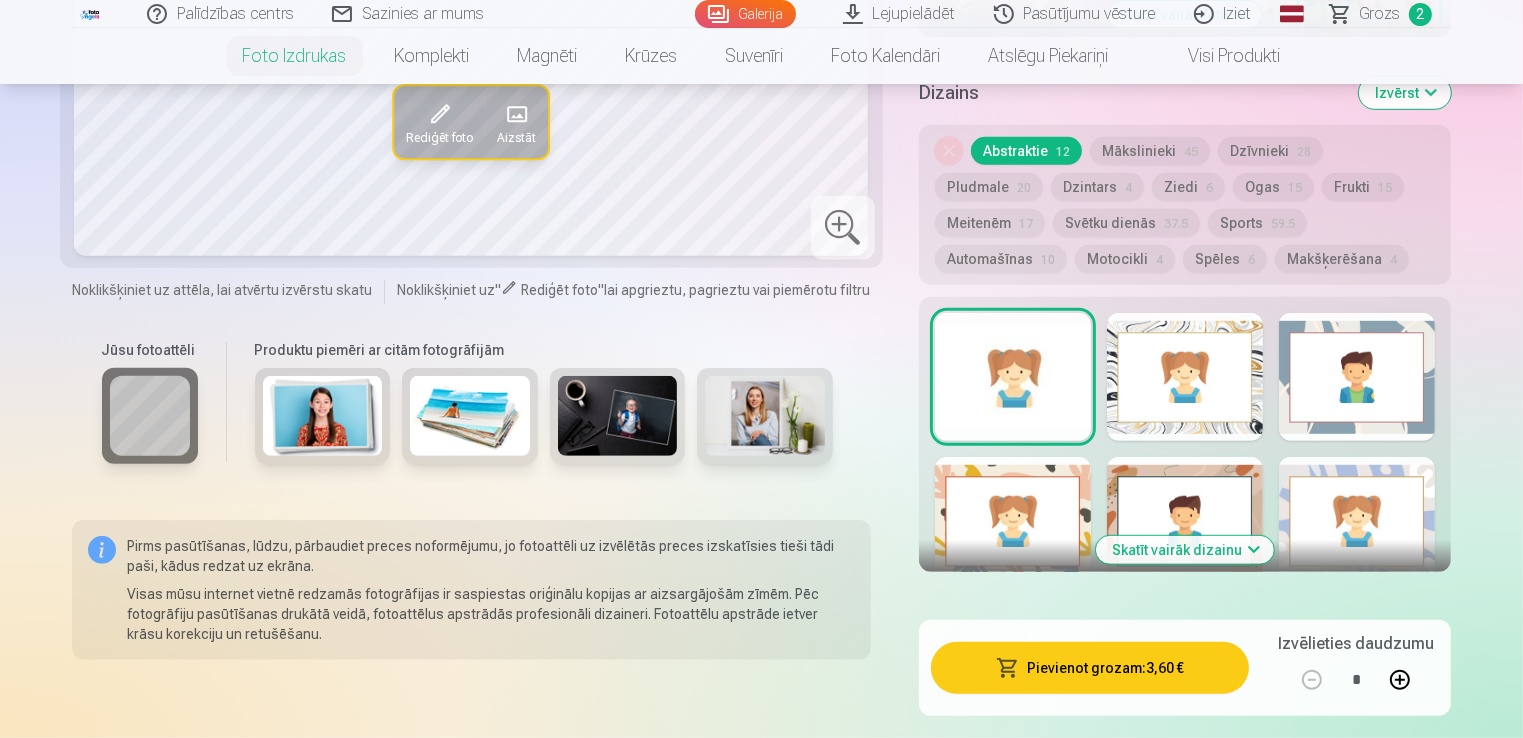 click on "Pievienot grozam :  3,60 €" at bounding box center [1090, 668] 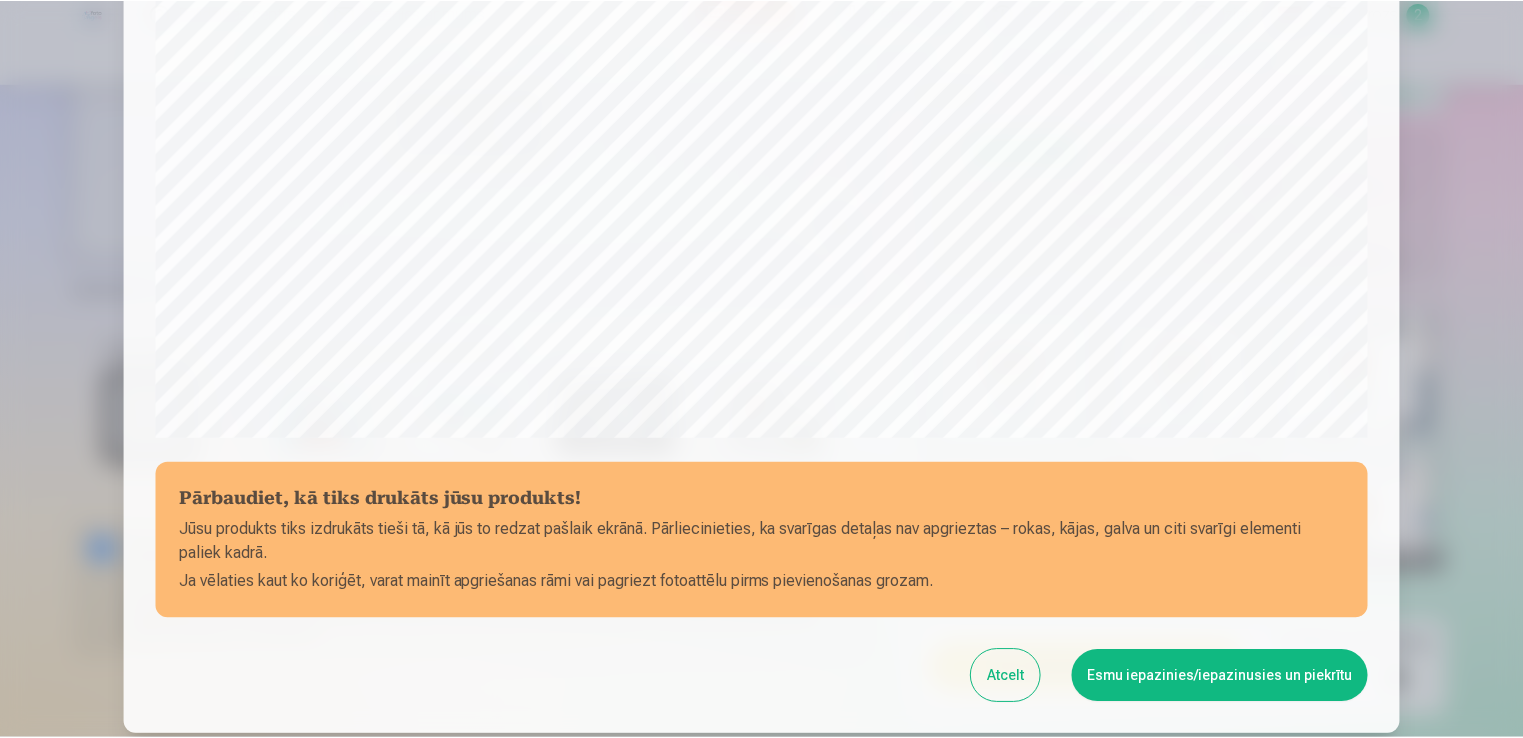scroll, scrollTop: 701, scrollLeft: 0, axis: vertical 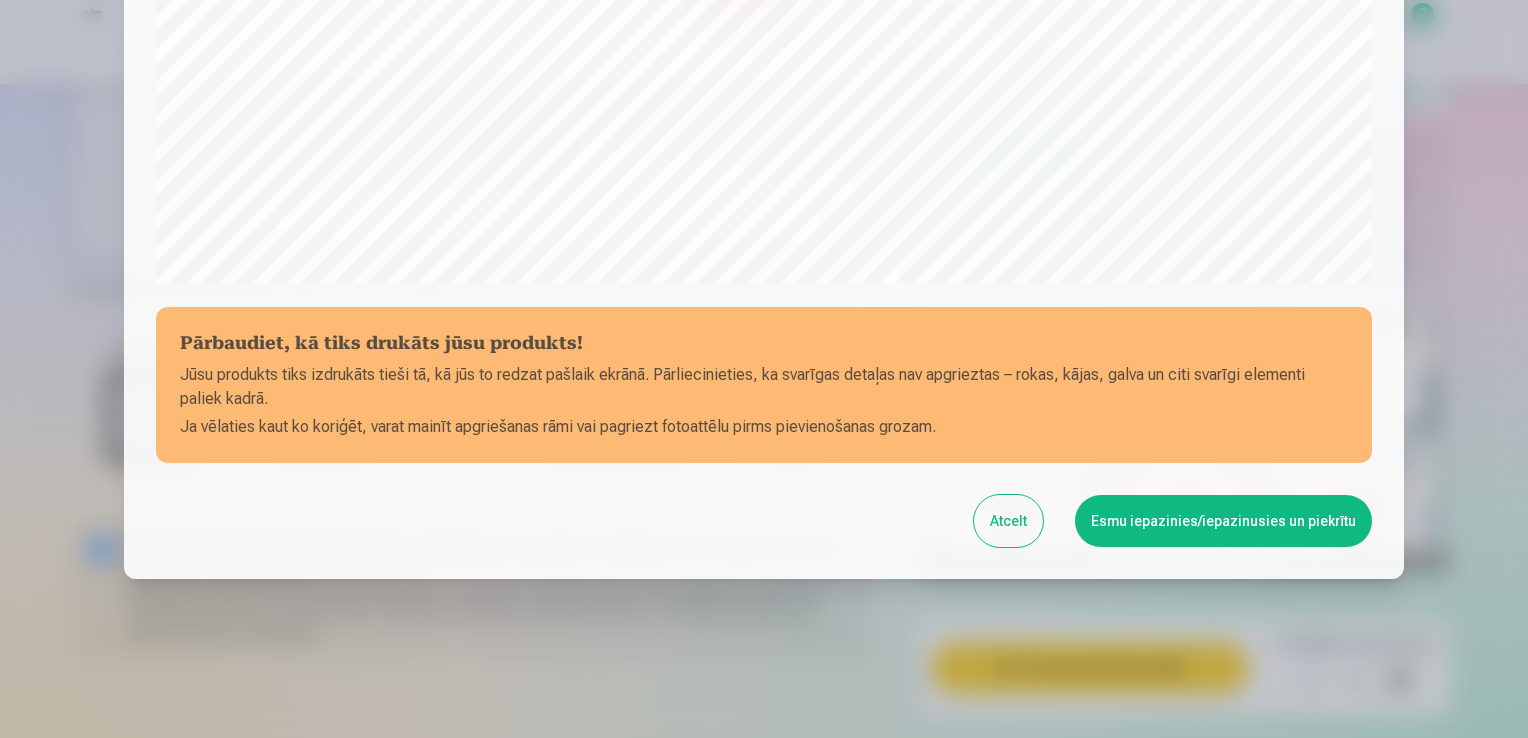 click on "Esmu iepazinies/iepazinusies un piekrītu" at bounding box center [1223, 521] 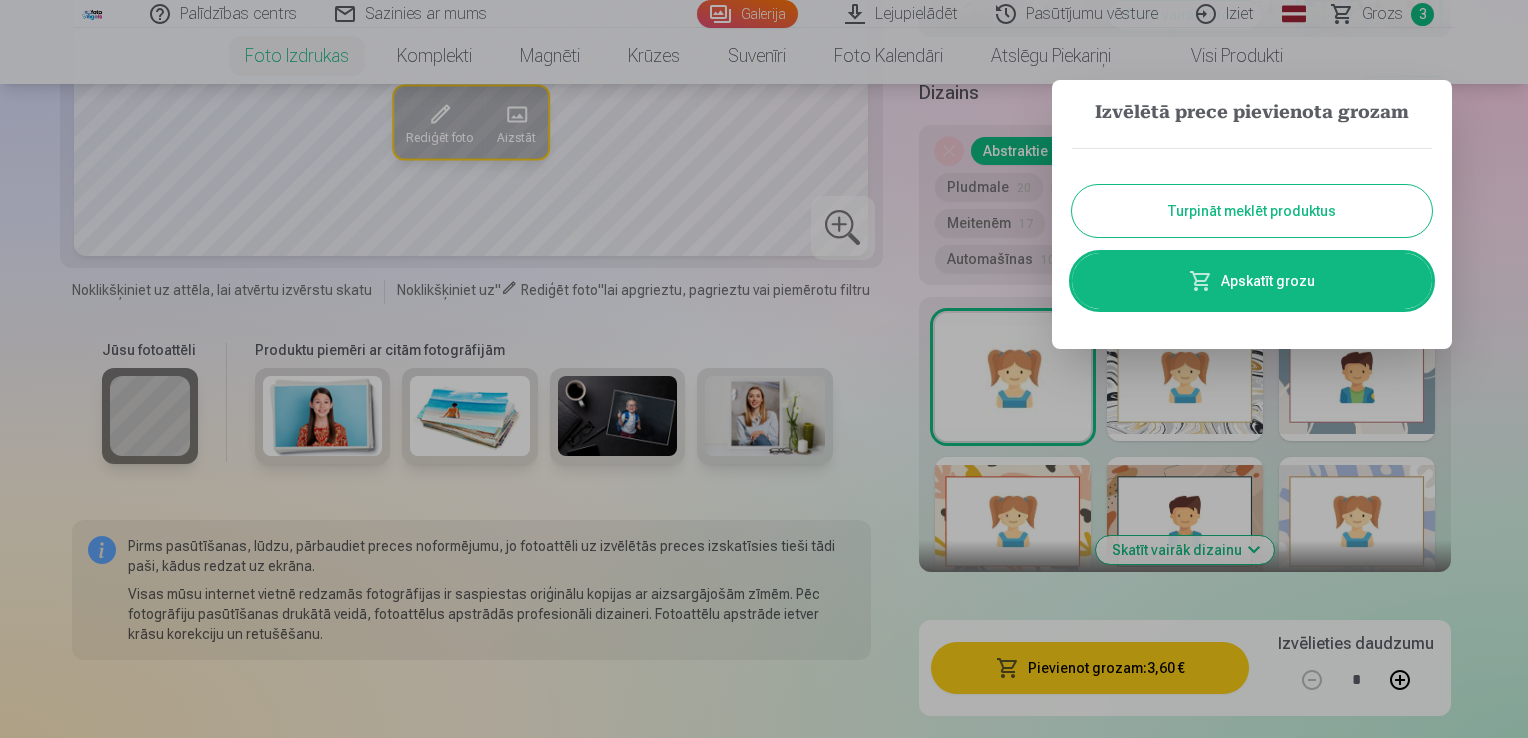 click on "Turpināt meklēt produktus" at bounding box center [1252, 211] 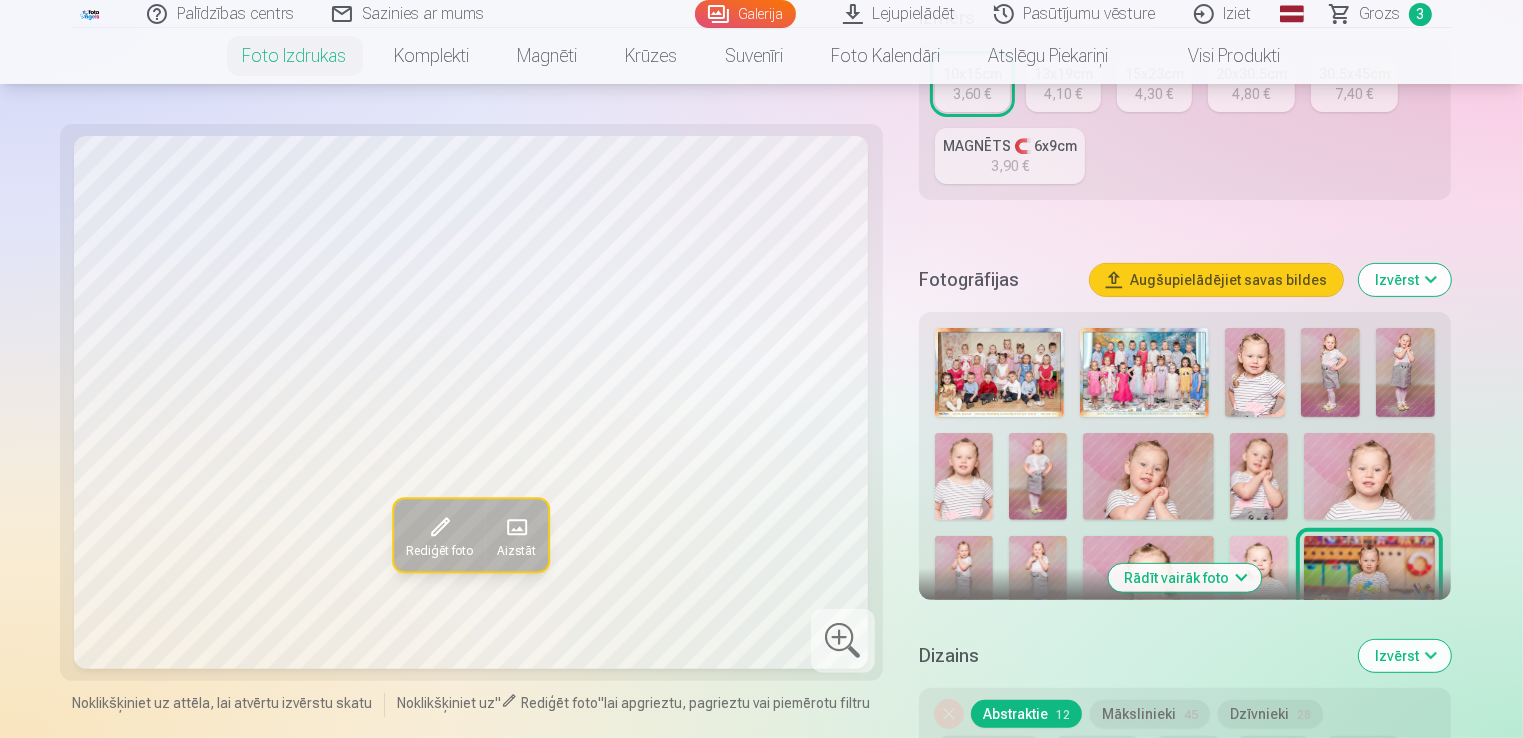scroll, scrollTop: 455, scrollLeft: 0, axis: vertical 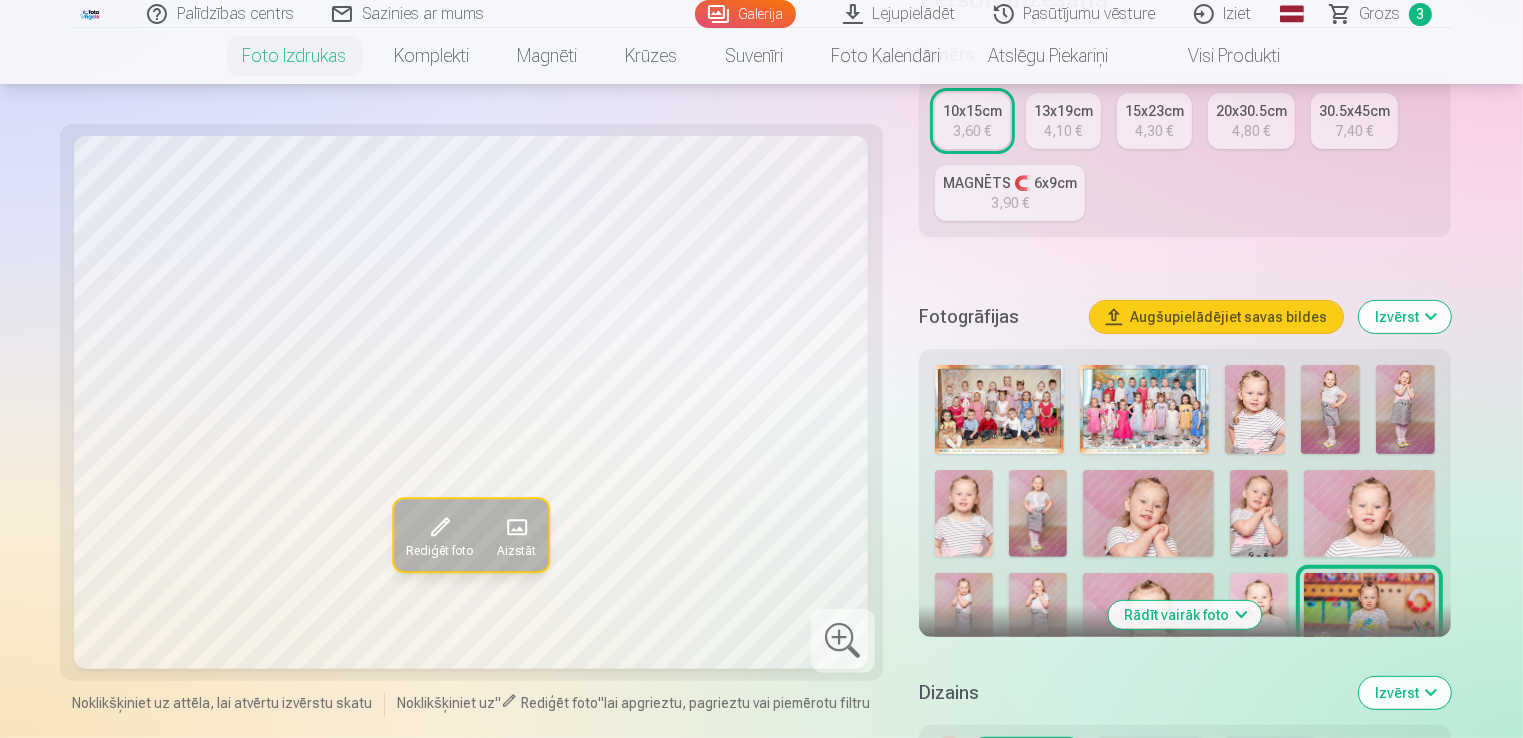 click on "Rādīt vairāk foto" at bounding box center (1185, 615) 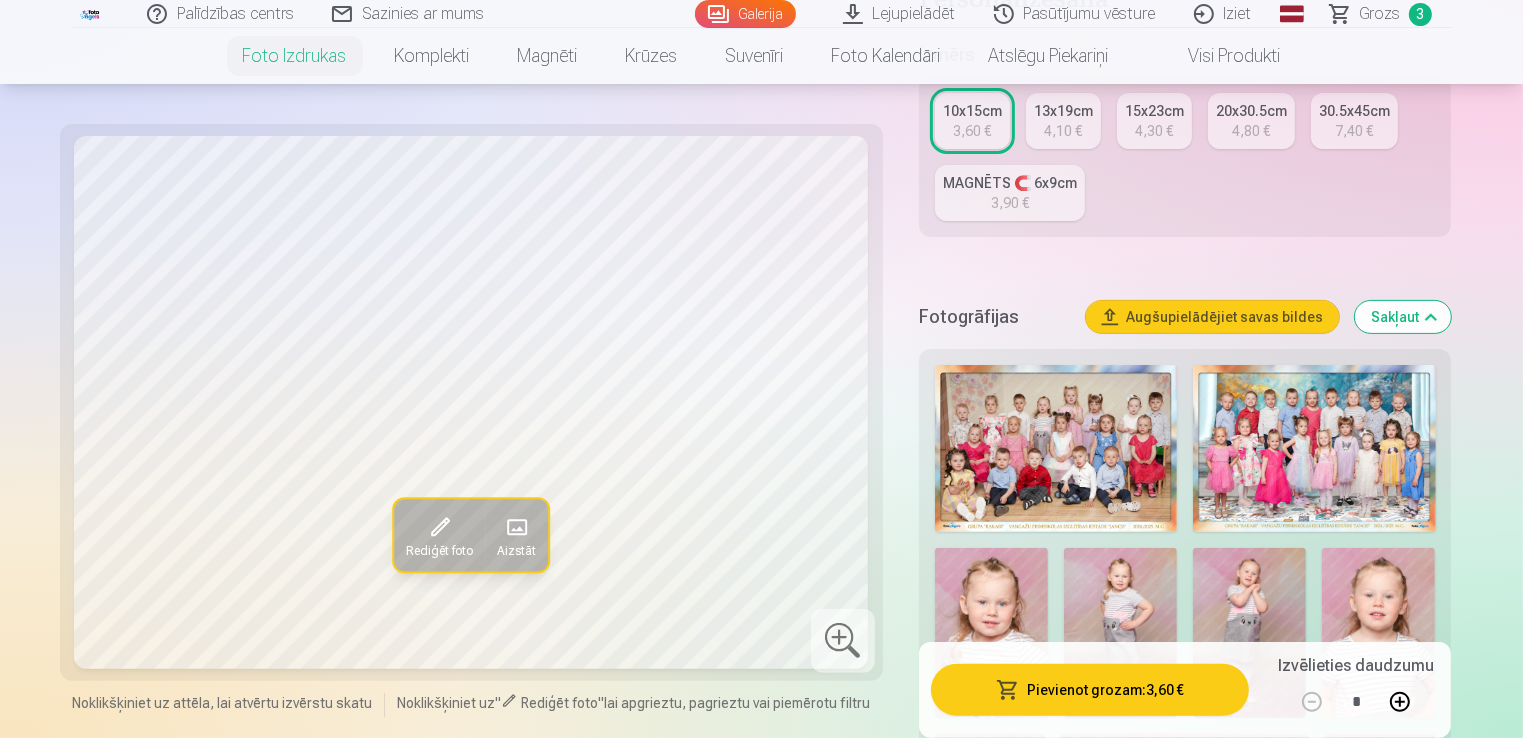 type 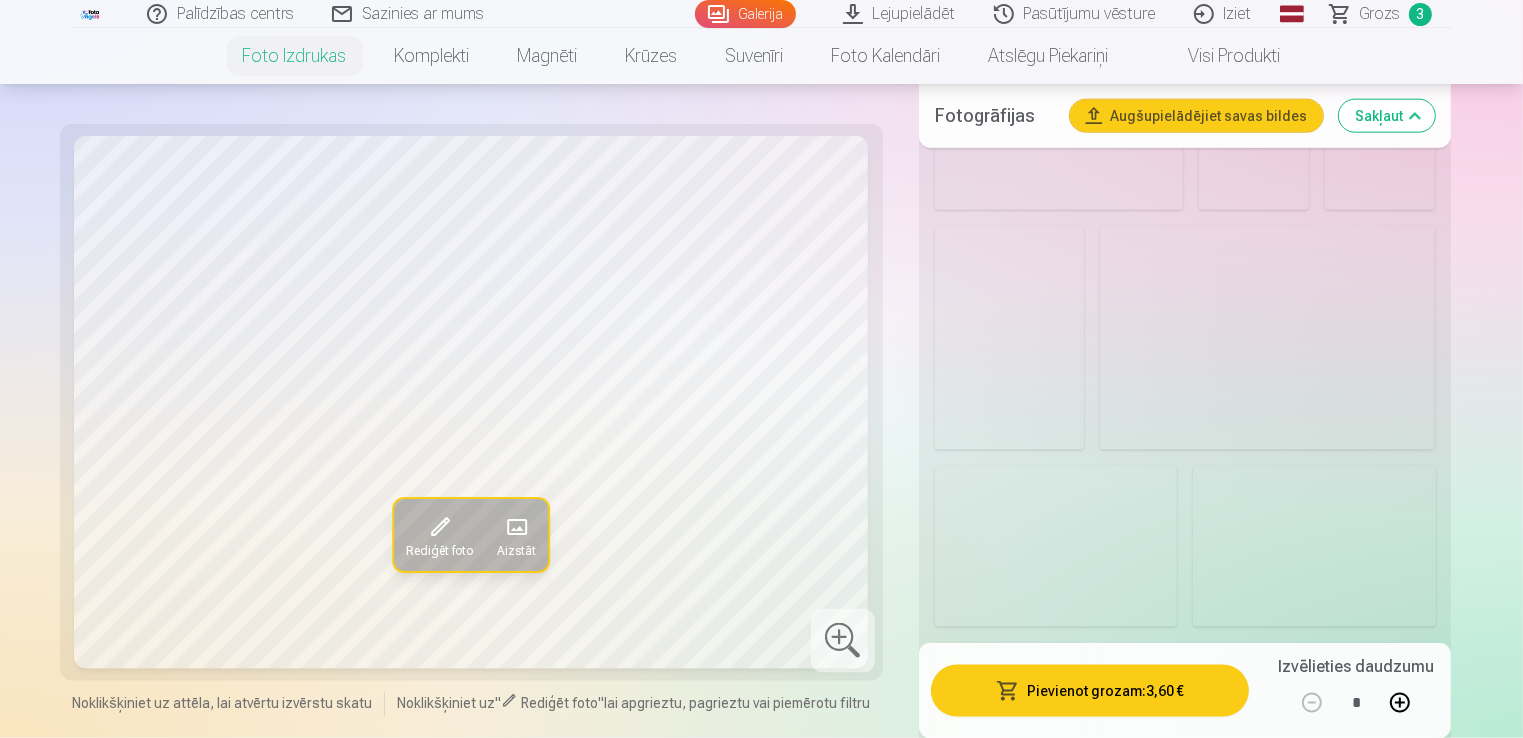 scroll, scrollTop: 2535, scrollLeft: 0, axis: vertical 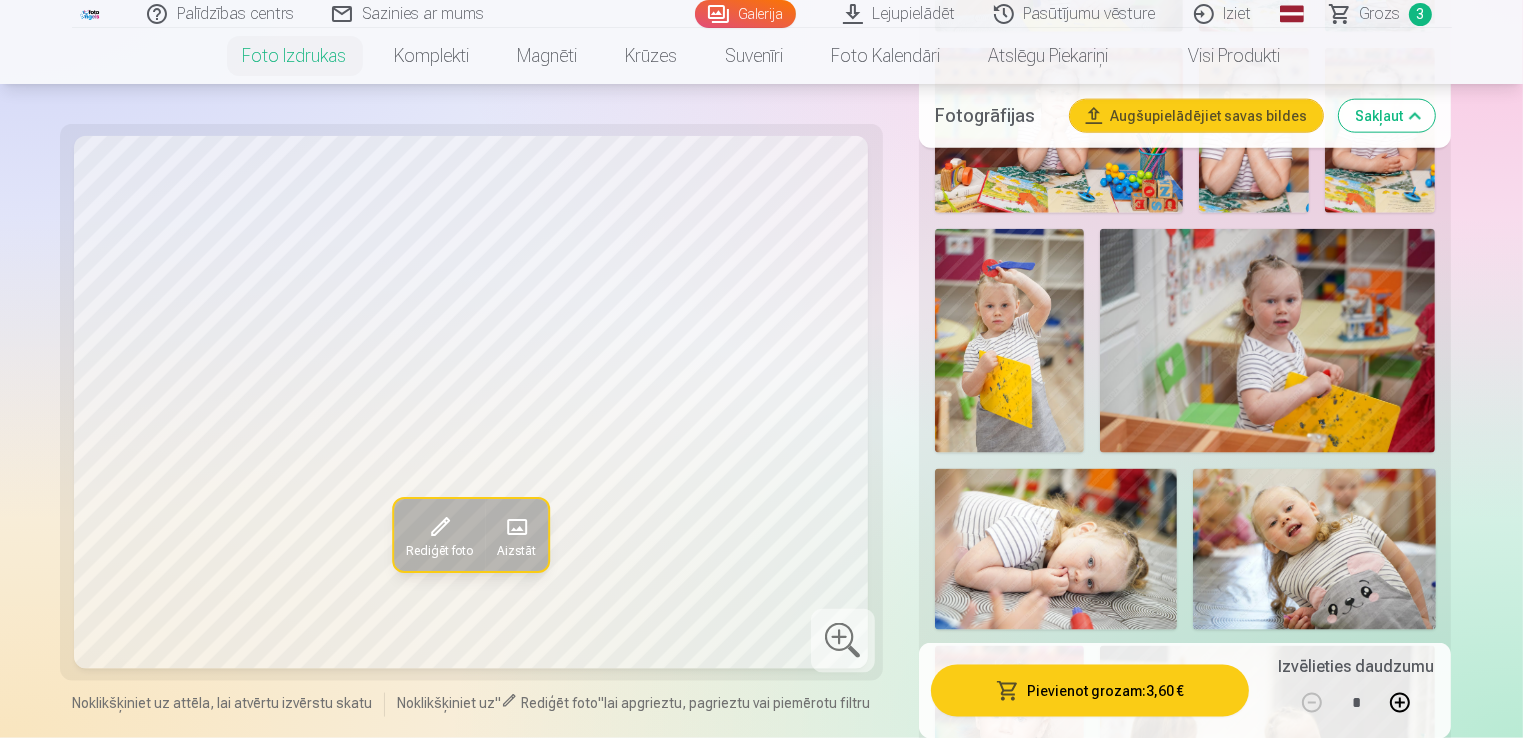 click at bounding box center [1056, 550] 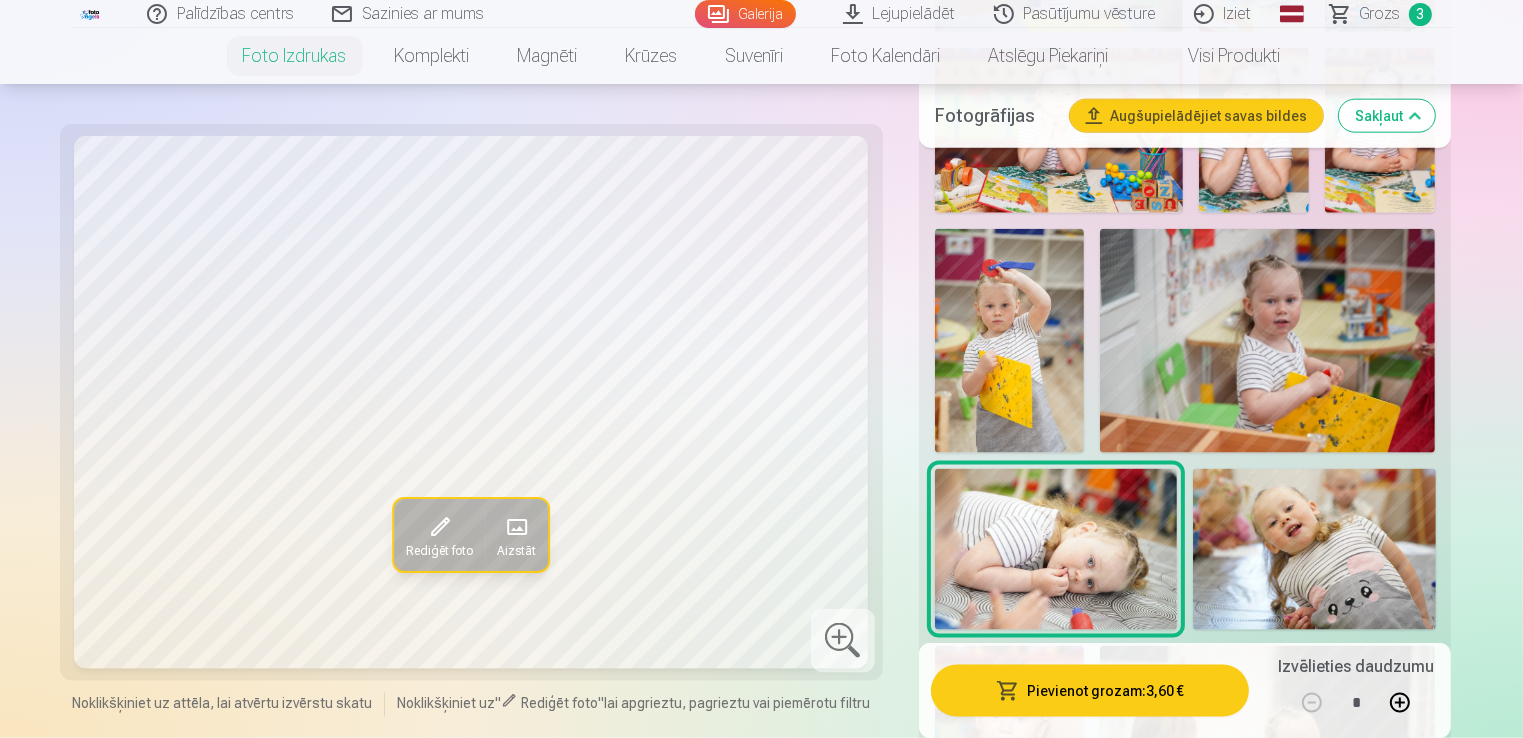 click at bounding box center (1314, 550) 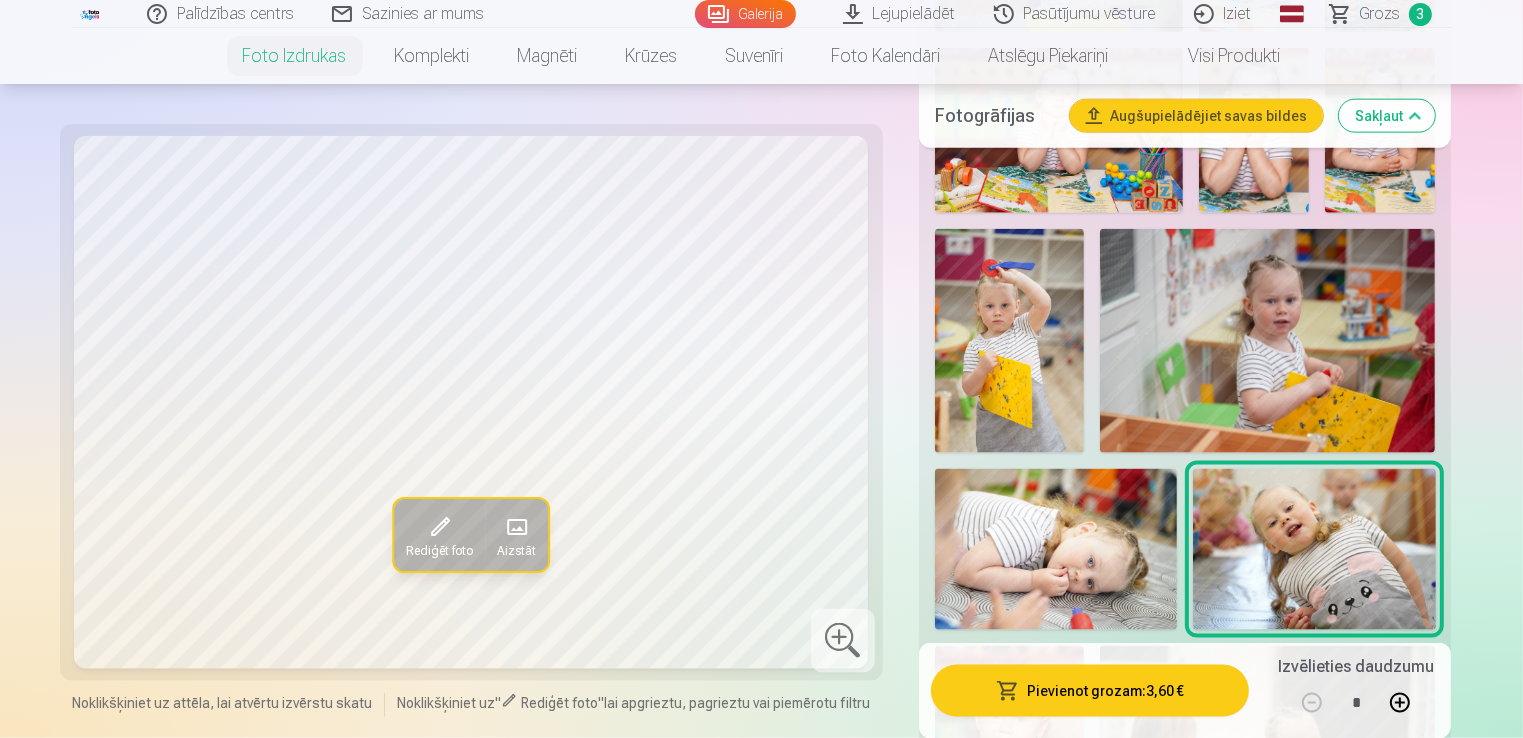 click at bounding box center (1009, 341) 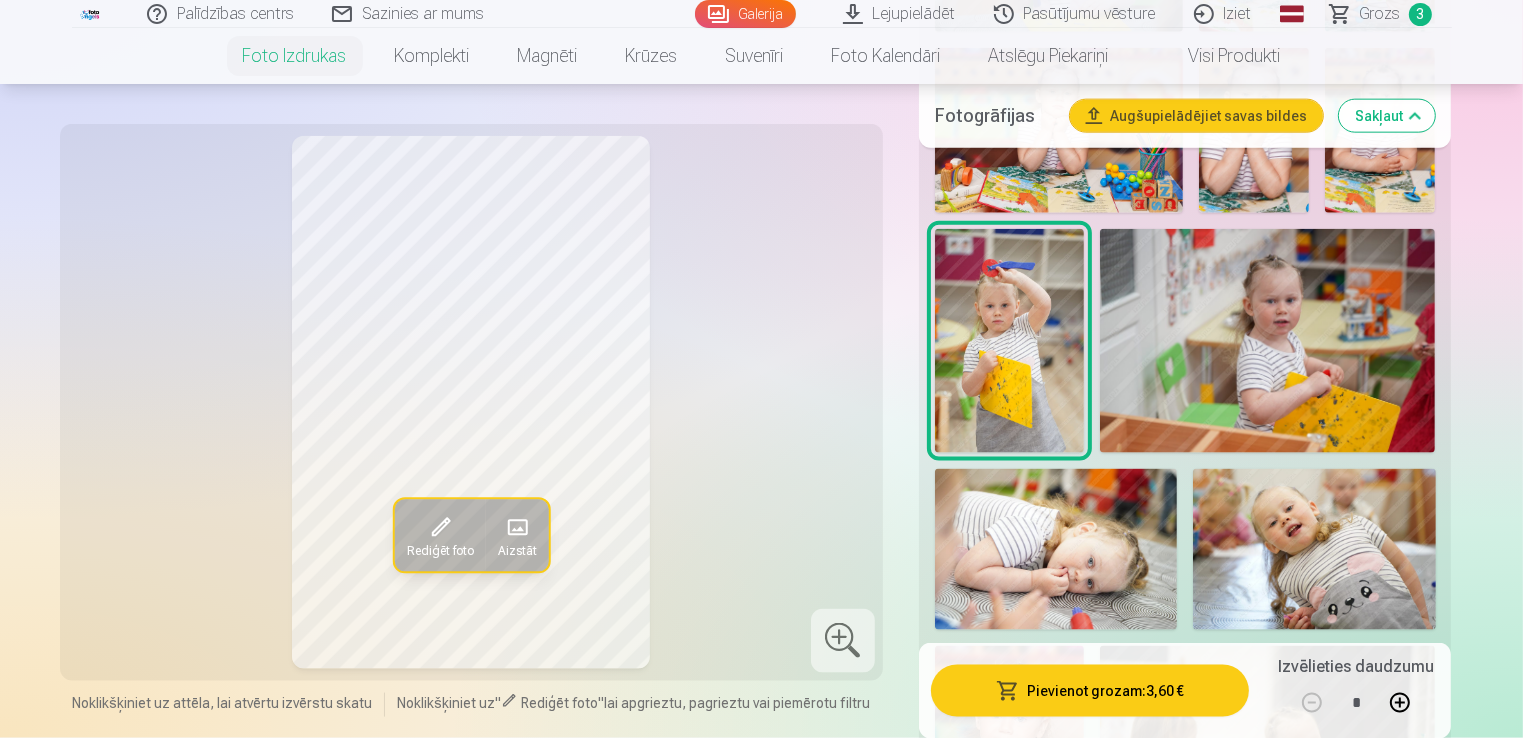 click at bounding box center [1268, 341] 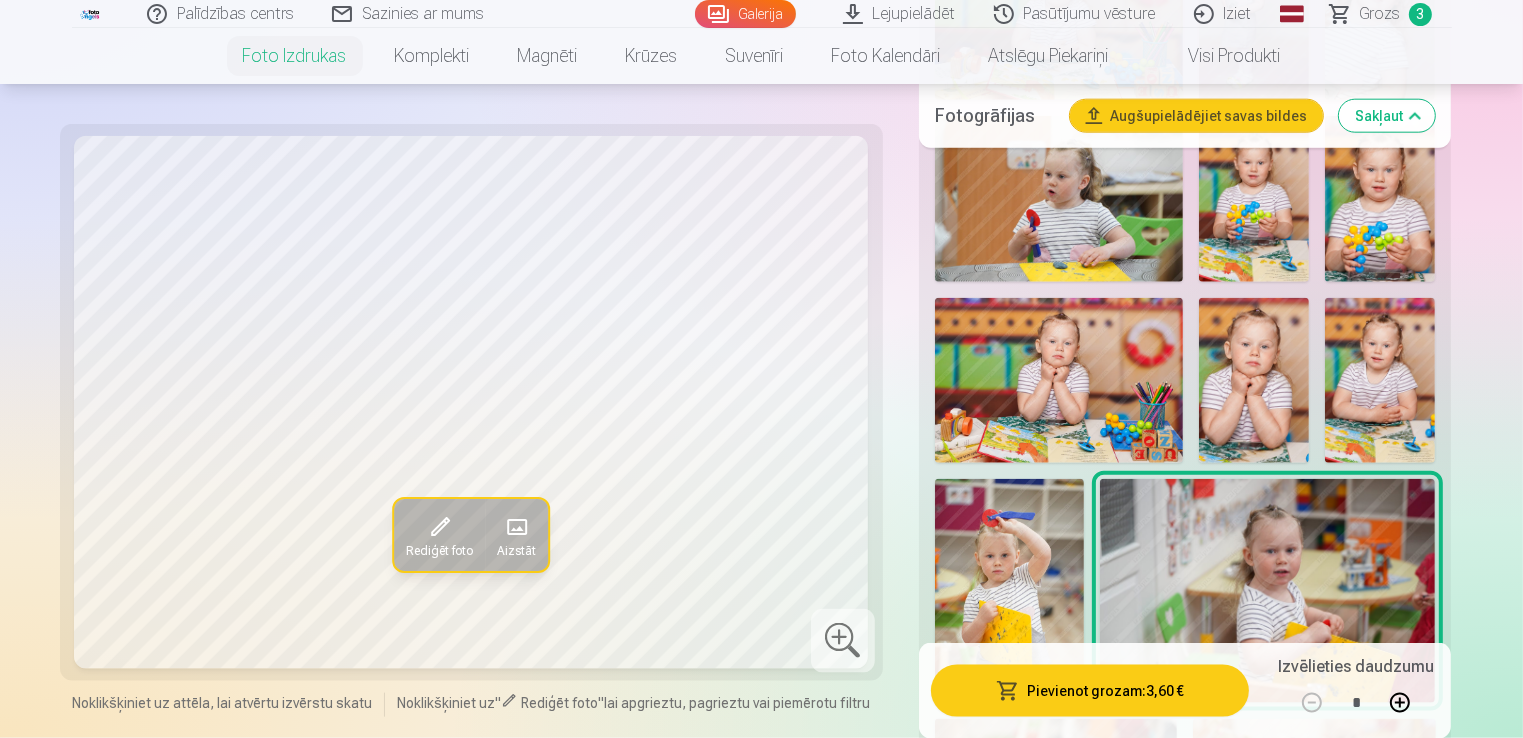 scroll, scrollTop: 2215, scrollLeft: 0, axis: vertical 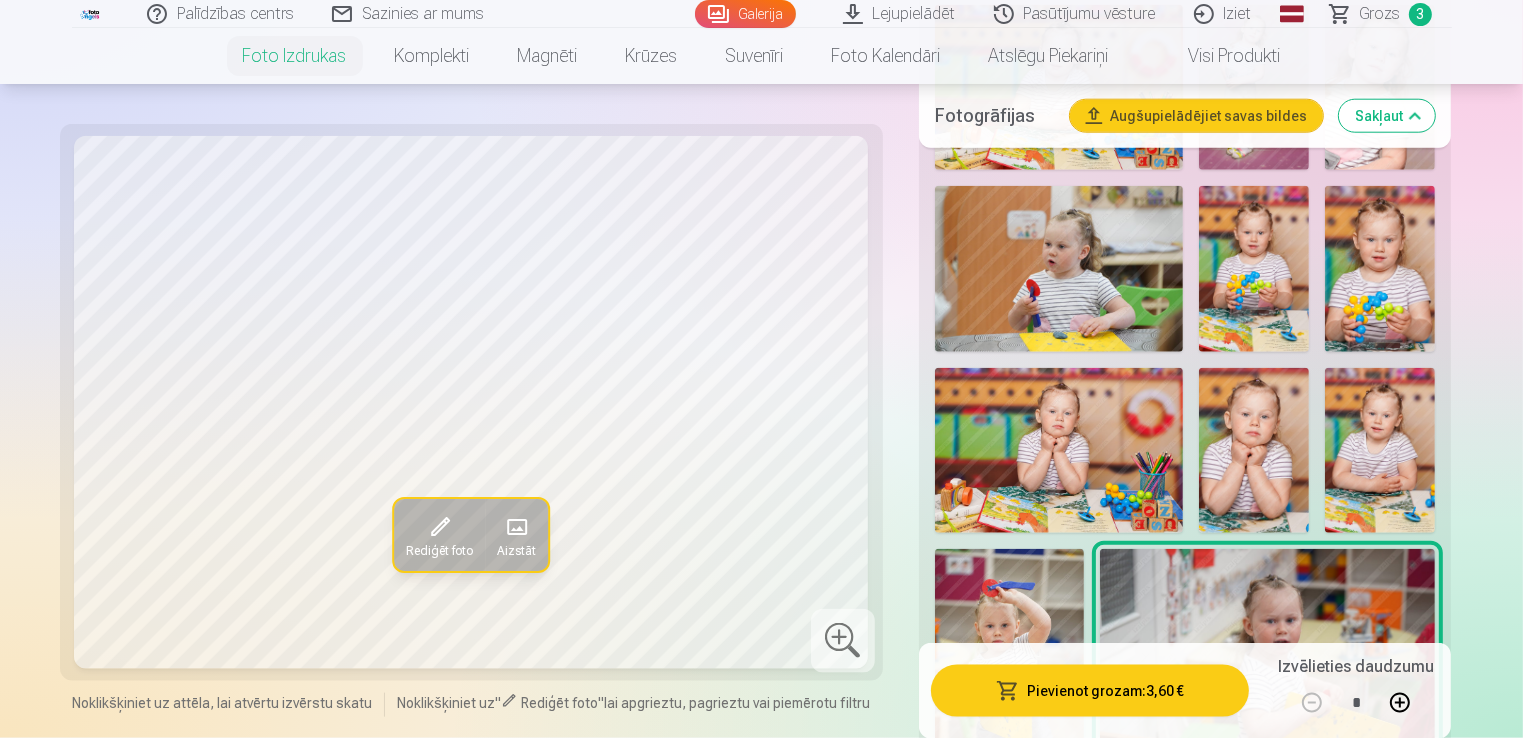 click at bounding box center (1059, 268) 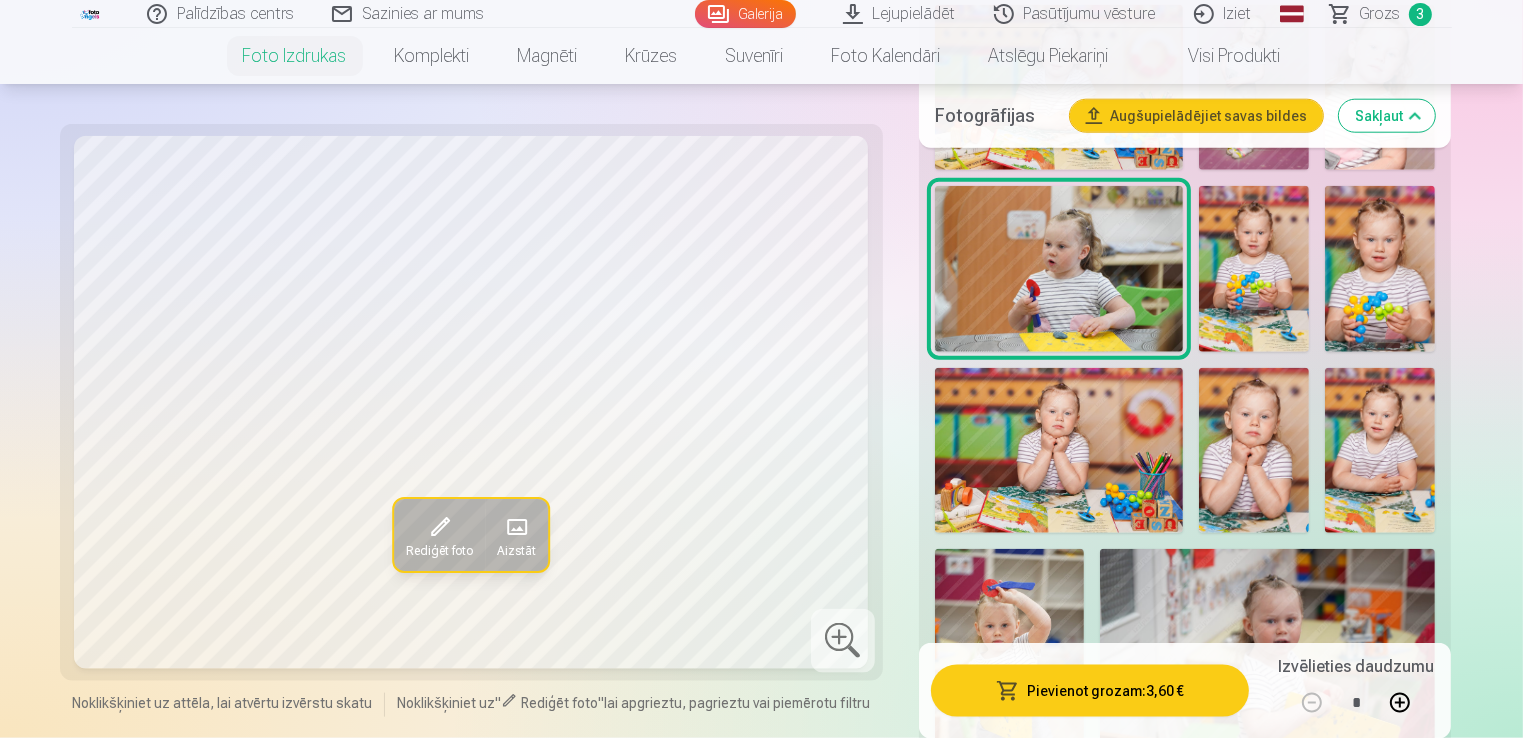 click at bounding box center [1059, 450] 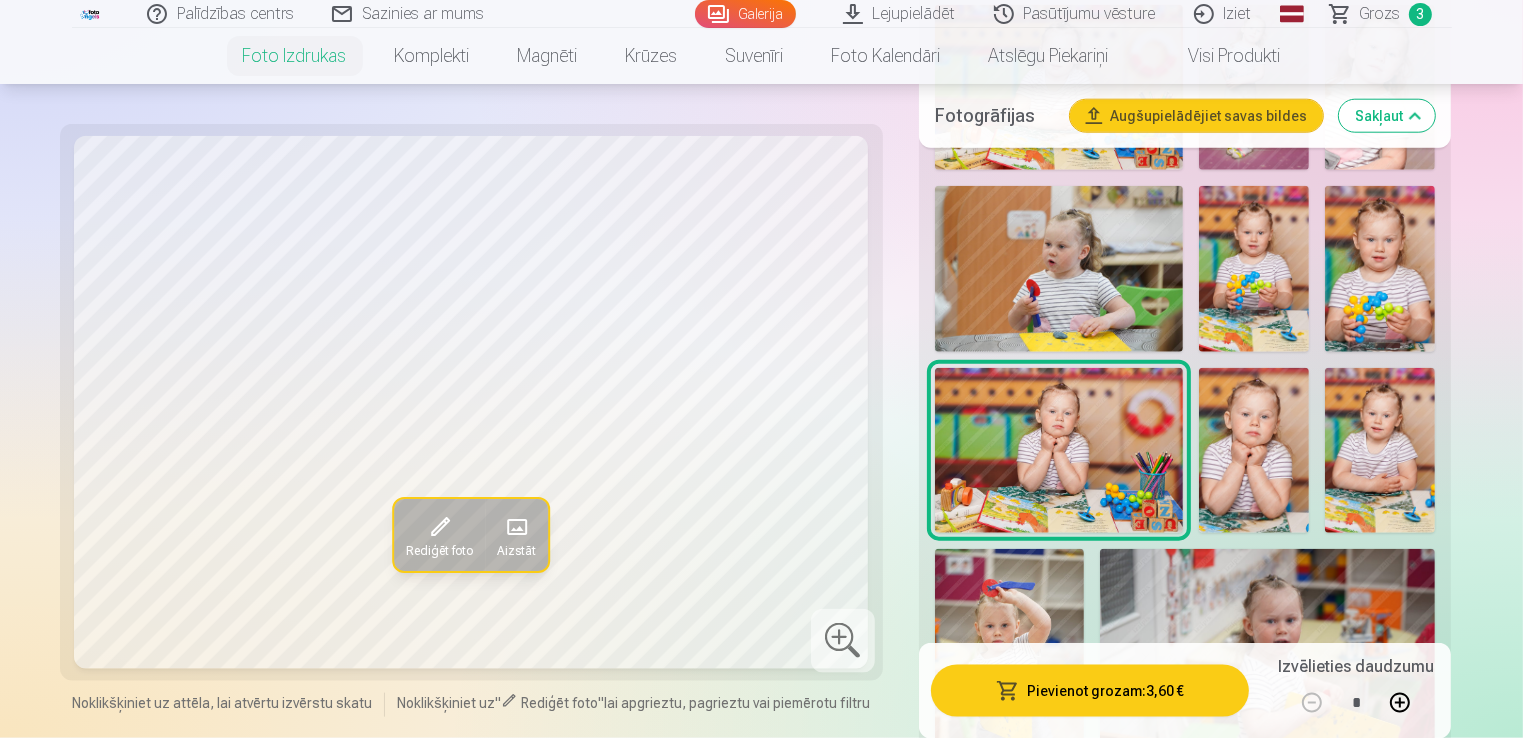 click at bounding box center (1254, 451) 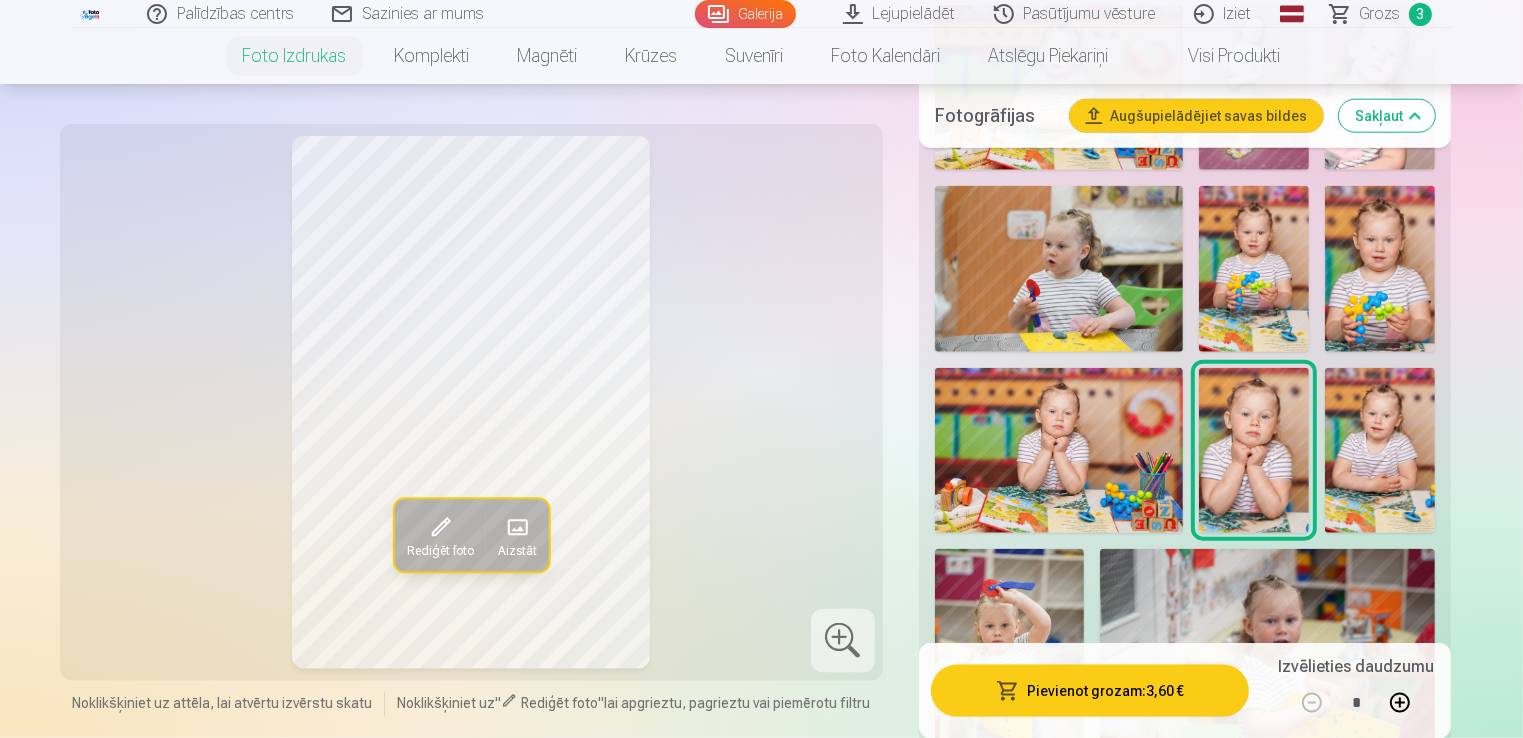 click at bounding box center (1059, 450) 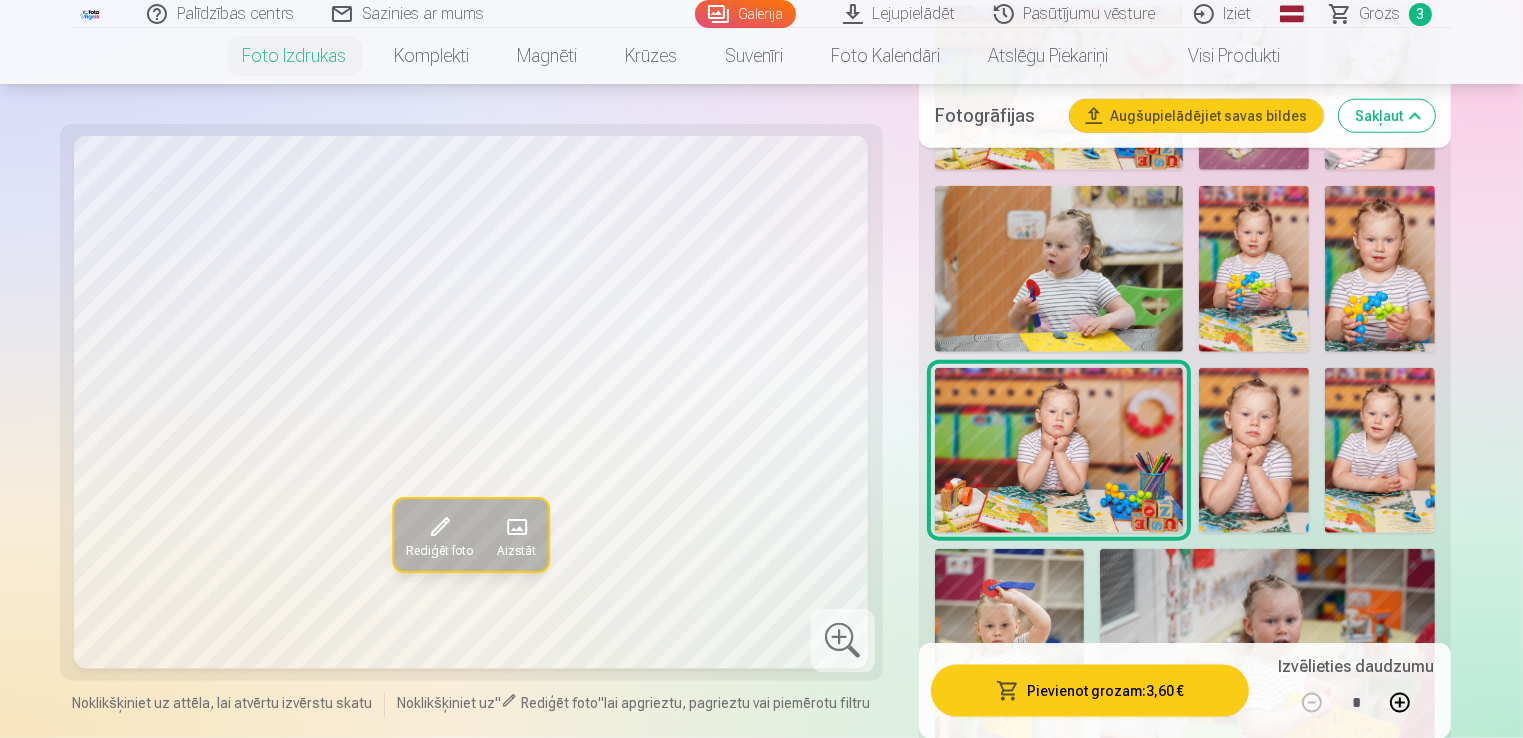 click at bounding box center (1009, 661) 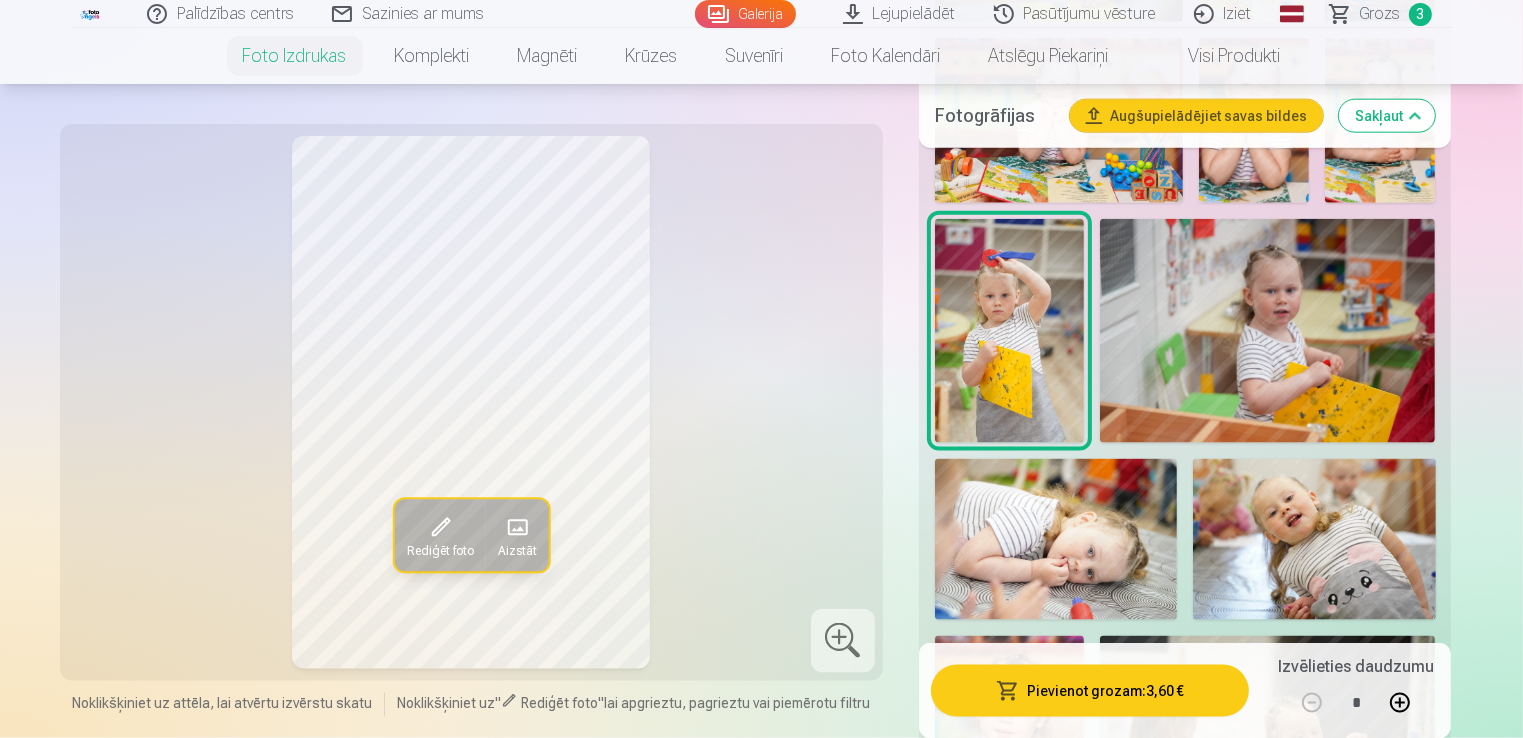 scroll, scrollTop: 2582, scrollLeft: 0, axis: vertical 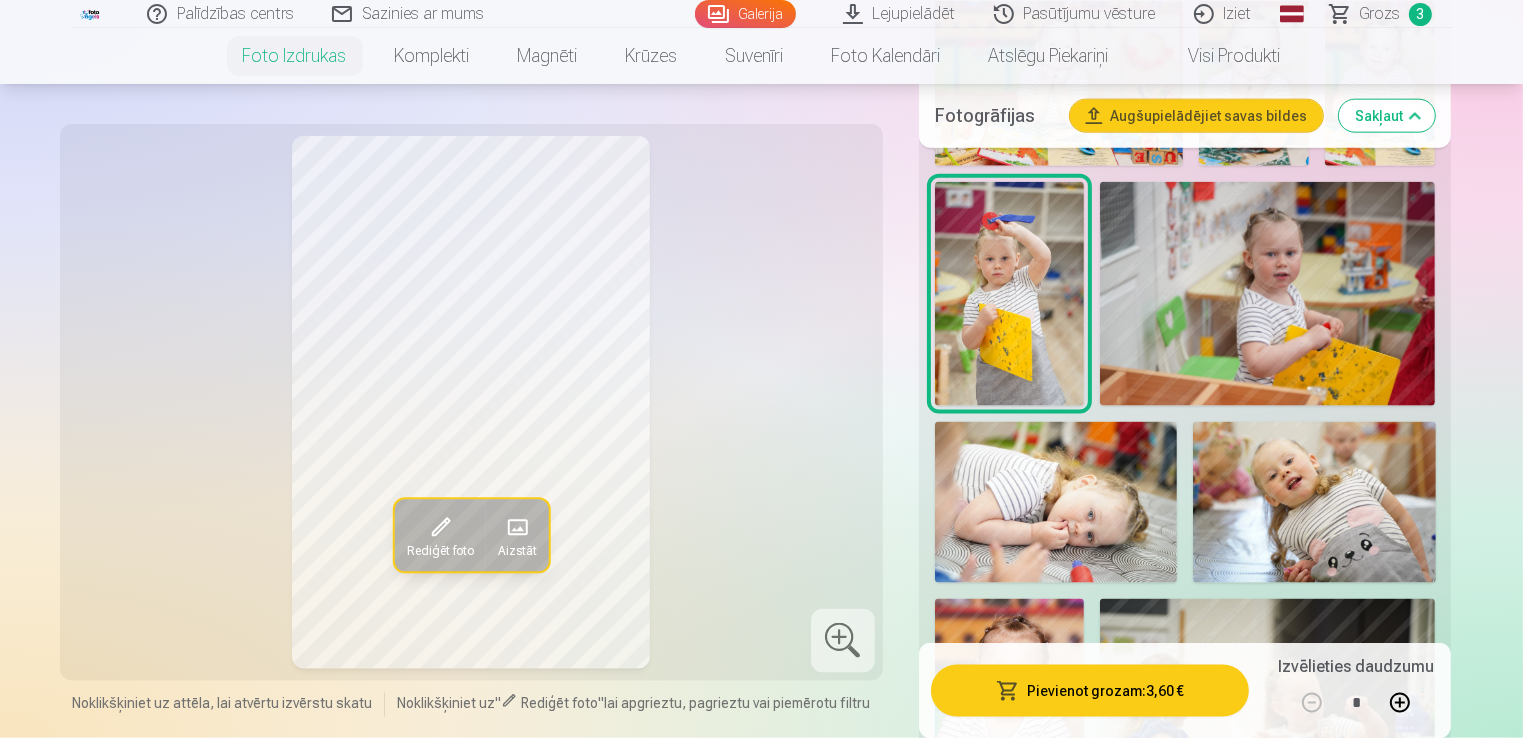 click at bounding box center (1056, 503) 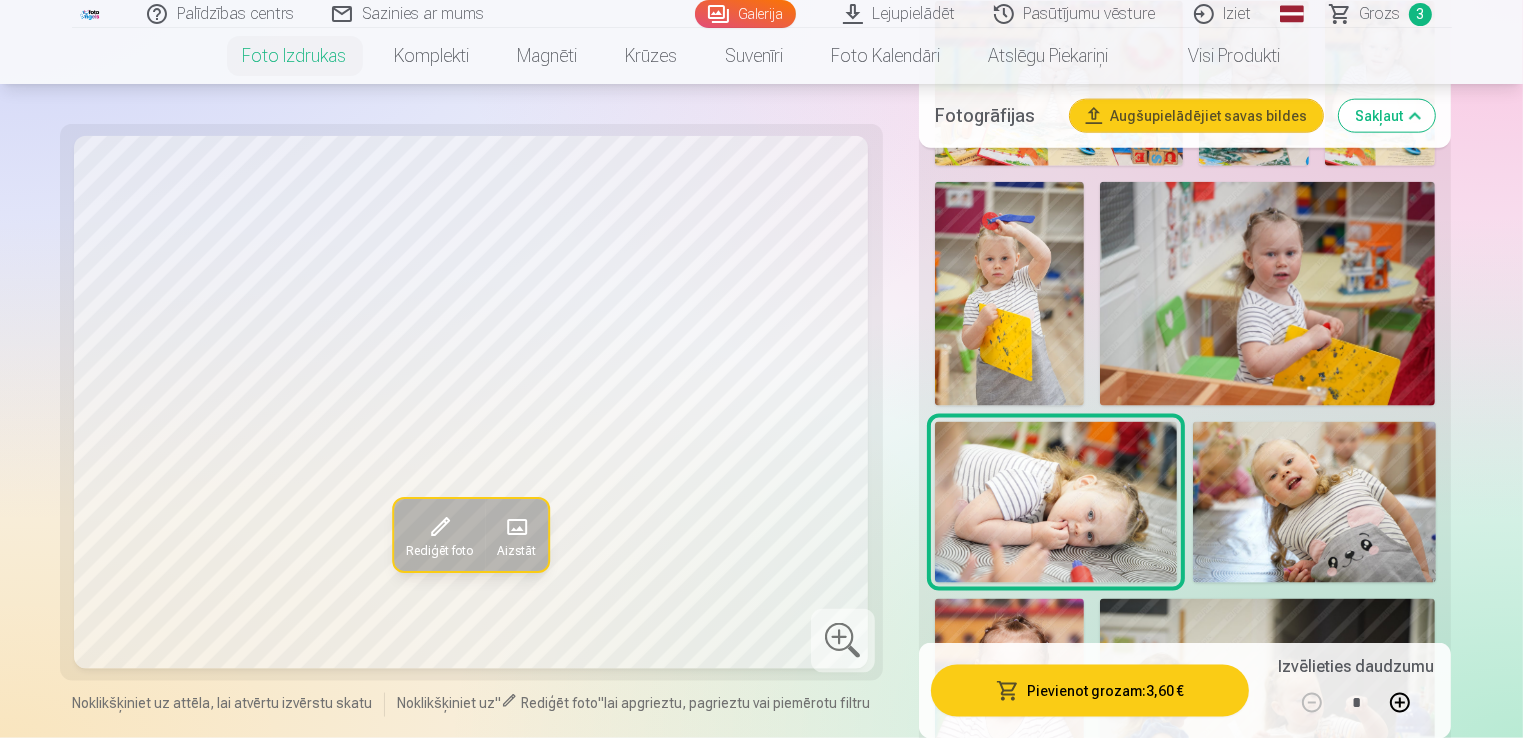 click at bounding box center [1314, 503] 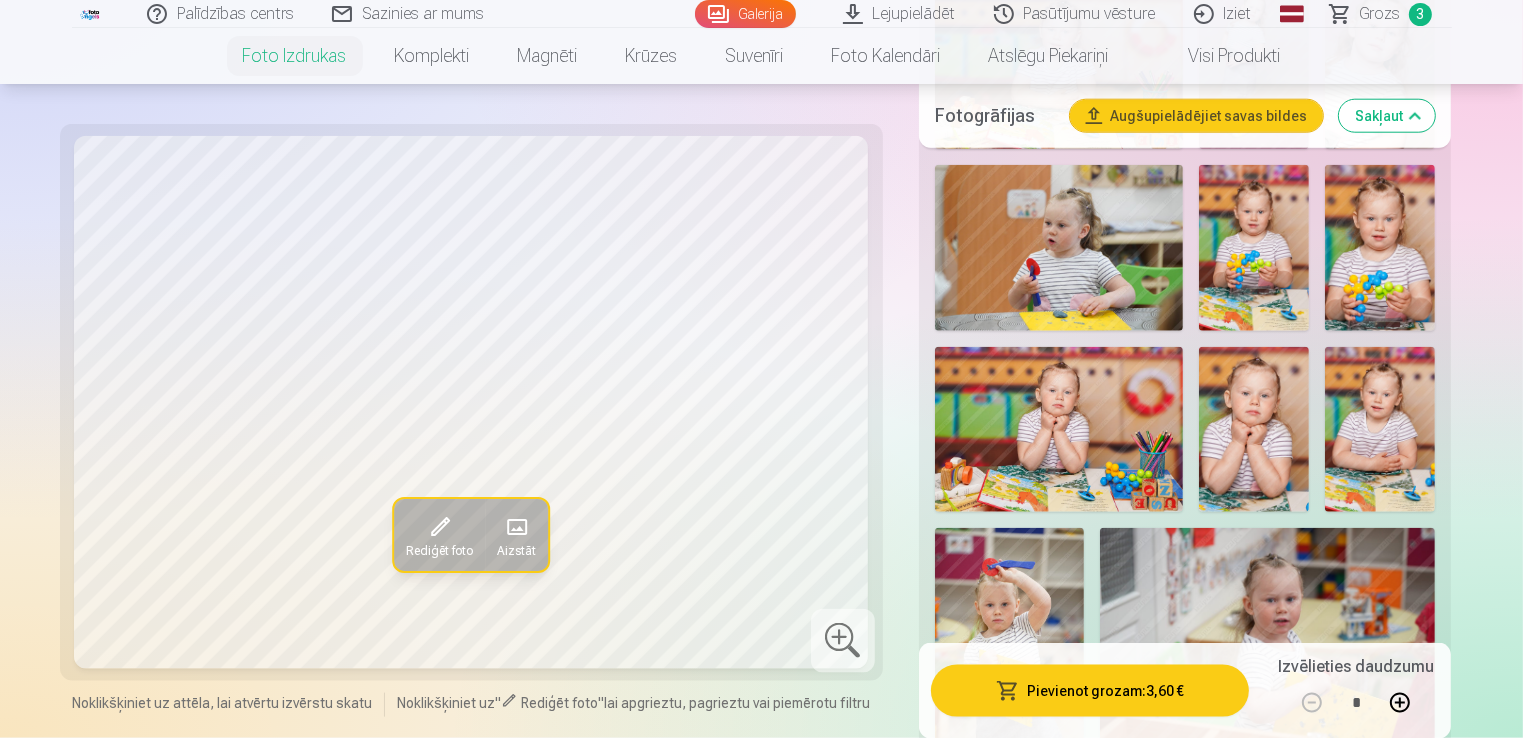 scroll, scrollTop: 2212, scrollLeft: 0, axis: vertical 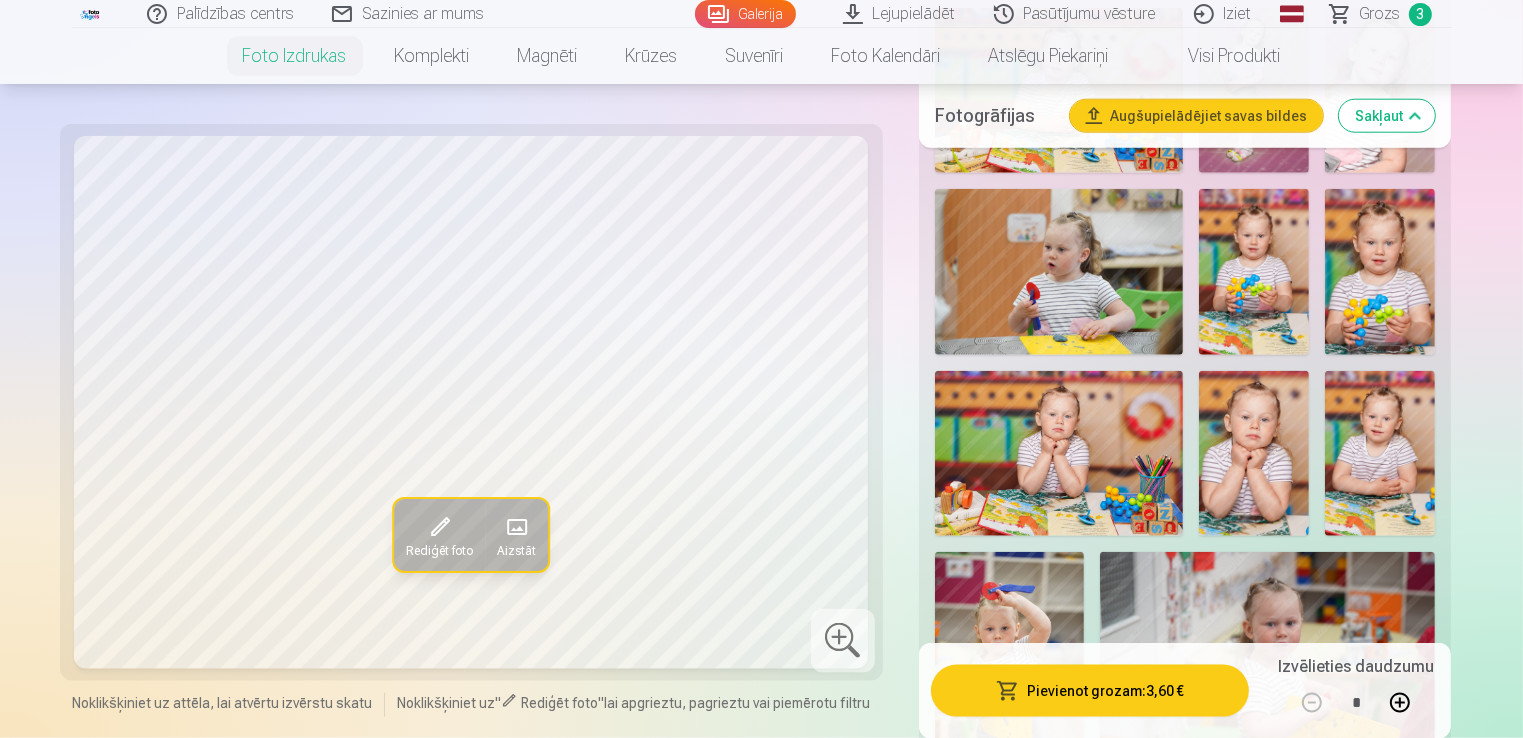 click at bounding box center (1059, 453) 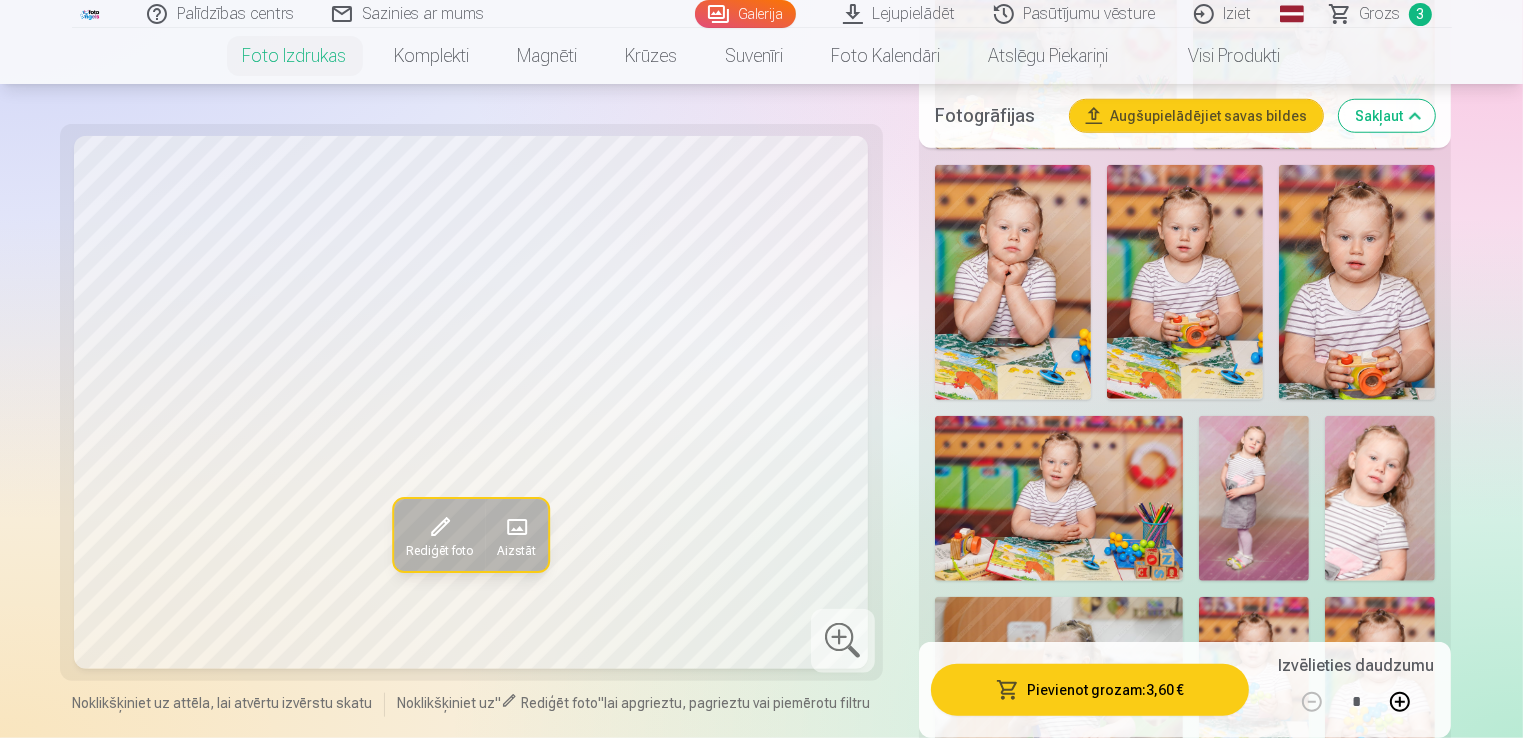 scroll, scrollTop: 1766, scrollLeft: 0, axis: vertical 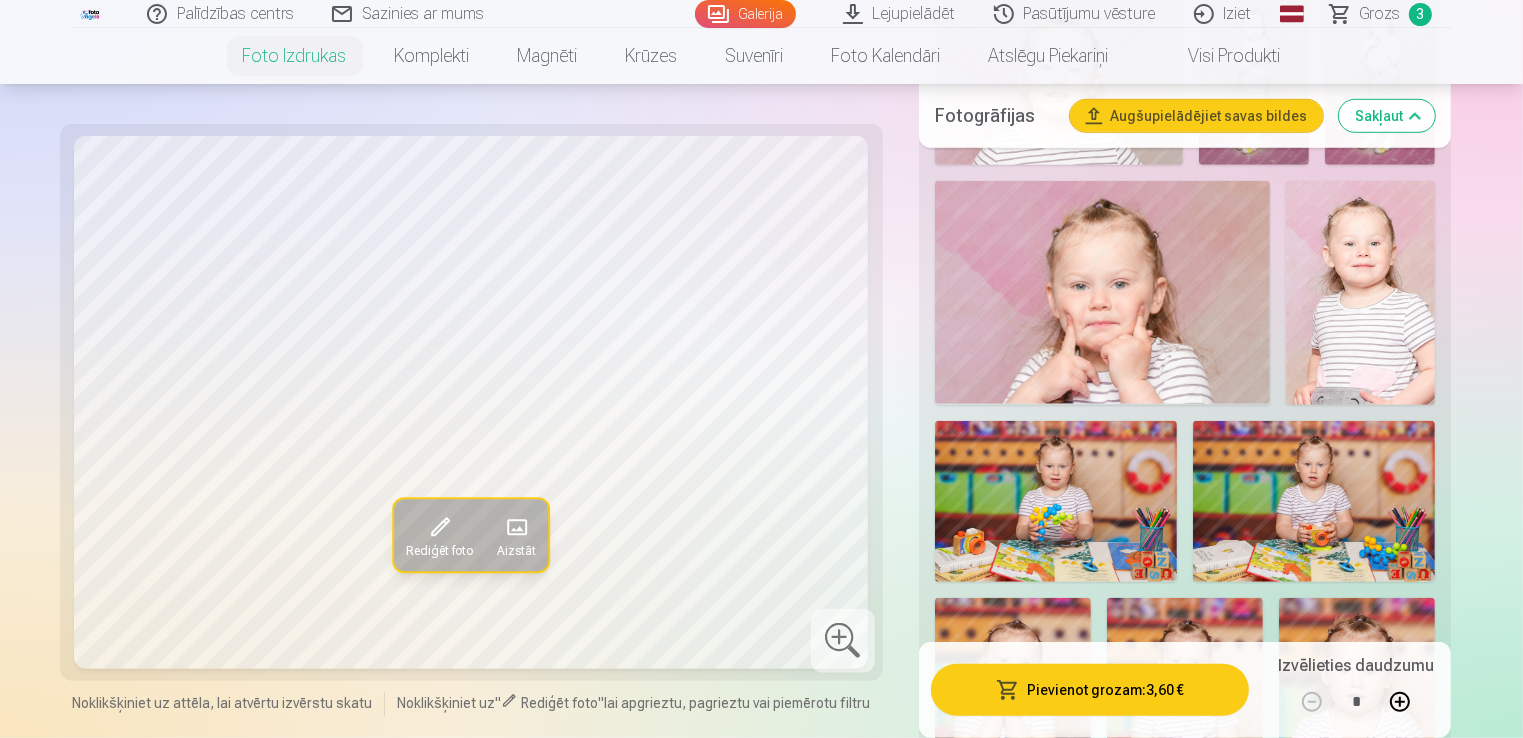 click on "Pievienot grozam :  3,60 €" at bounding box center (1090, 690) 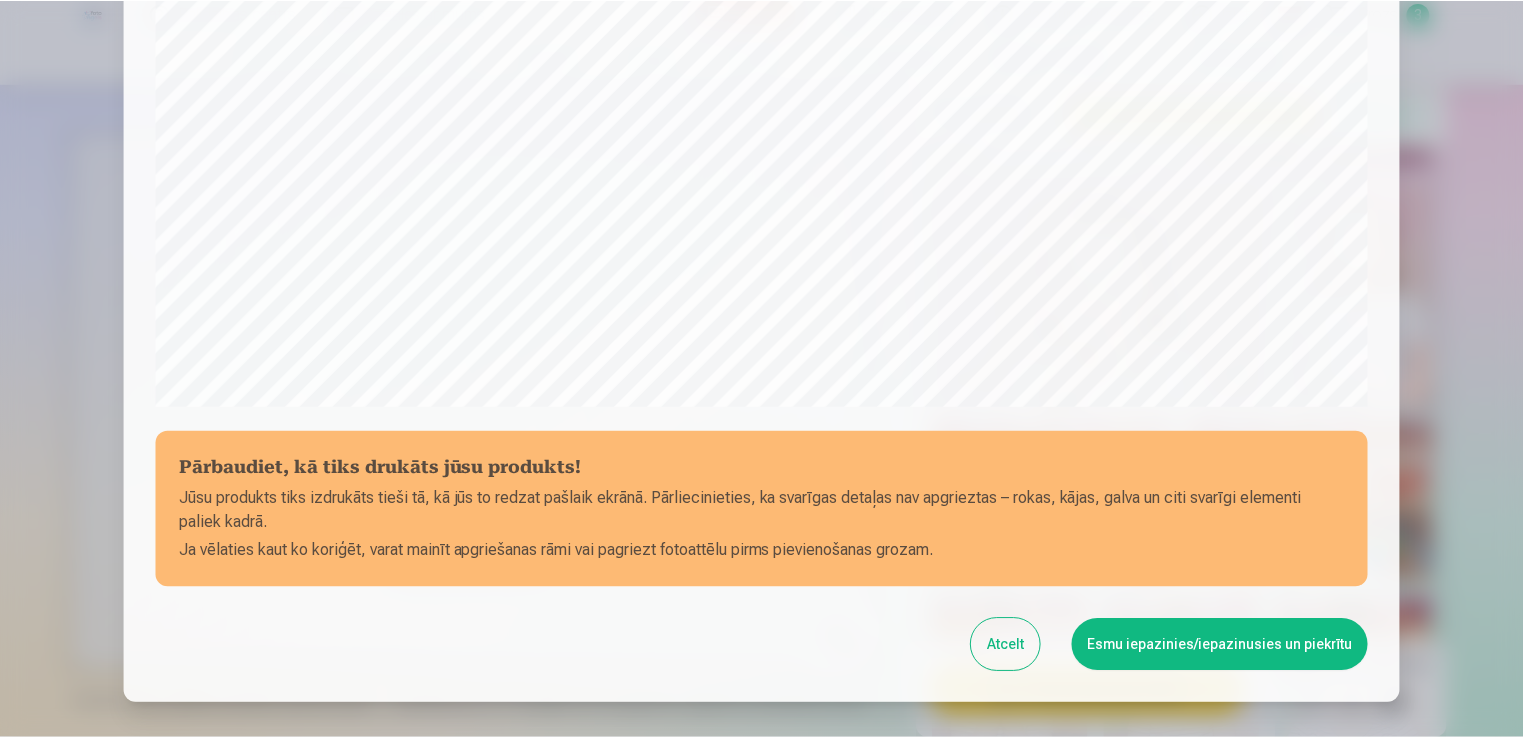 scroll, scrollTop: 701, scrollLeft: 0, axis: vertical 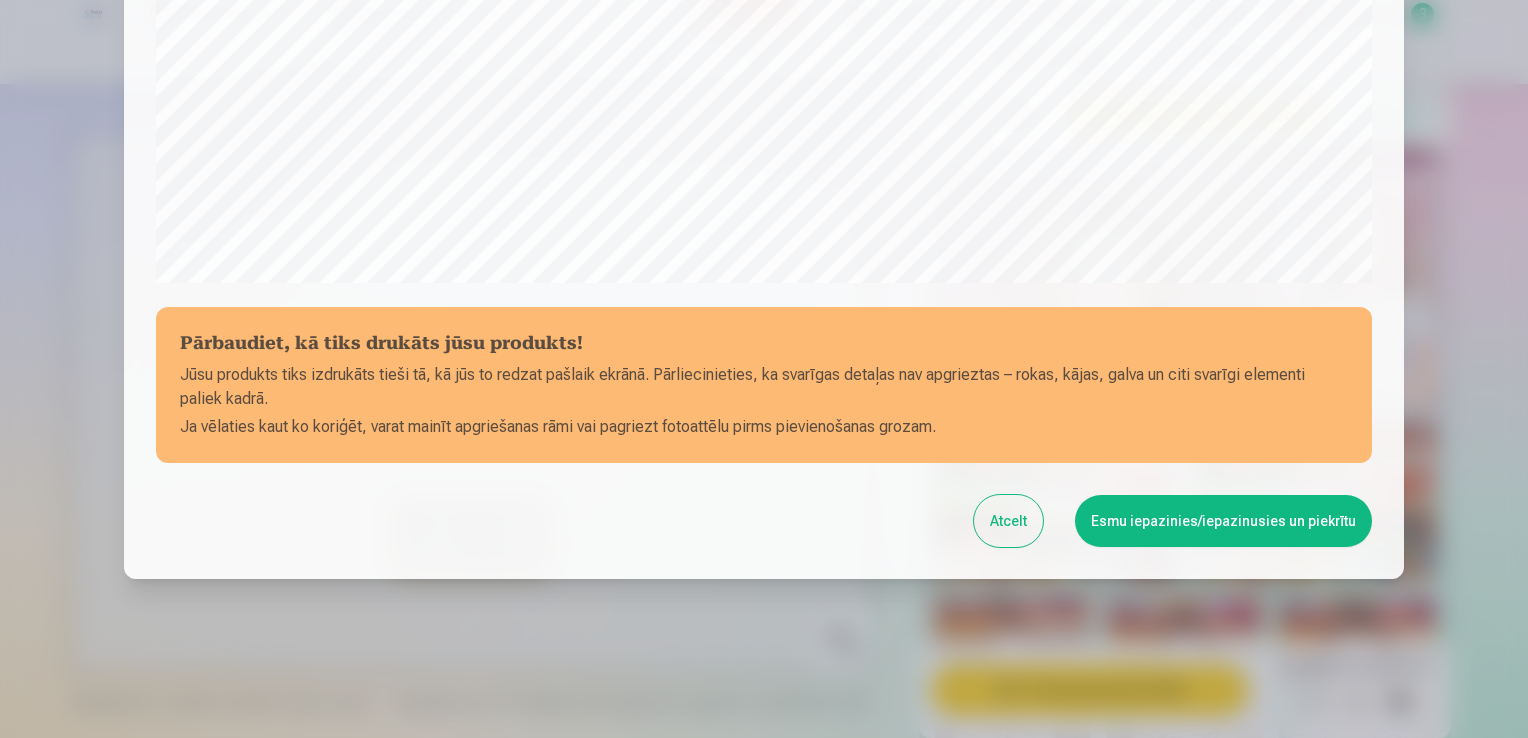click on "Esmu iepazinies/iepazinusies un piekrītu" at bounding box center [1223, 521] 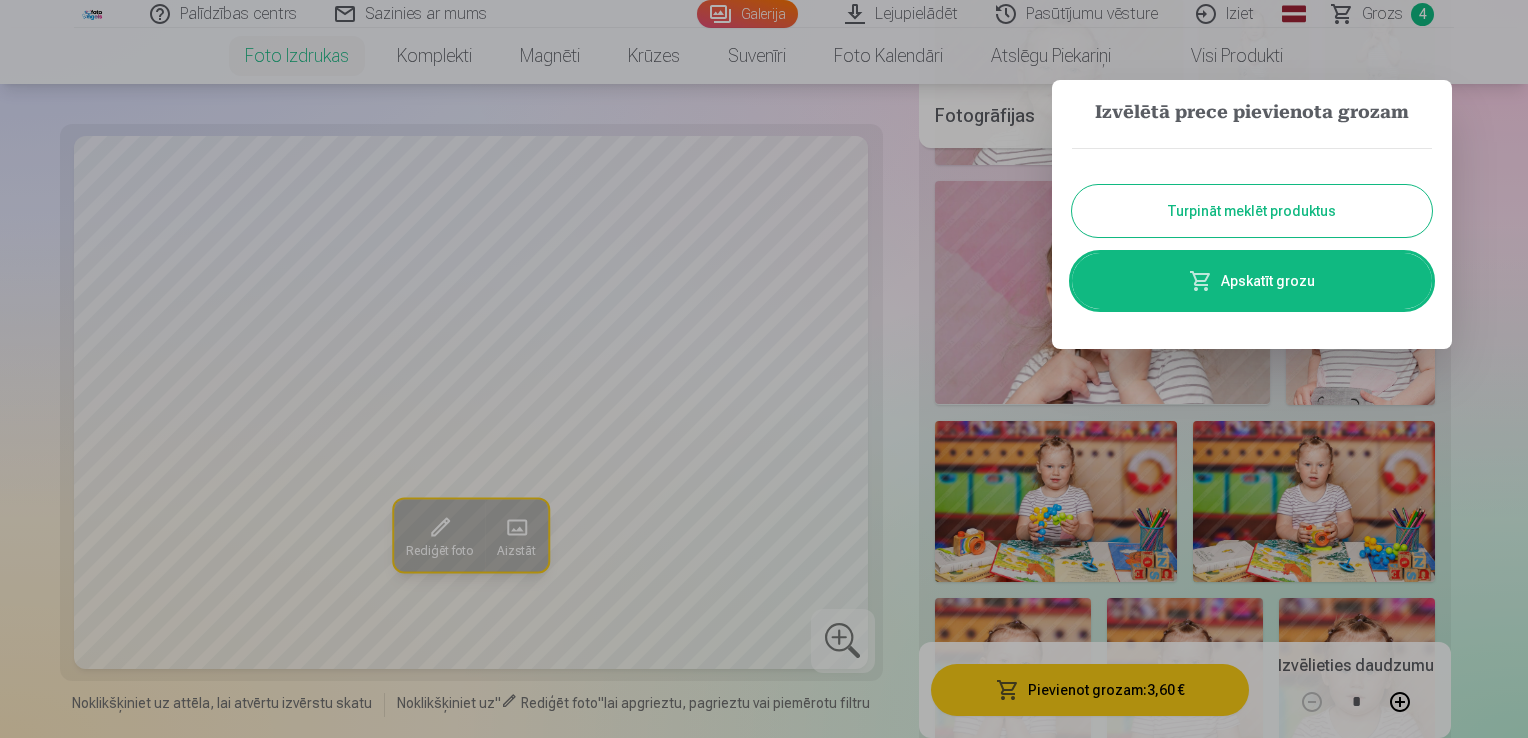 click on "Turpināt meklēt produktus" at bounding box center (1252, 211) 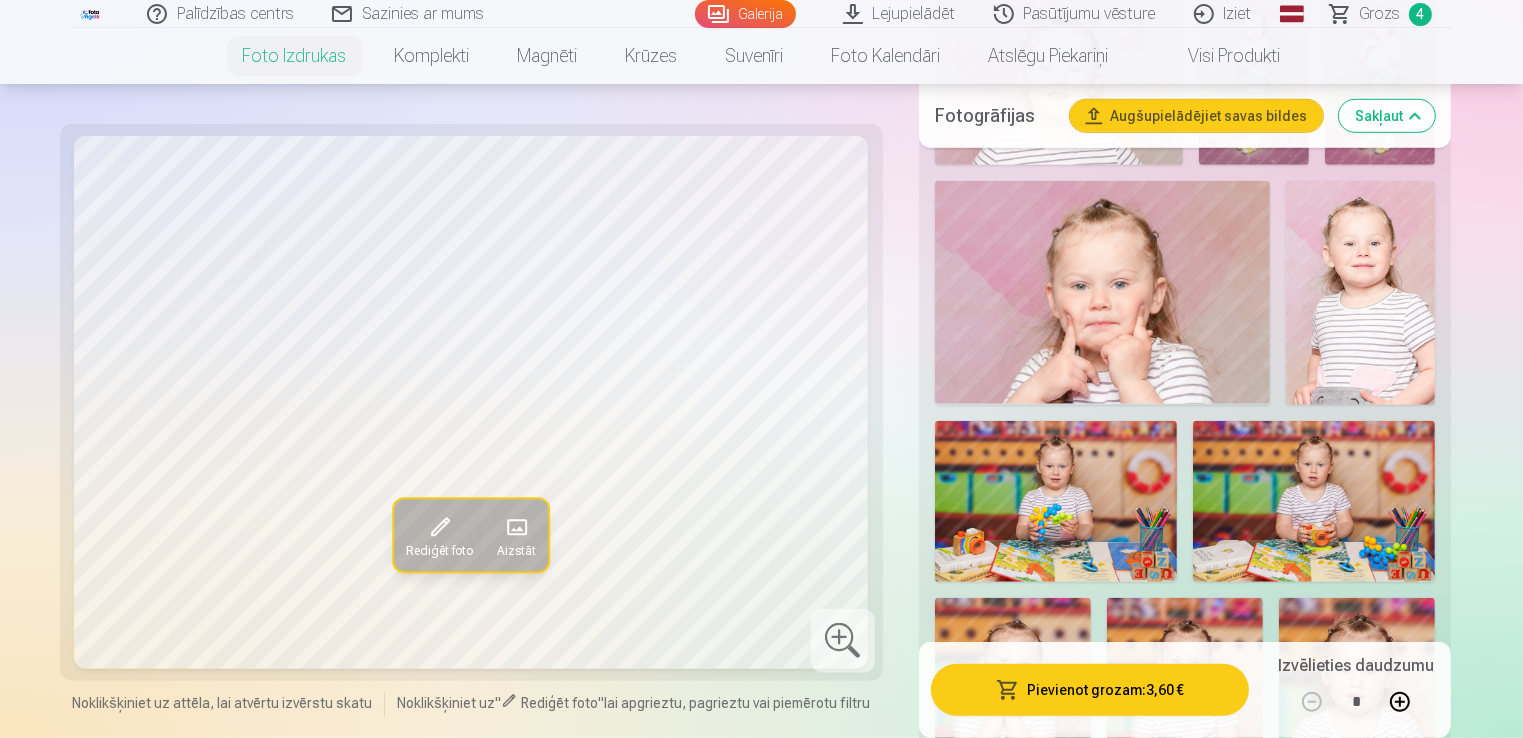 click on "Grozs" at bounding box center [1380, 14] 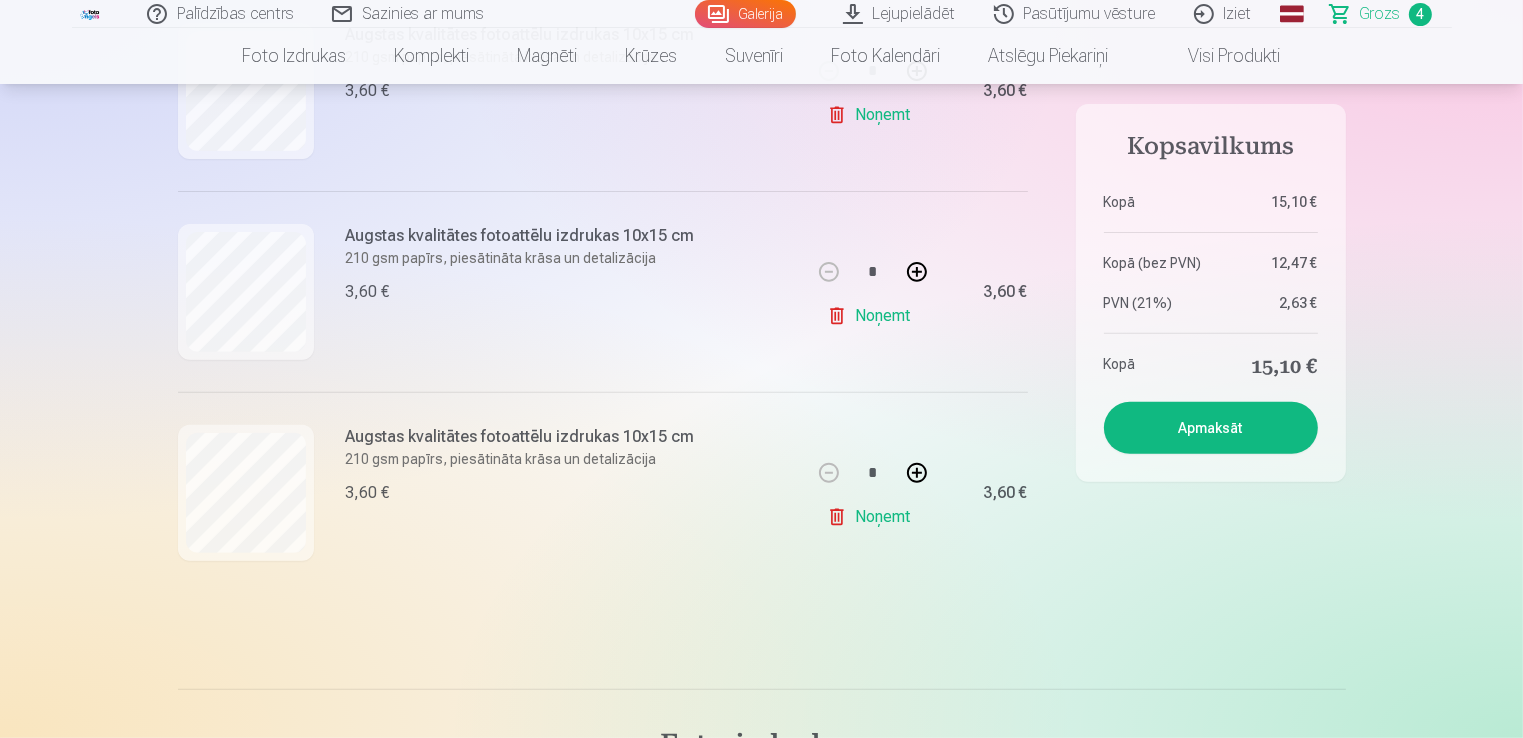 scroll, scrollTop: 720, scrollLeft: 0, axis: vertical 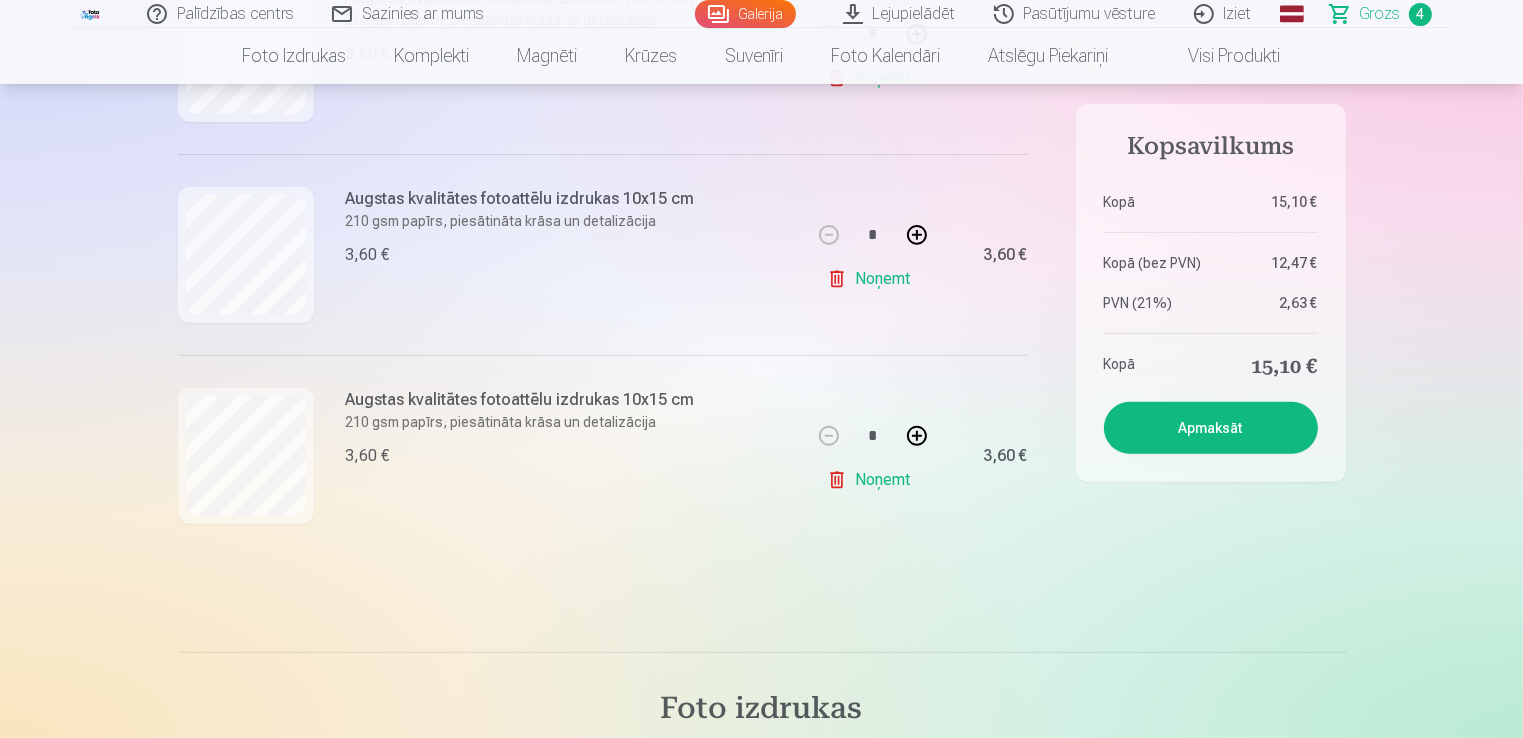 click on "Noņemt" at bounding box center (872, 279) 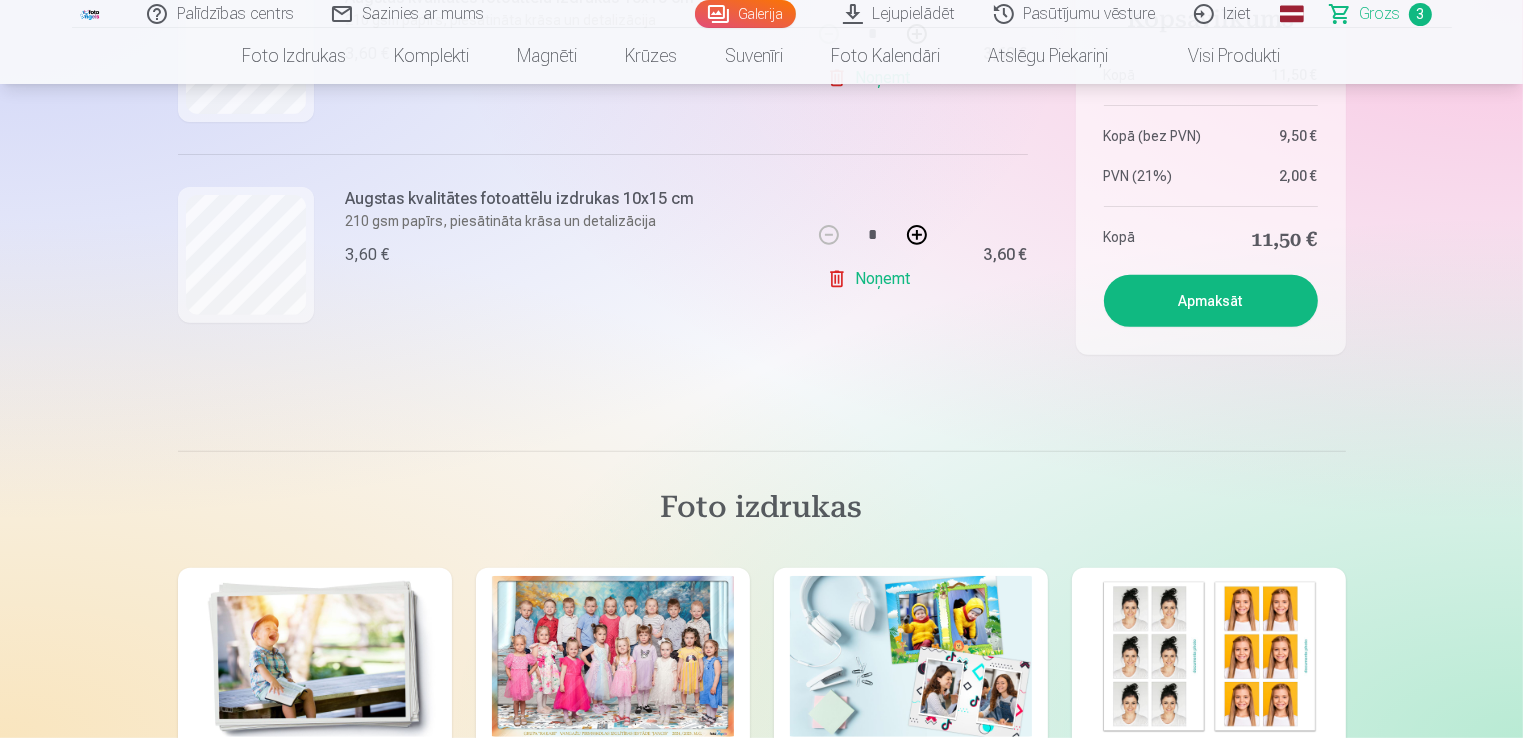 click on "Visi produkti" at bounding box center (1219, 56) 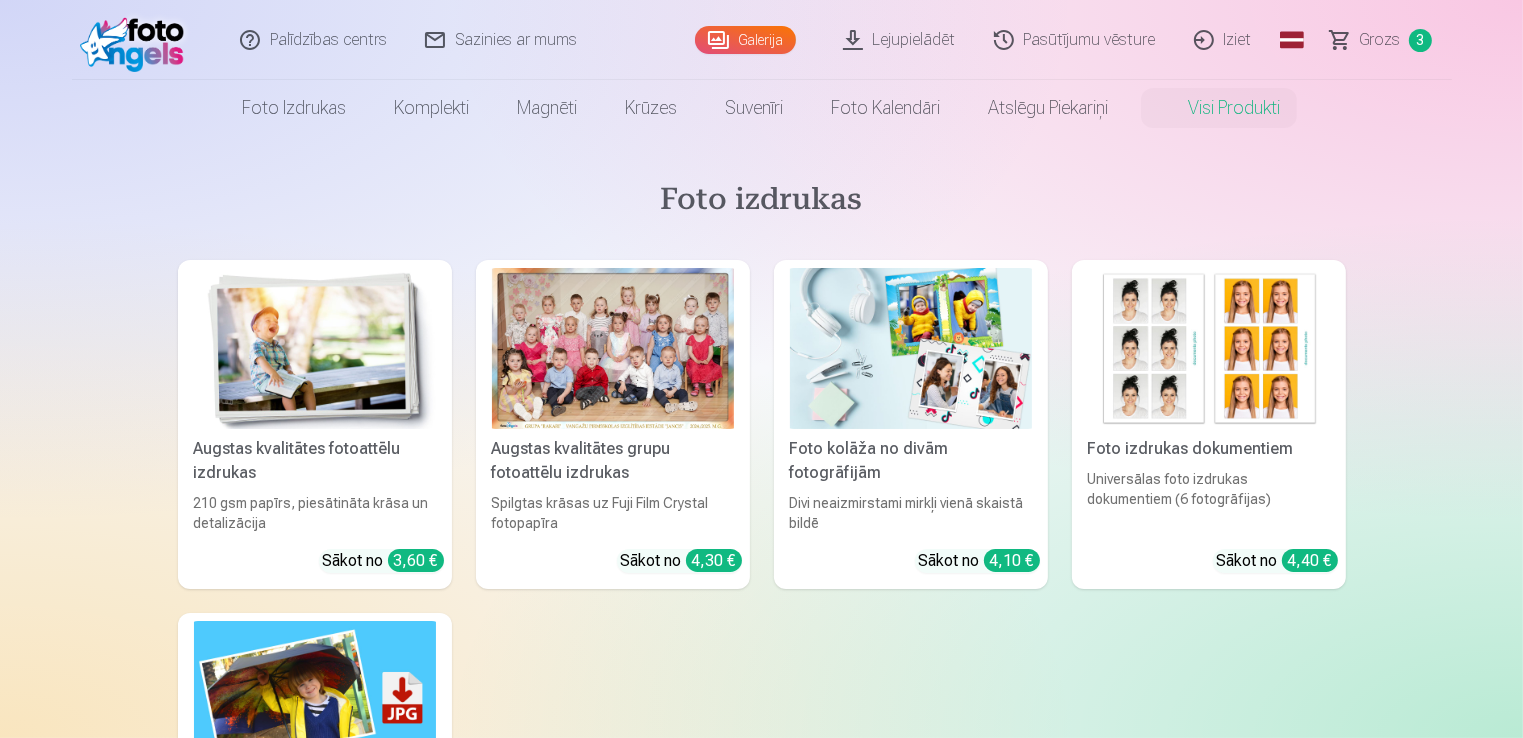 click on "Augstas kvalitātes fotoattēlu izdrukas" at bounding box center [315, 461] 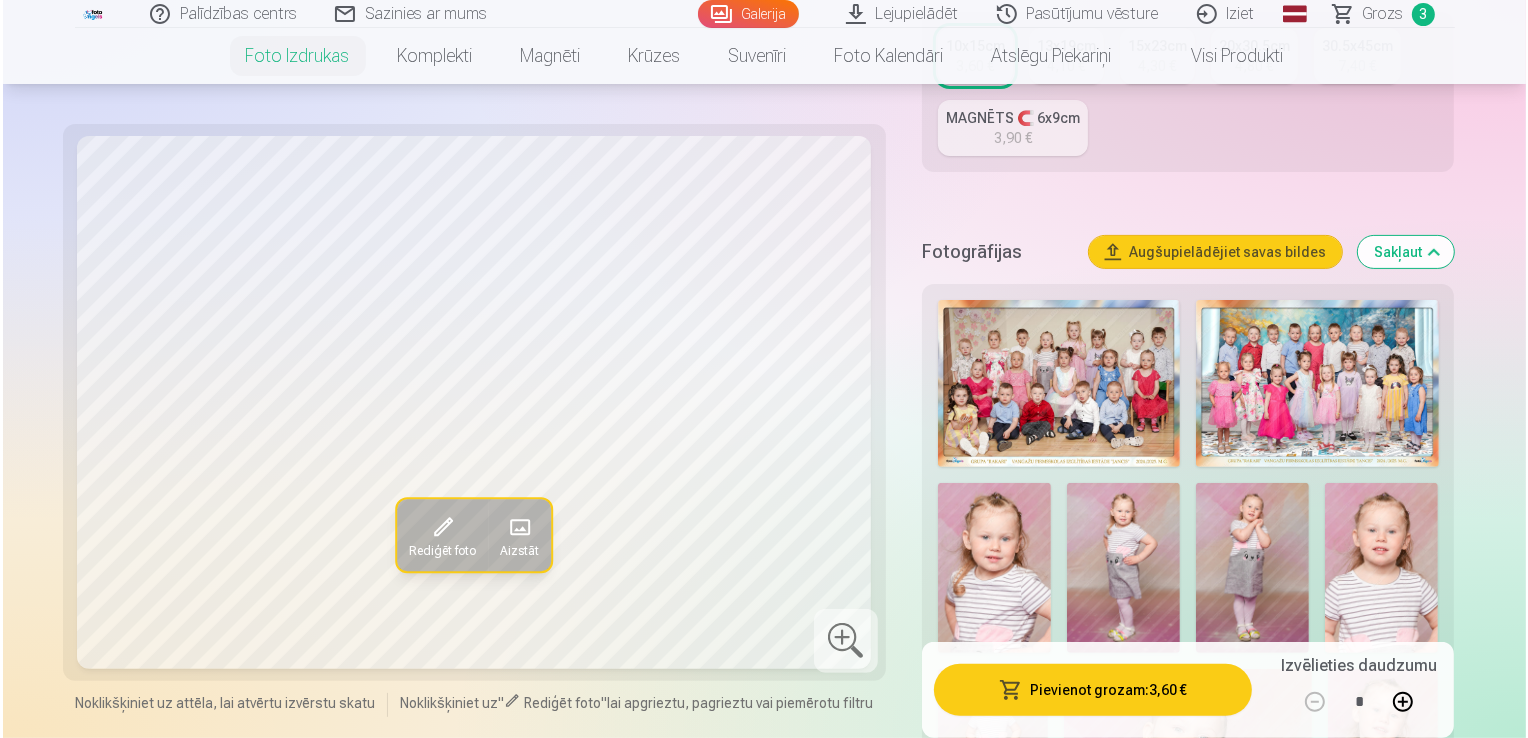 scroll, scrollTop: 560, scrollLeft: 0, axis: vertical 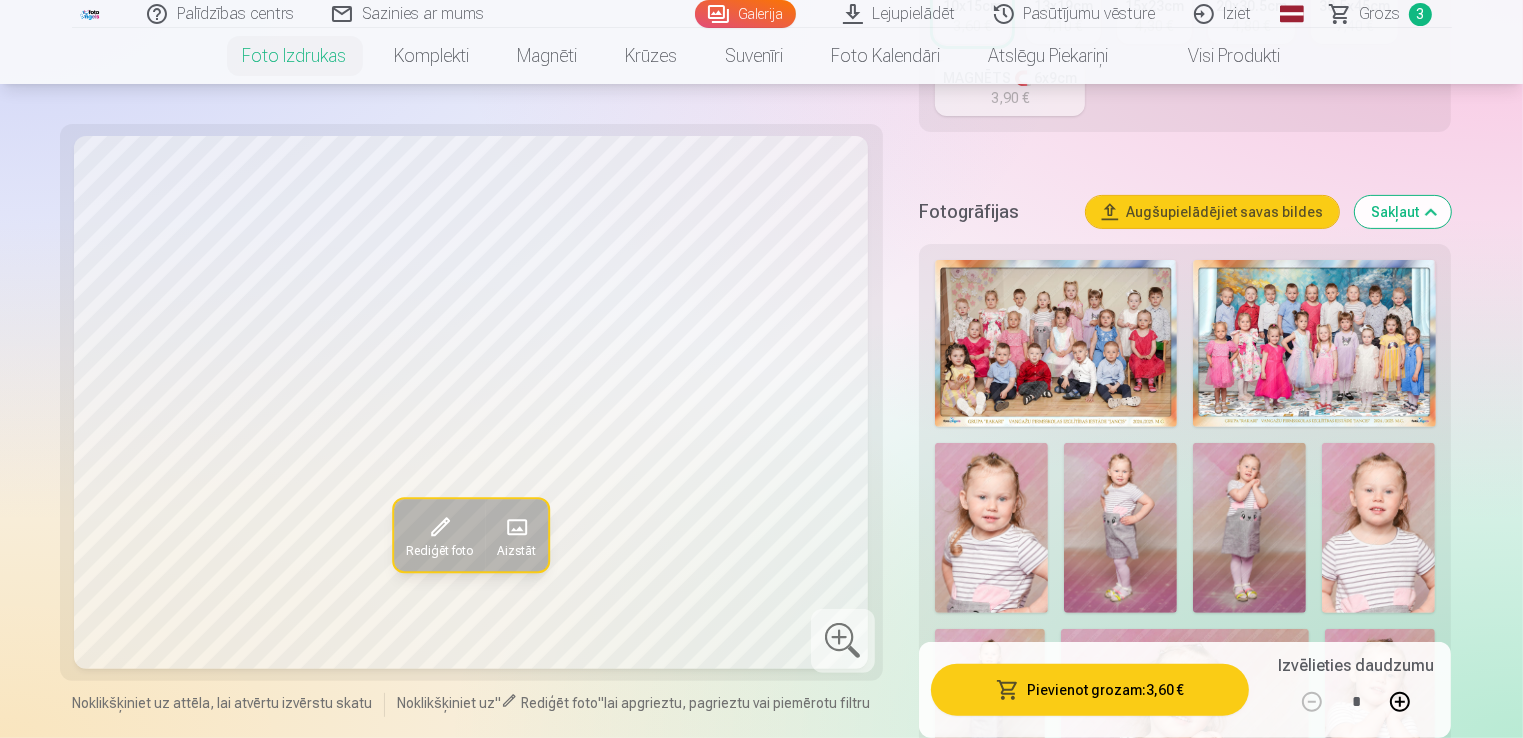 click at bounding box center (991, 528) 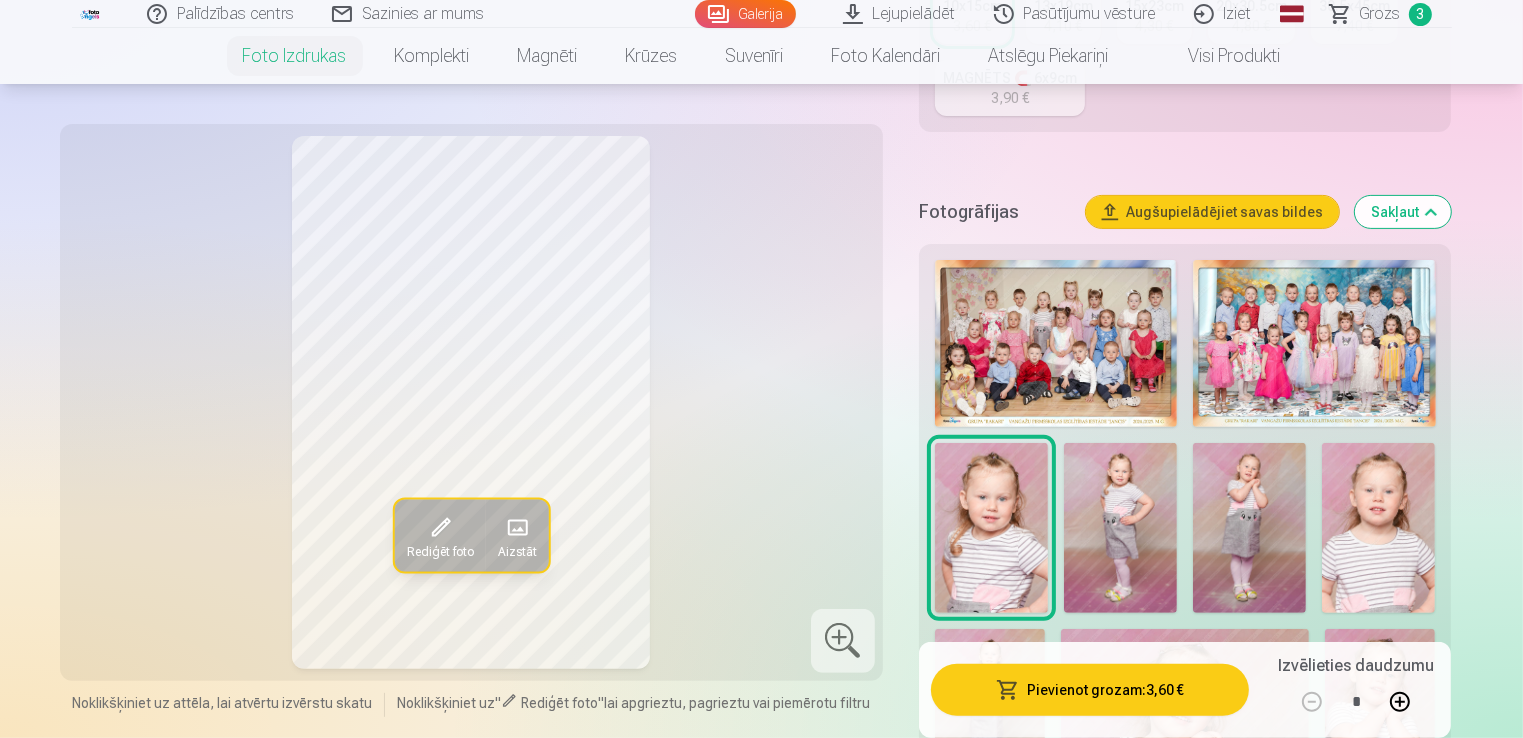 click on "Pievienot grozam :  3,60 €" at bounding box center (1090, 690) 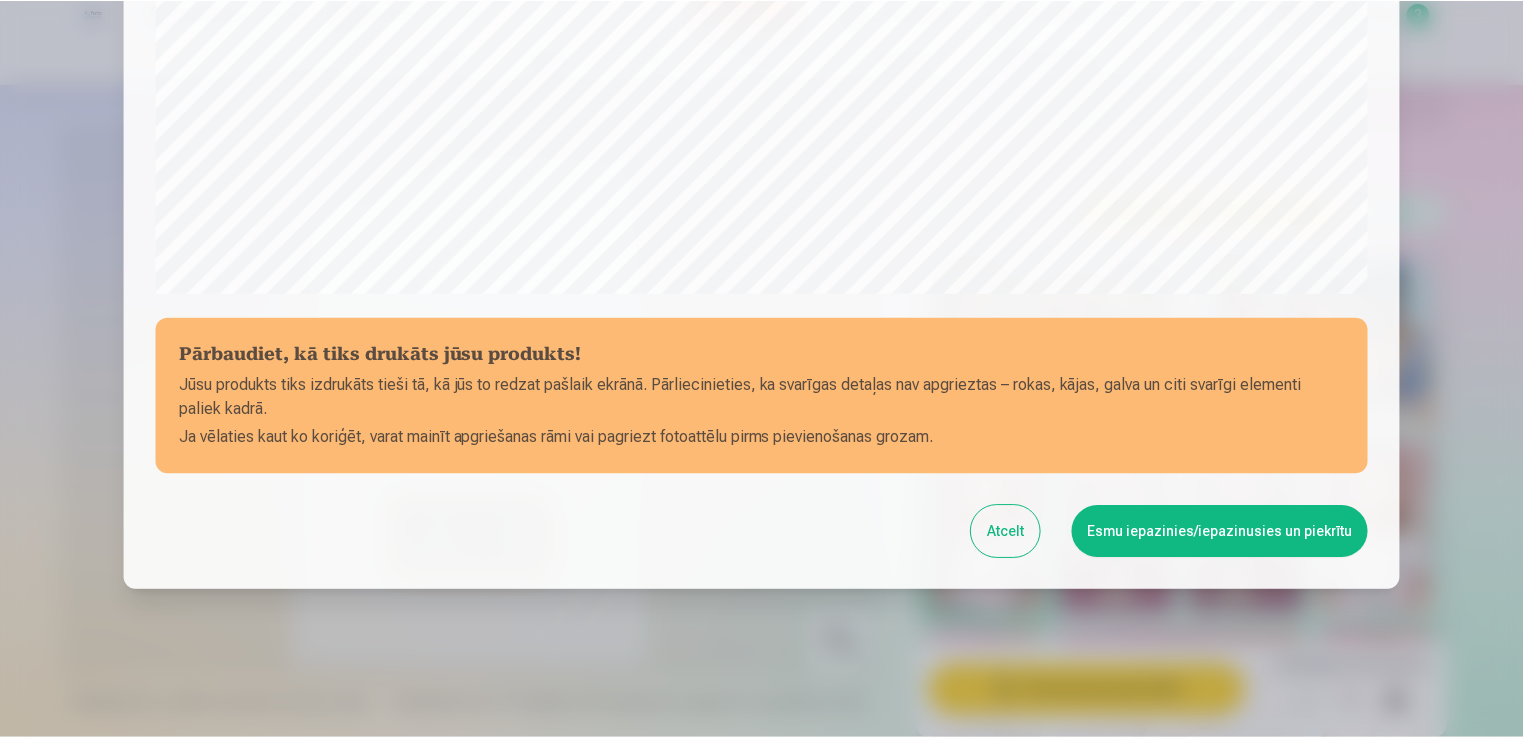 scroll, scrollTop: 701, scrollLeft: 0, axis: vertical 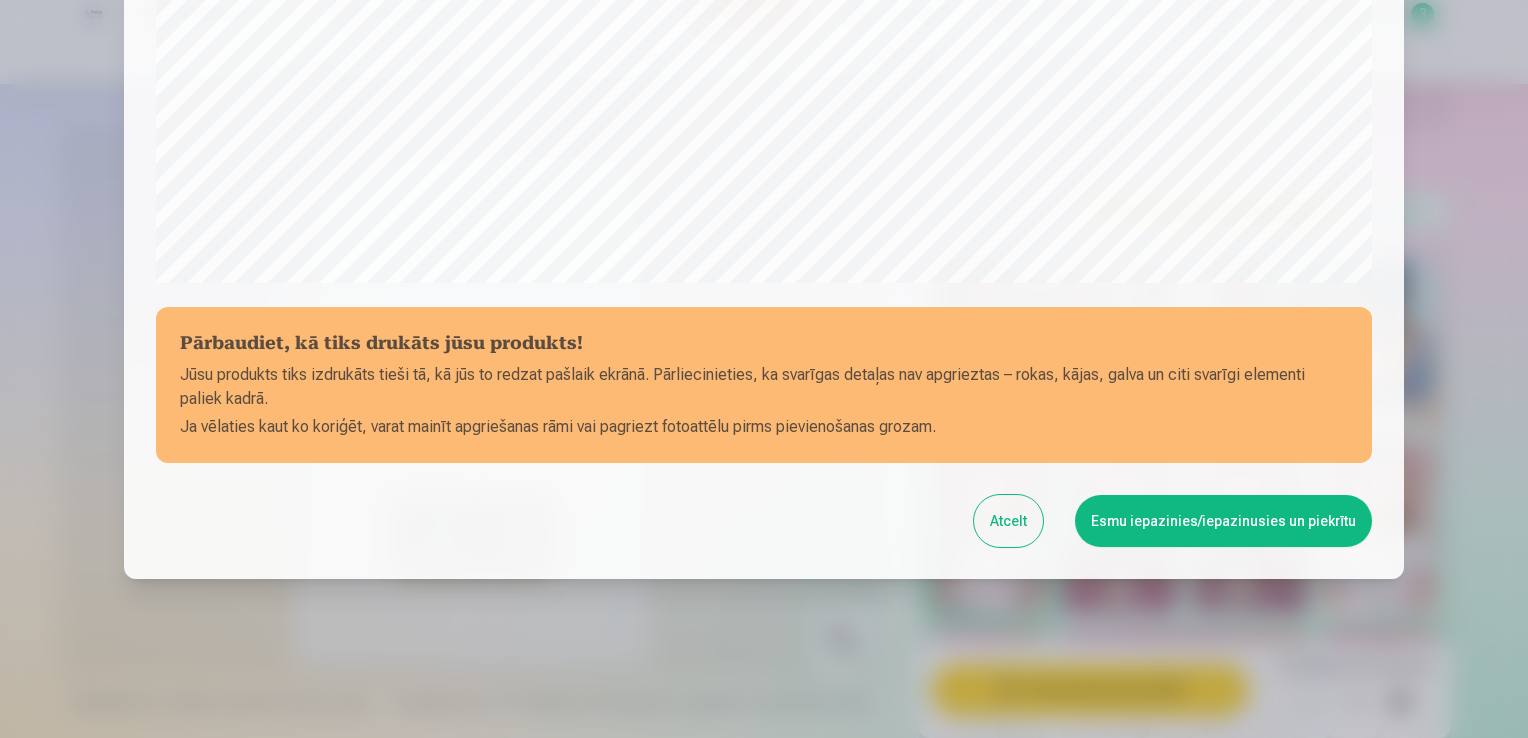 click on "Esmu iepazinies/iepazinusies un piekrītu" at bounding box center [1223, 521] 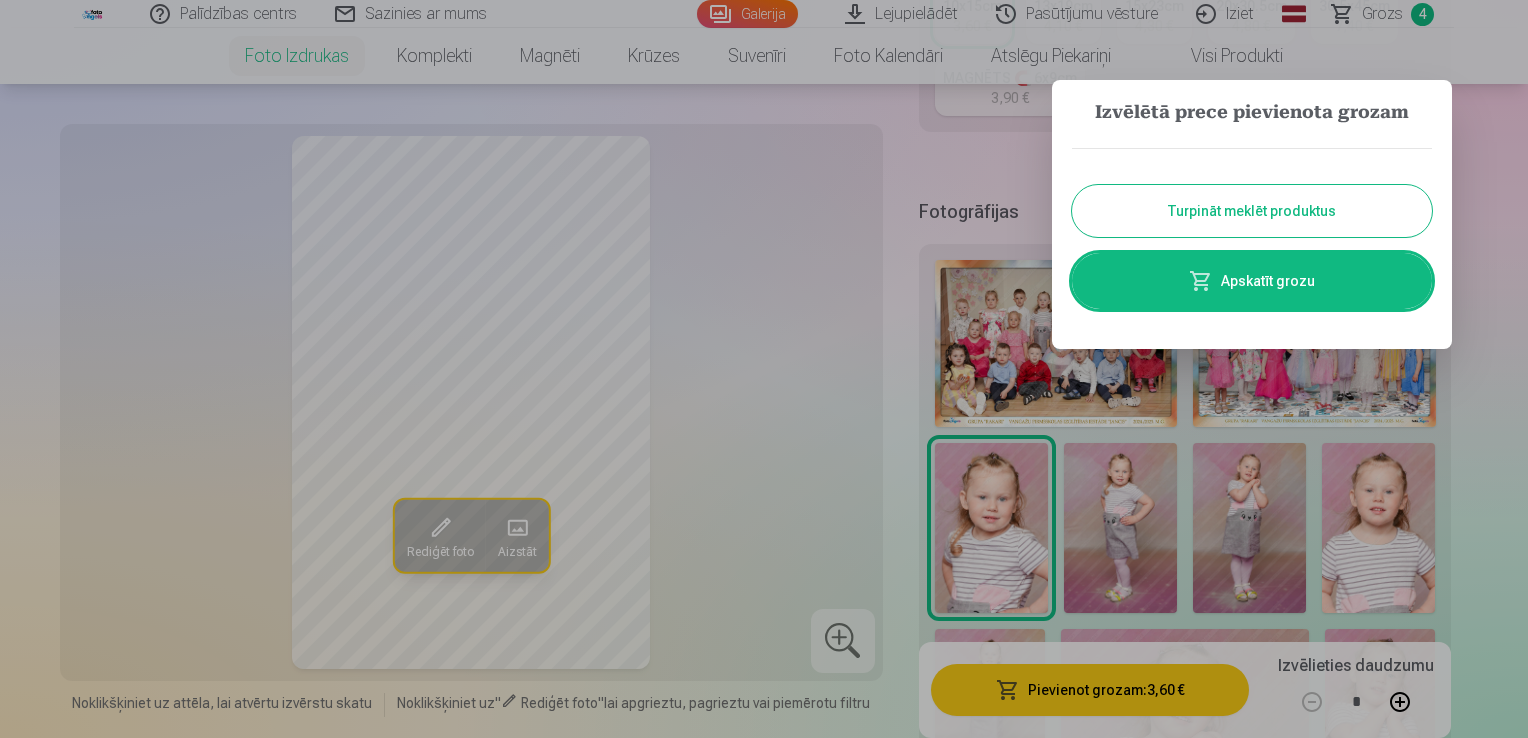click on "Turpināt meklēt produktus" at bounding box center (1252, 211) 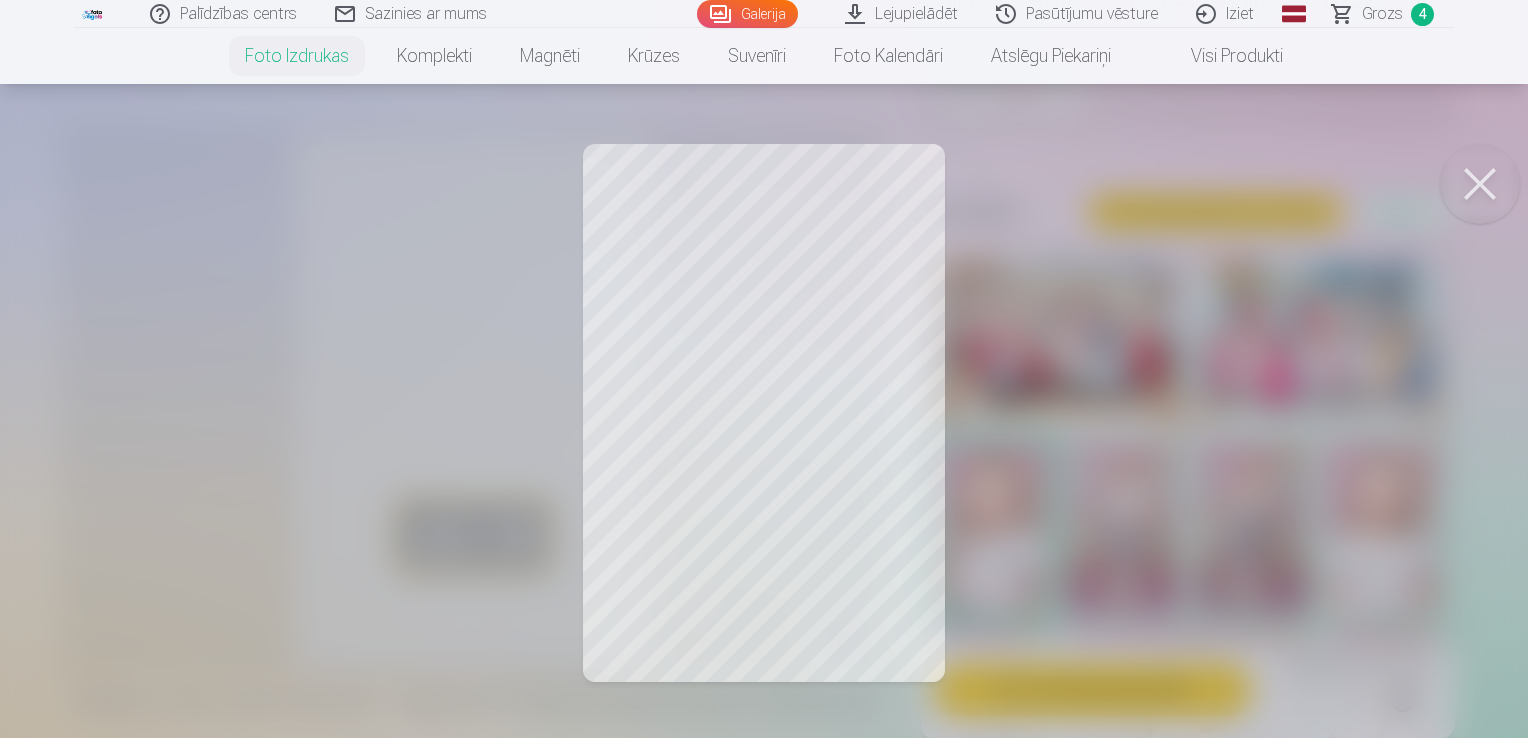 click at bounding box center [1480, 184] 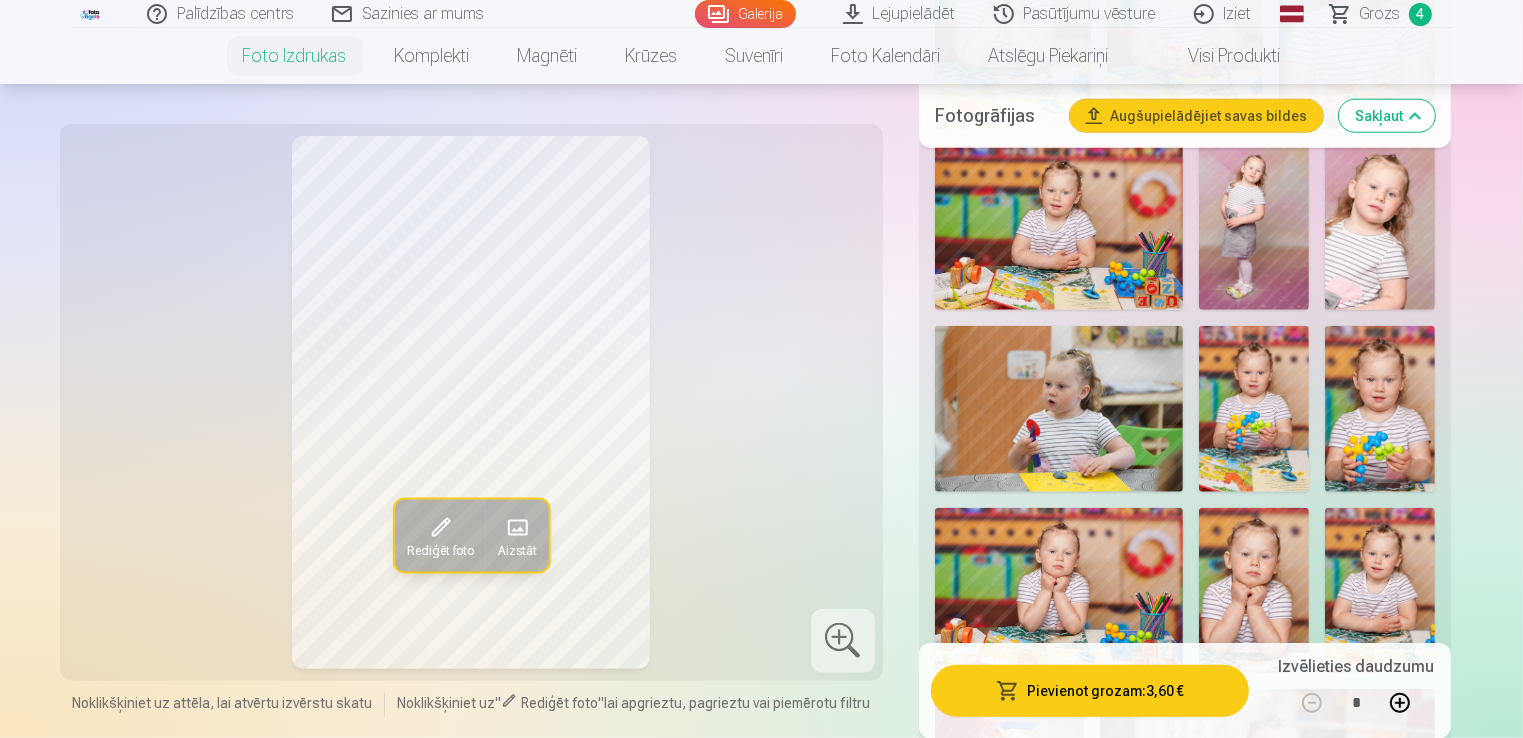 scroll, scrollTop: 2040, scrollLeft: 0, axis: vertical 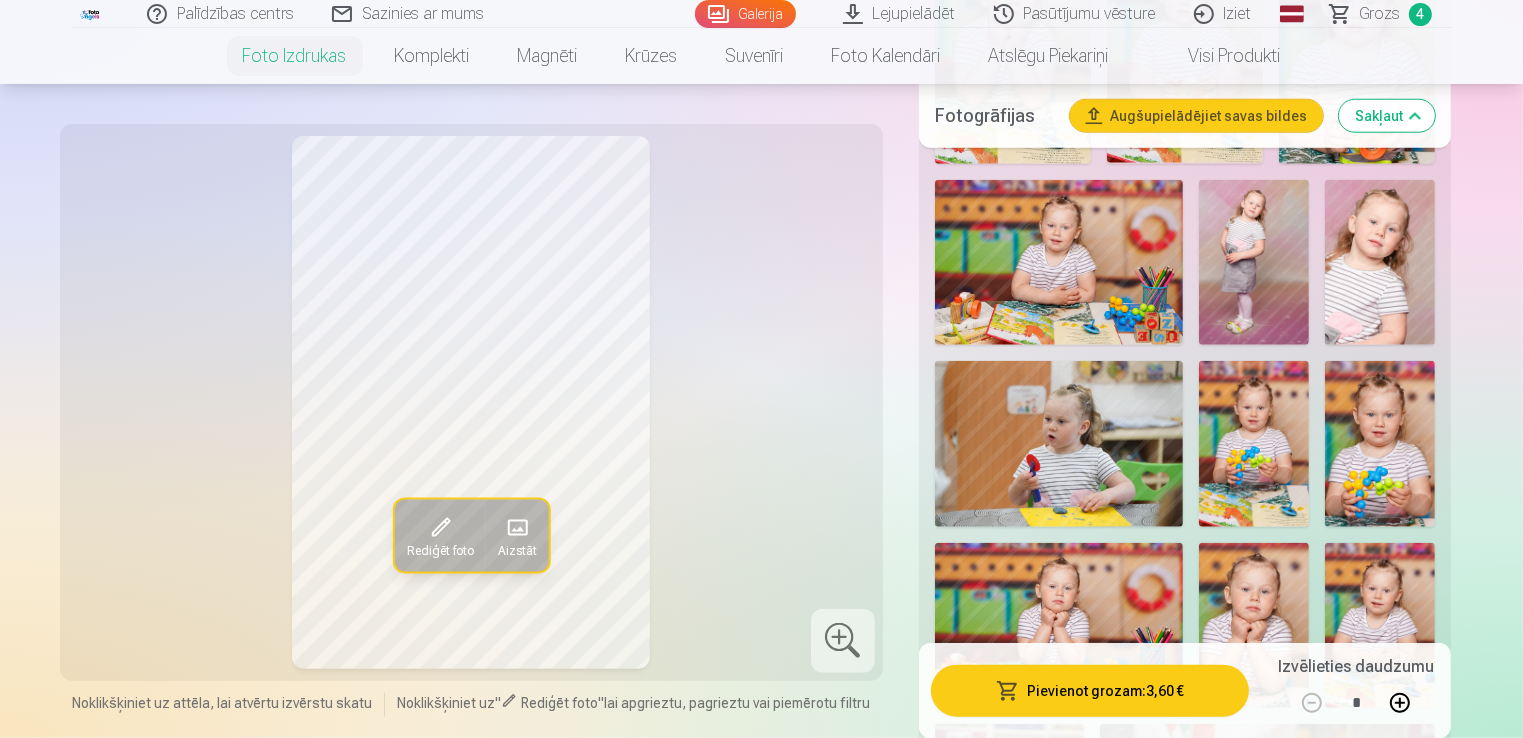 click at bounding box center (1380, 263) 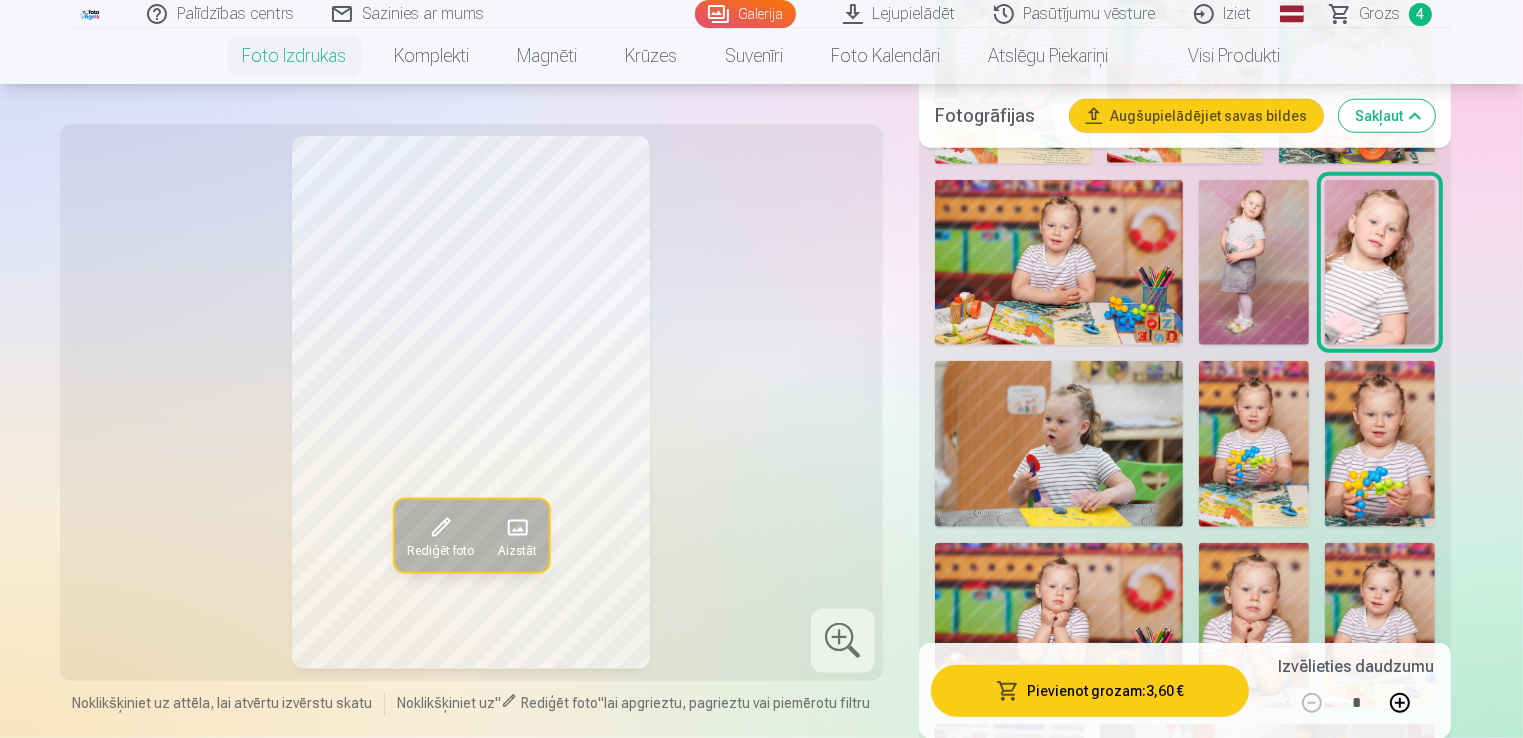 click at bounding box center [1254, 263] 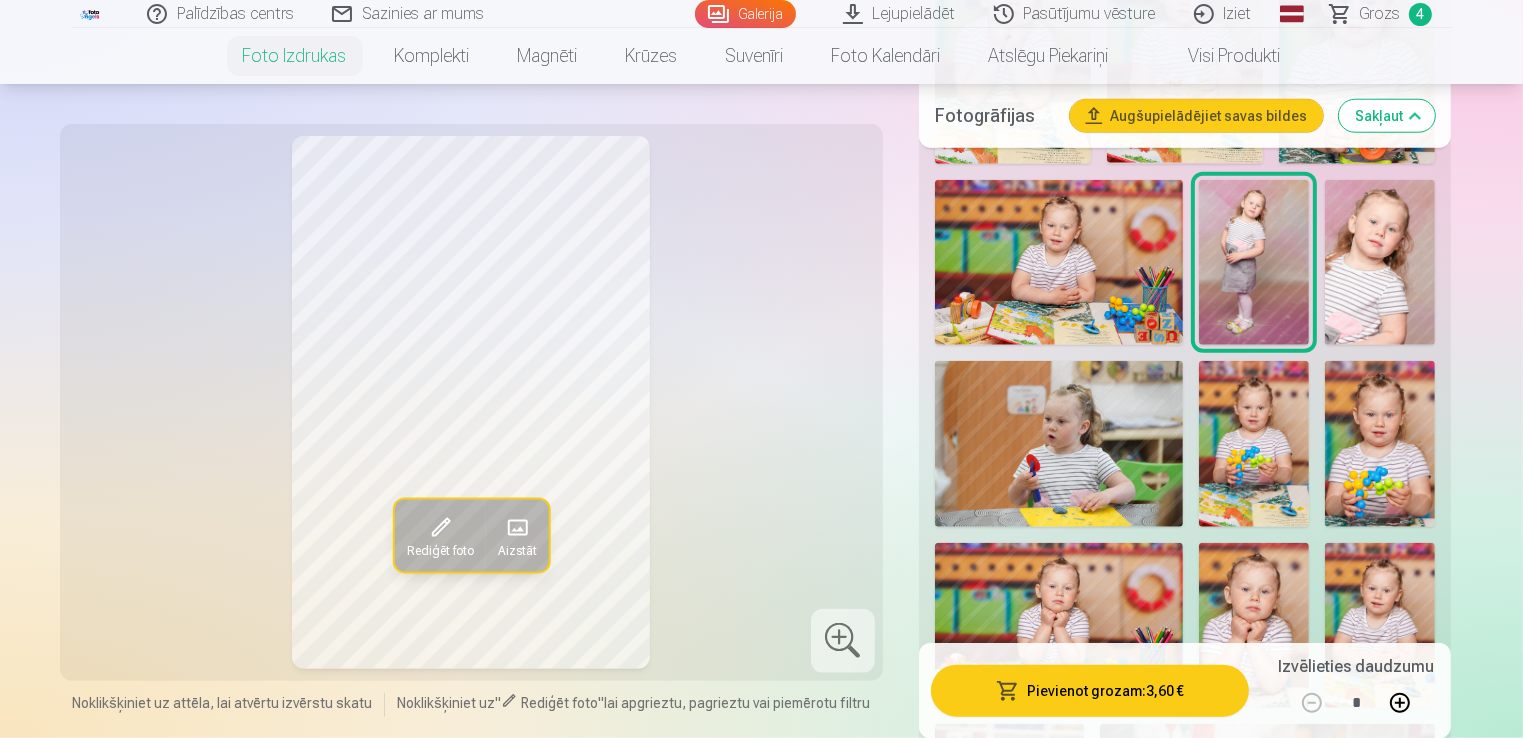 click at bounding box center [1380, 263] 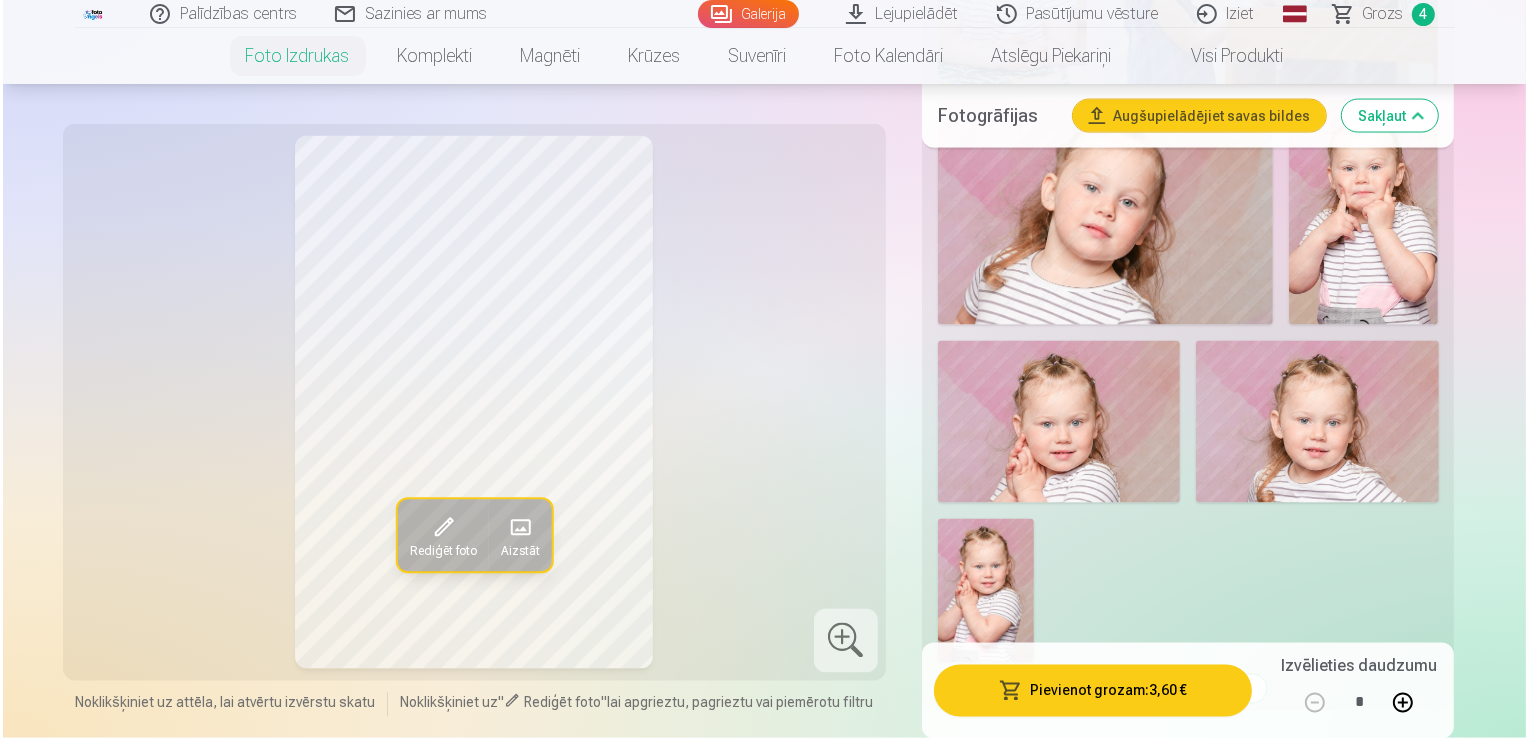 scroll, scrollTop: 3280, scrollLeft: 0, axis: vertical 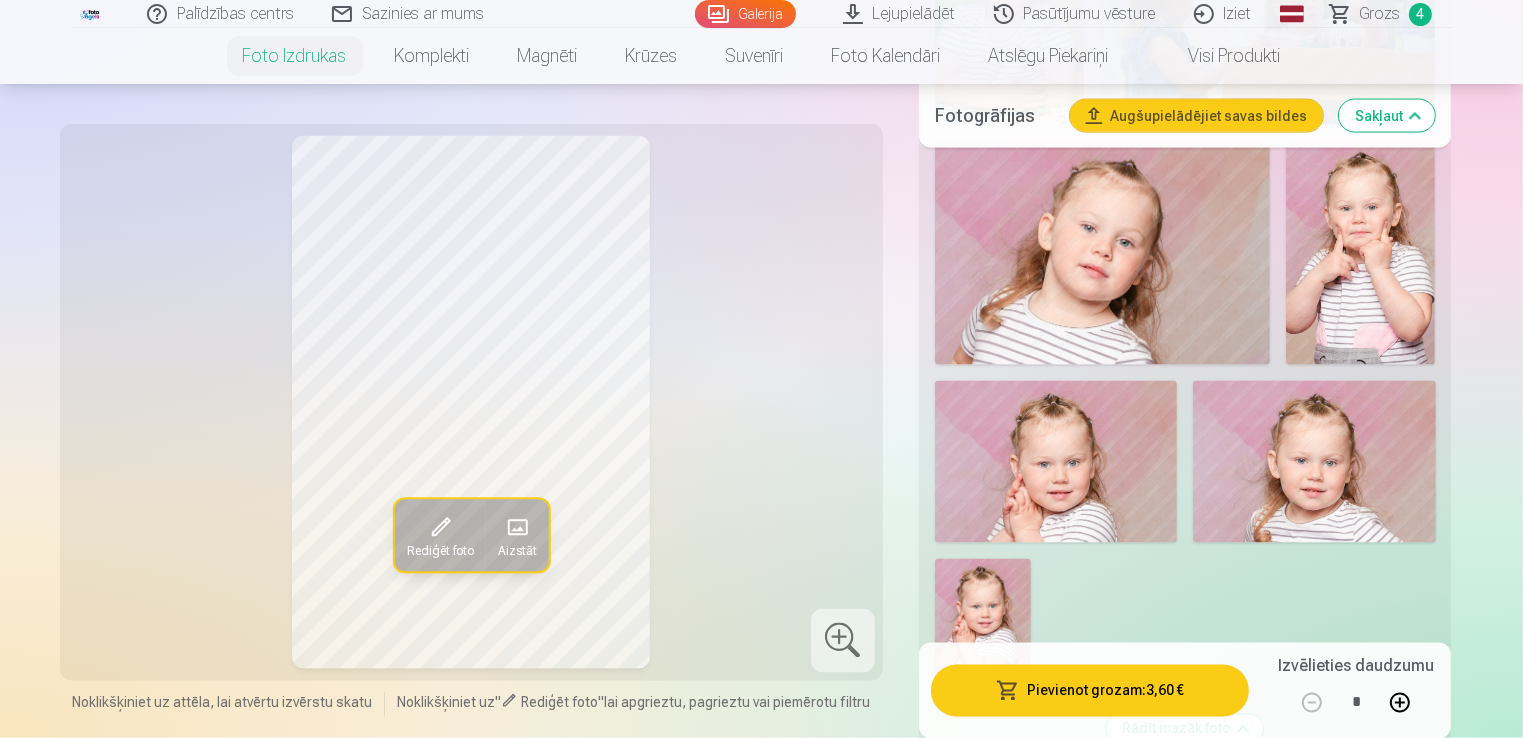 click at bounding box center [1103, 253] 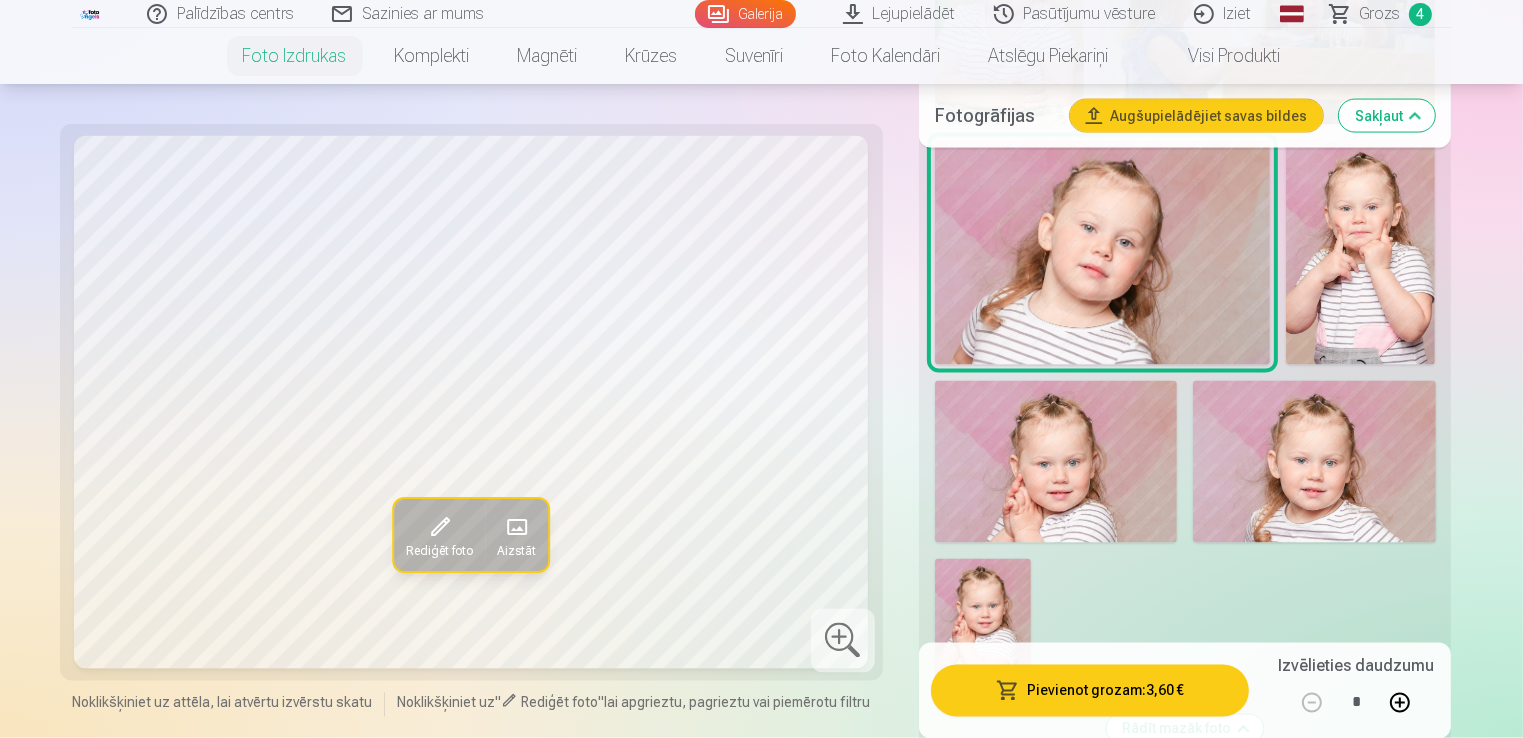 click at bounding box center (1056, 462) 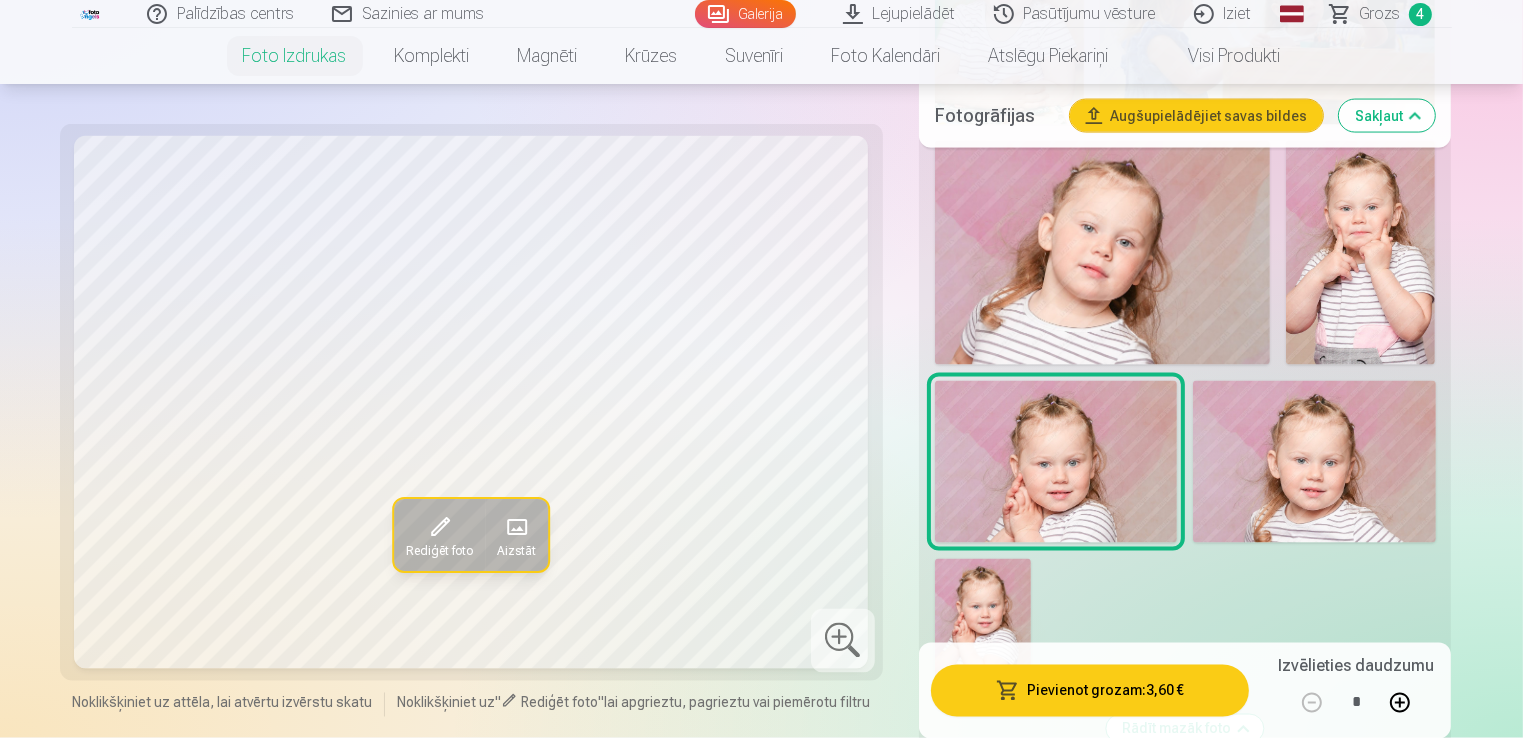 click on "Pievienot grozam :  3,60 €" at bounding box center (1090, 690) 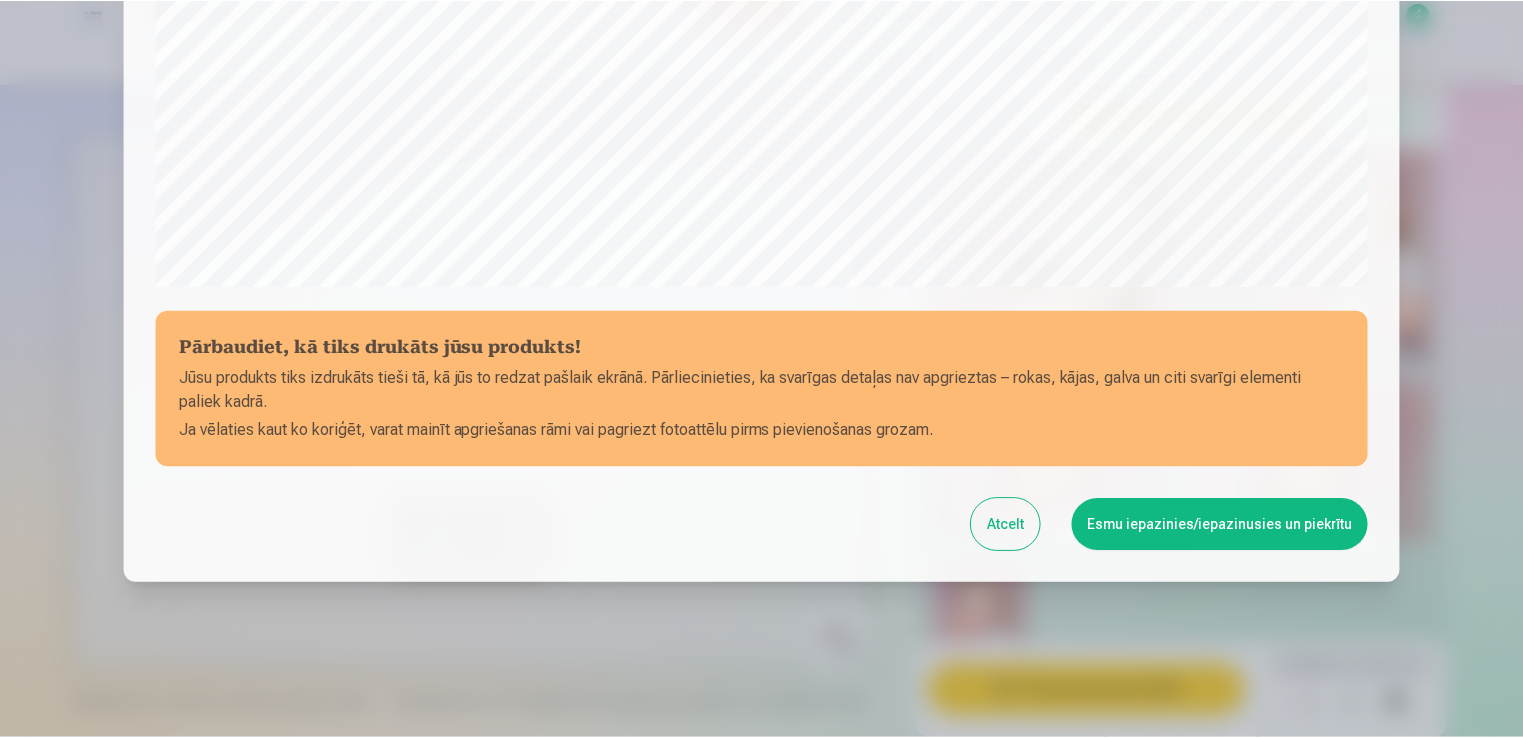 scroll, scrollTop: 701, scrollLeft: 0, axis: vertical 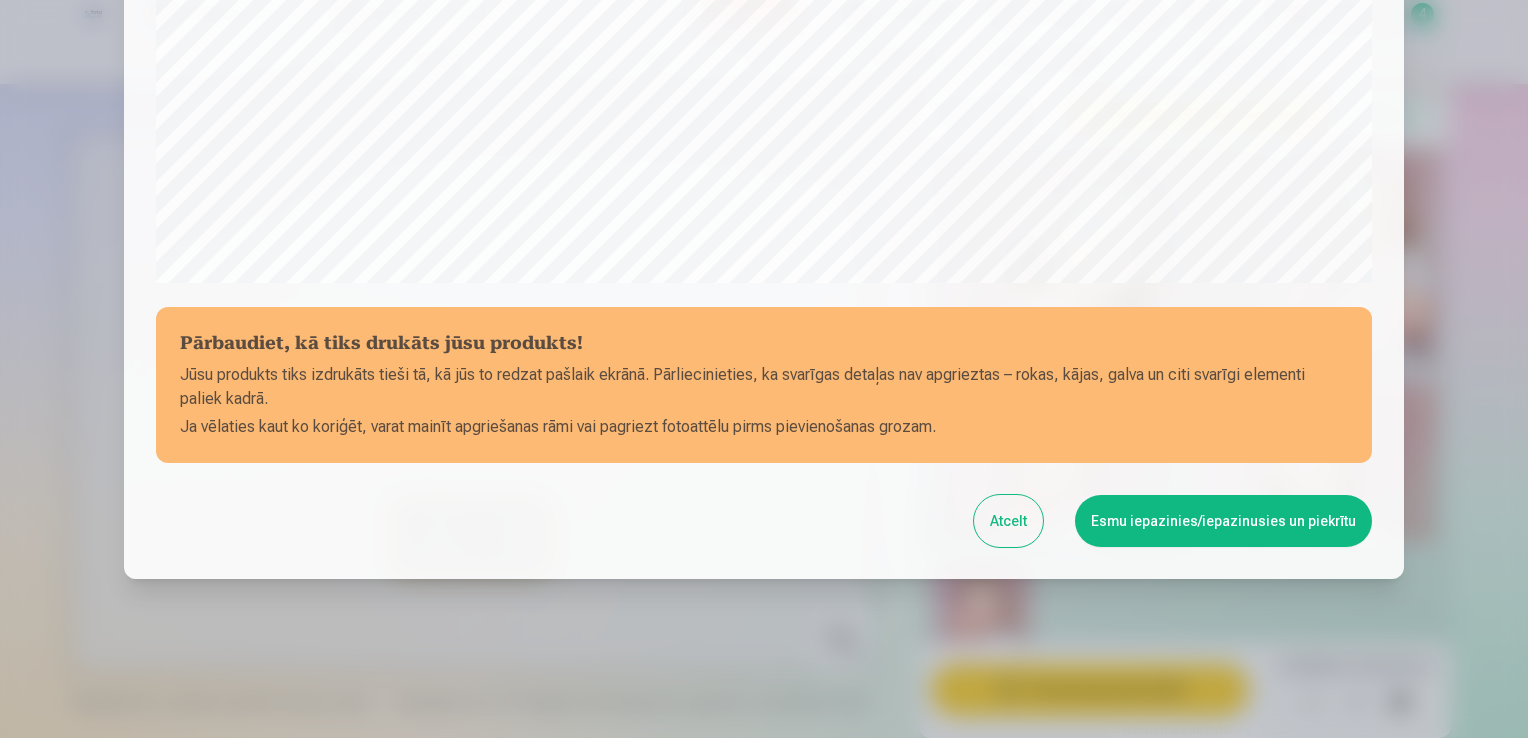 click on "Esmu iepazinies/iepazinusies un piekrītu" at bounding box center [1223, 521] 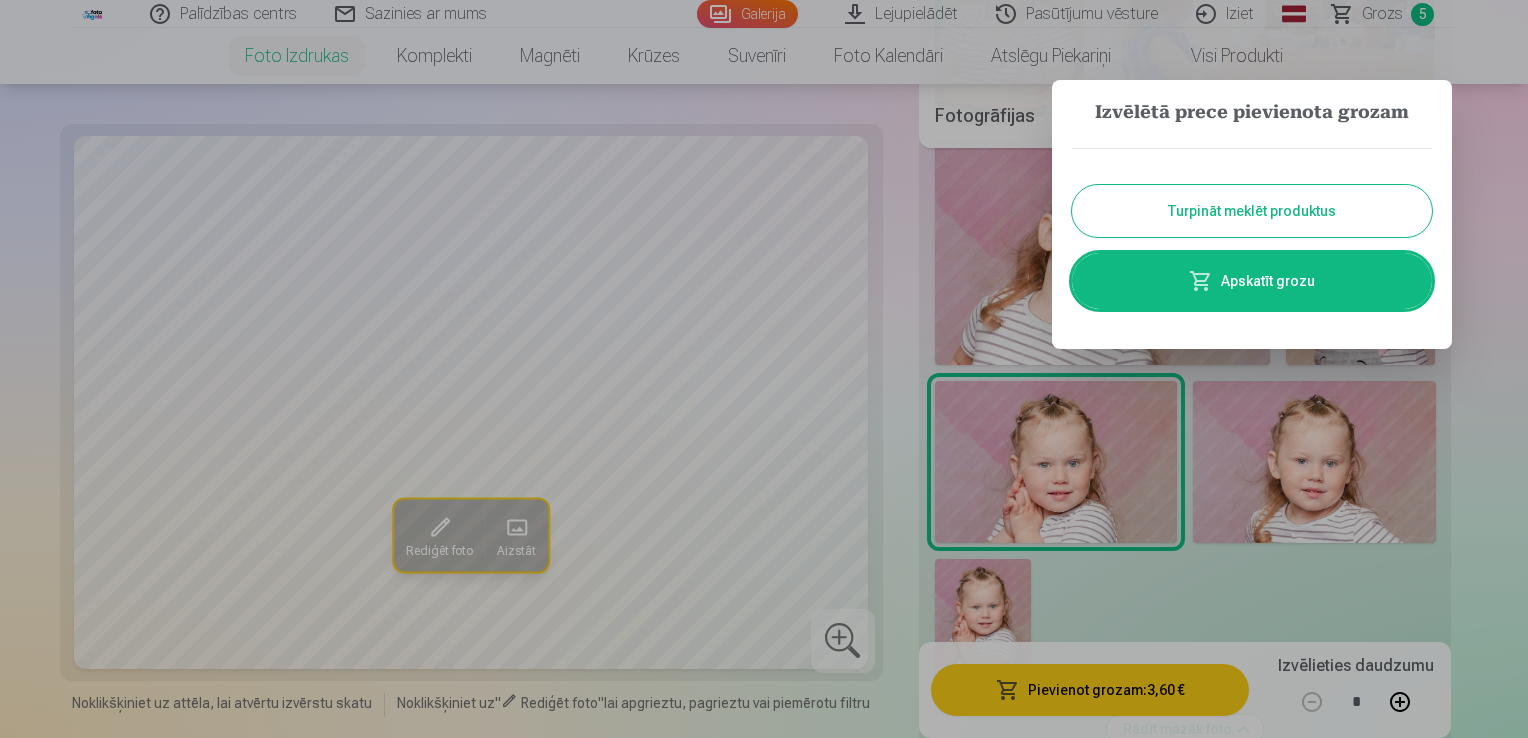 click on "Apskatīt grozu" at bounding box center (1252, 281) 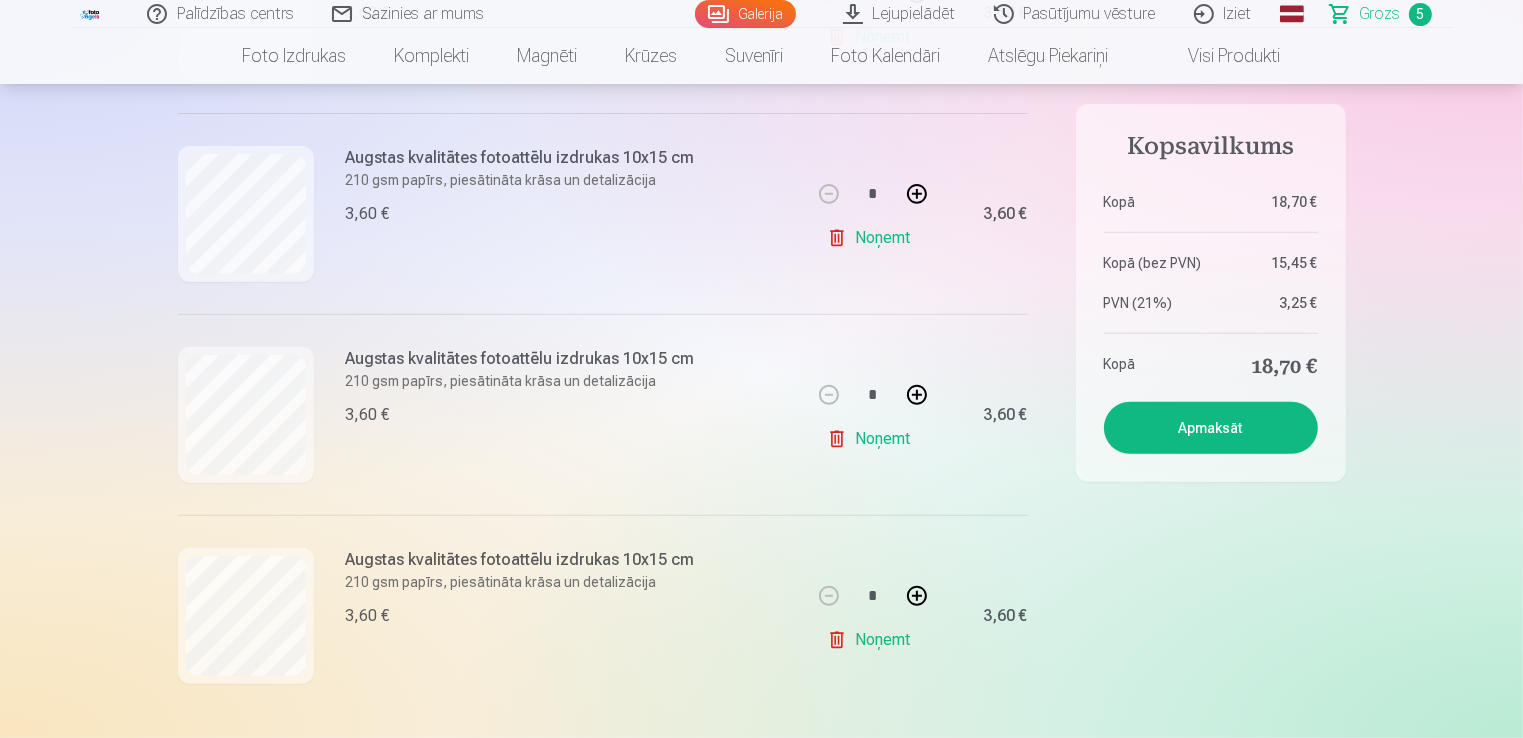 scroll, scrollTop: 760, scrollLeft: 0, axis: vertical 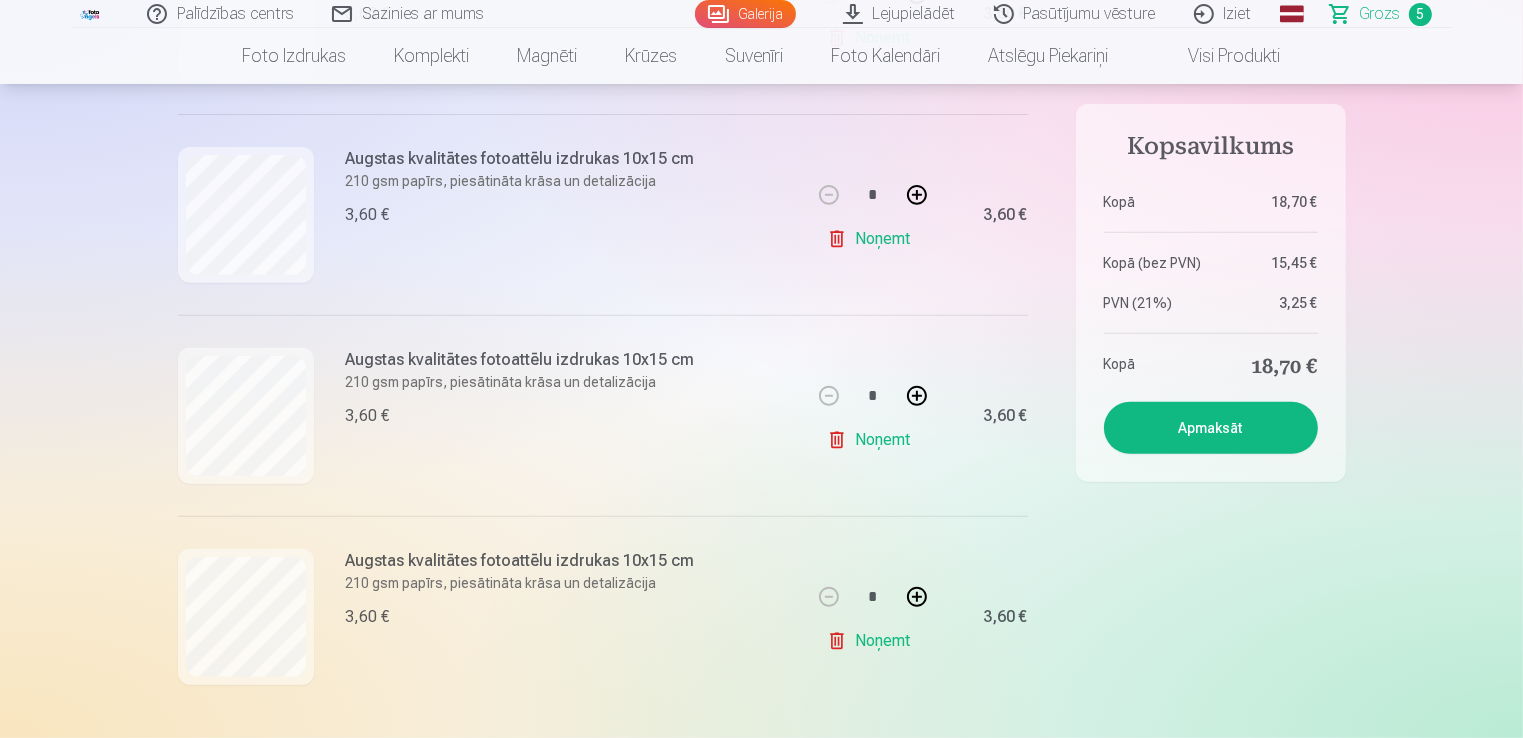 click on "Noņemt" at bounding box center (872, 440) 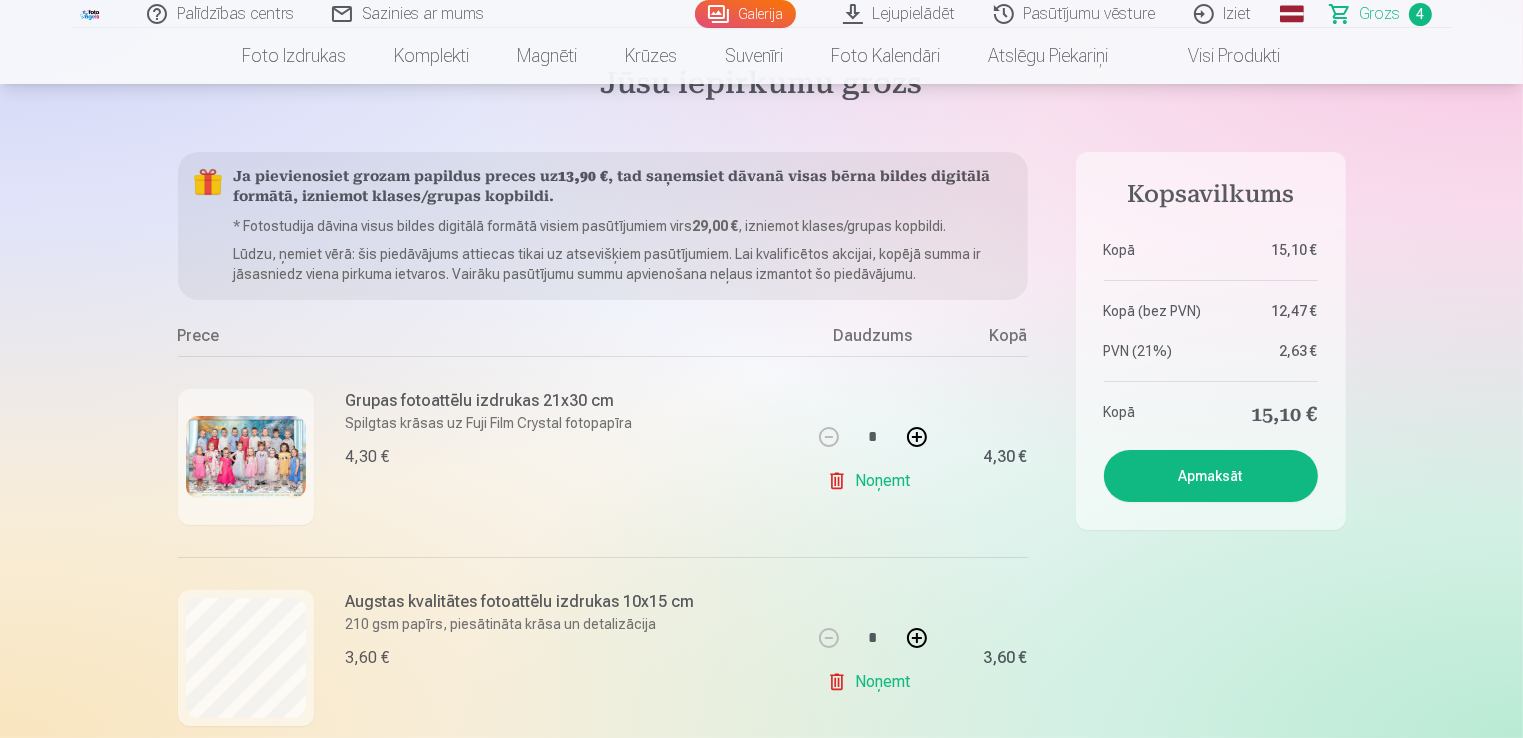 scroll, scrollTop: 120, scrollLeft: 0, axis: vertical 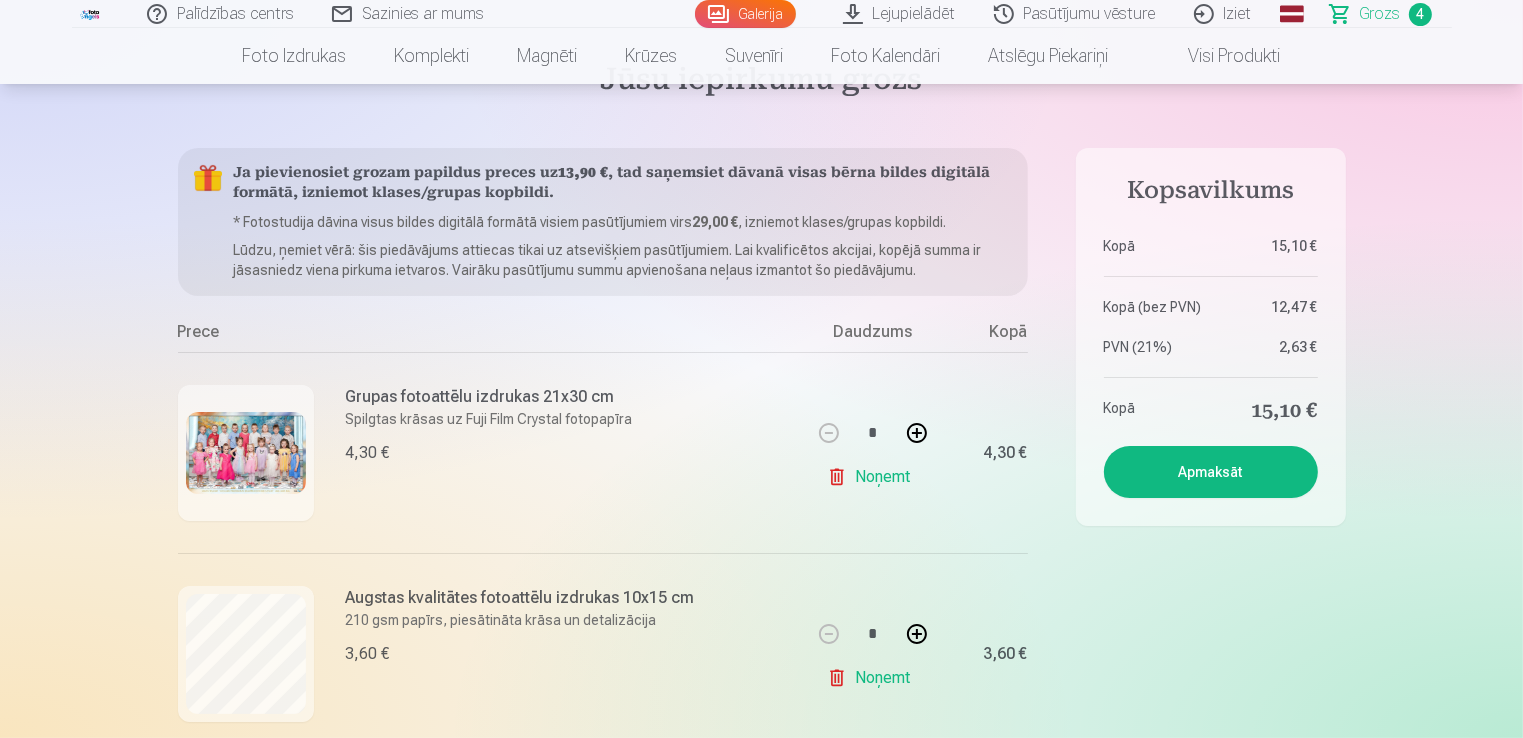 click on "Visi produkti" at bounding box center [1219, 56] 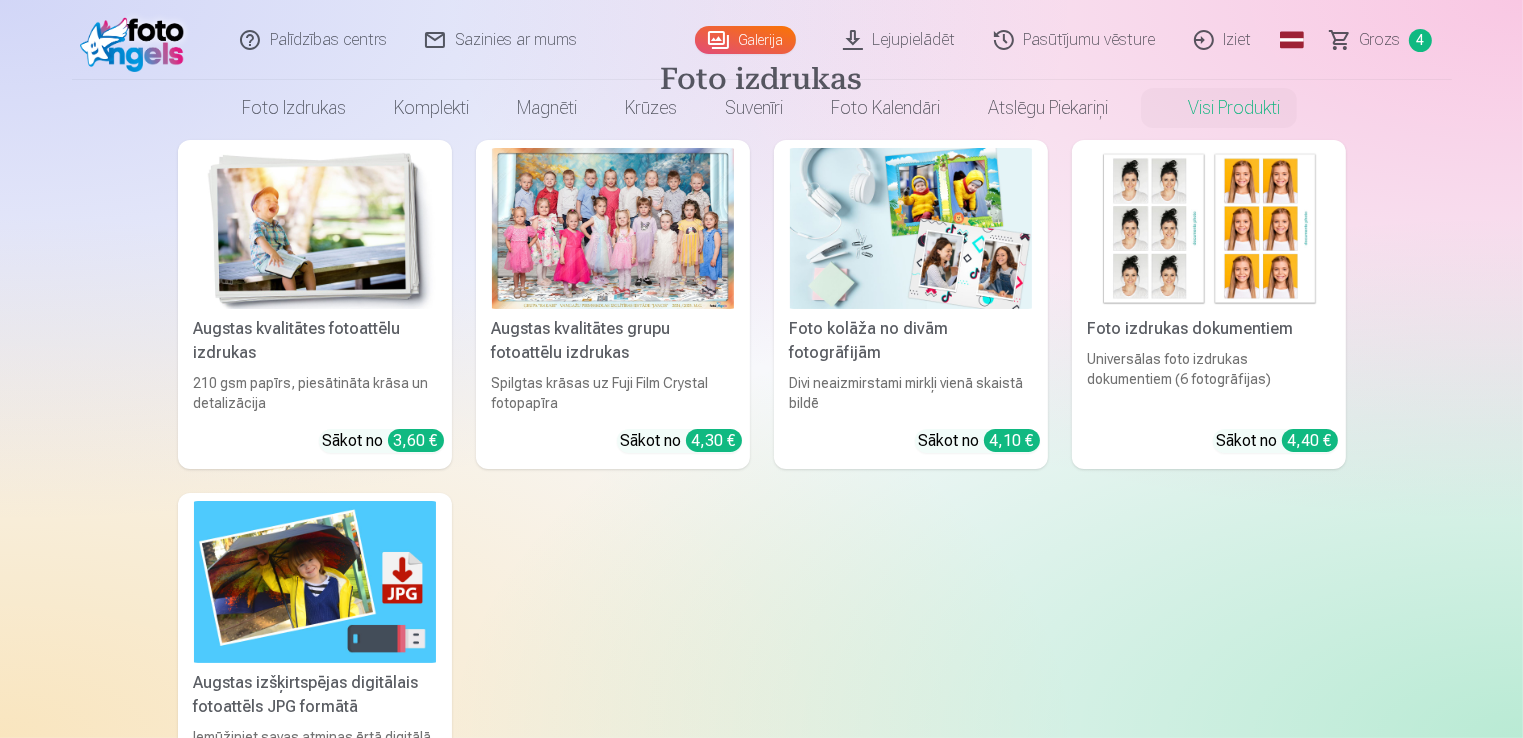 scroll, scrollTop: 0, scrollLeft: 0, axis: both 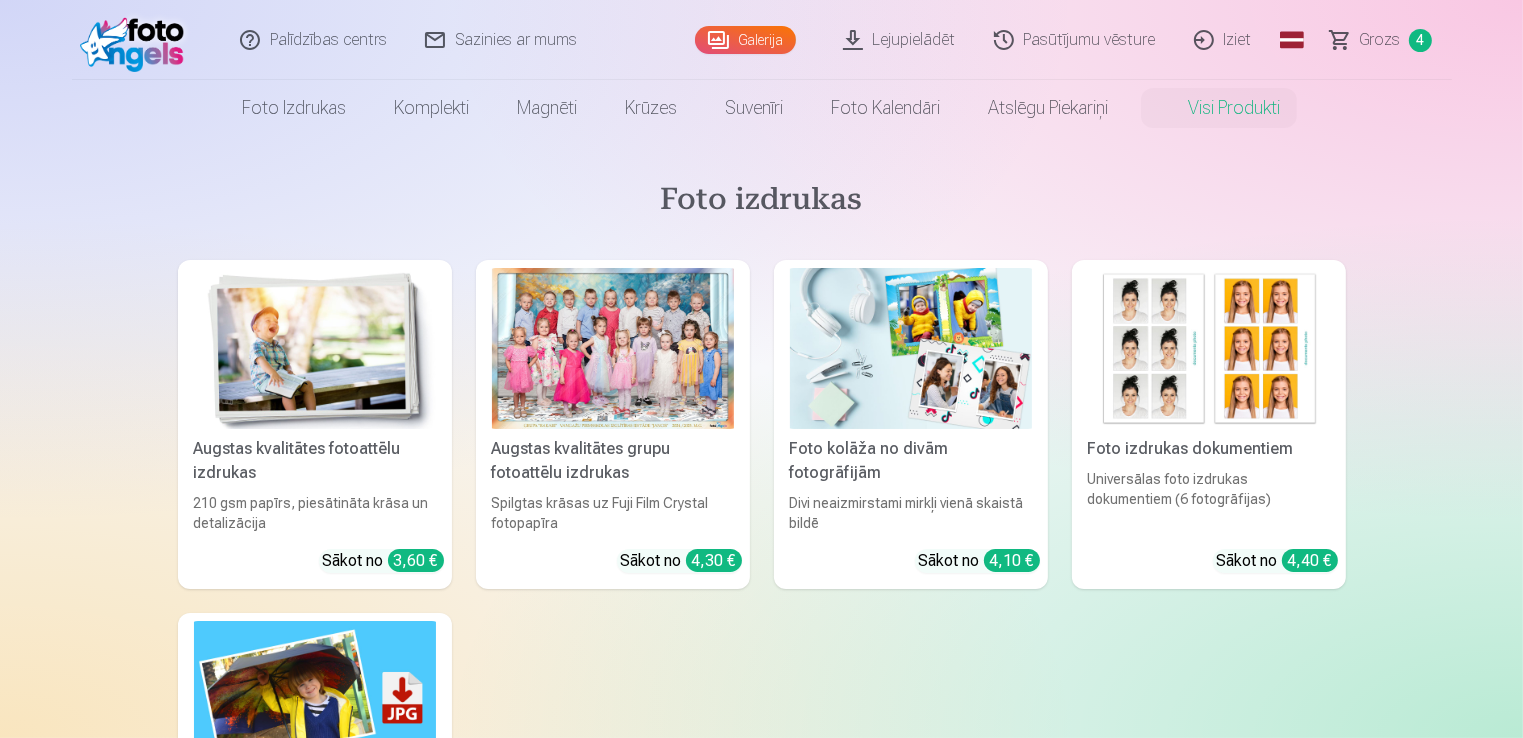 click on "Augstas kvalitātes fotoattēlu izdrukas" at bounding box center (315, 461) 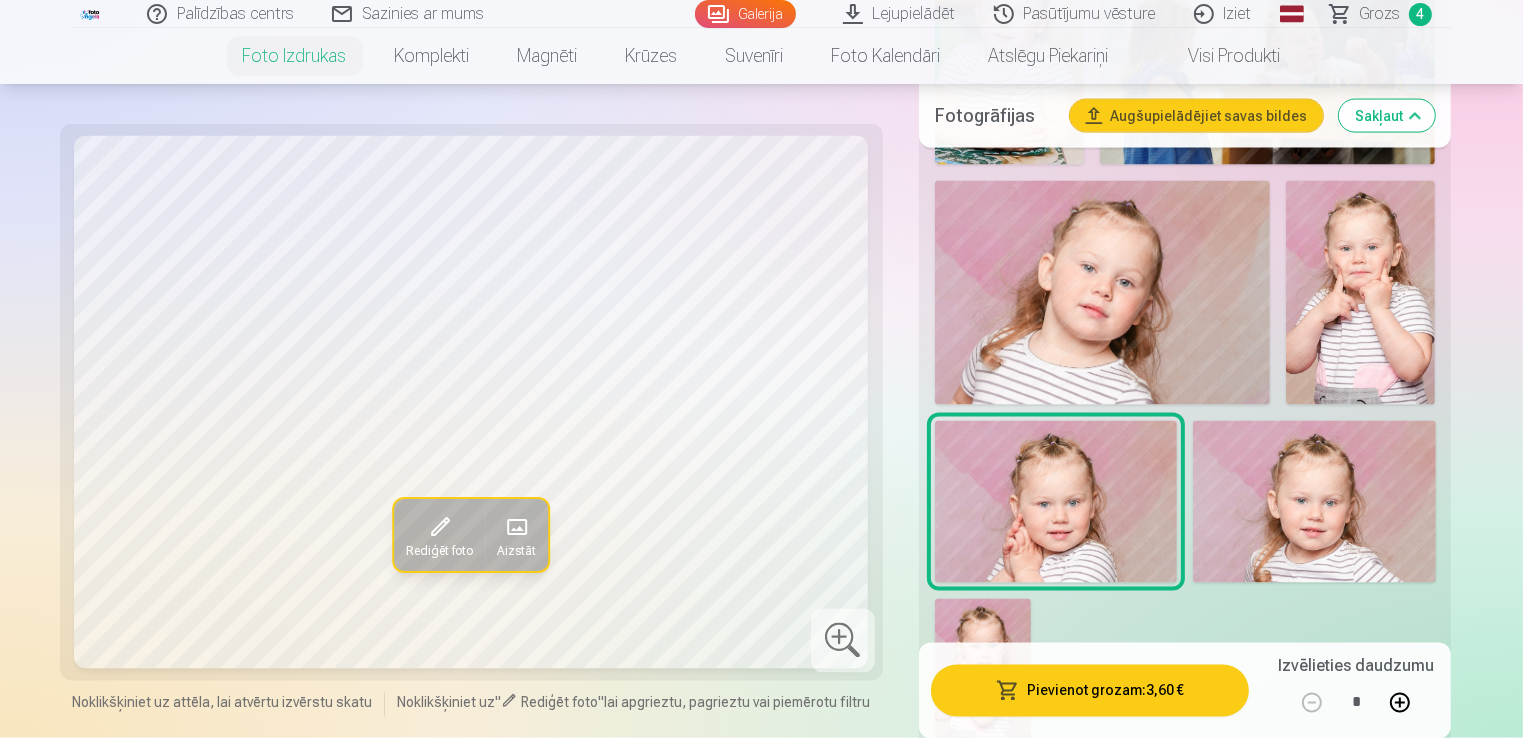 scroll, scrollTop: 3280, scrollLeft: 0, axis: vertical 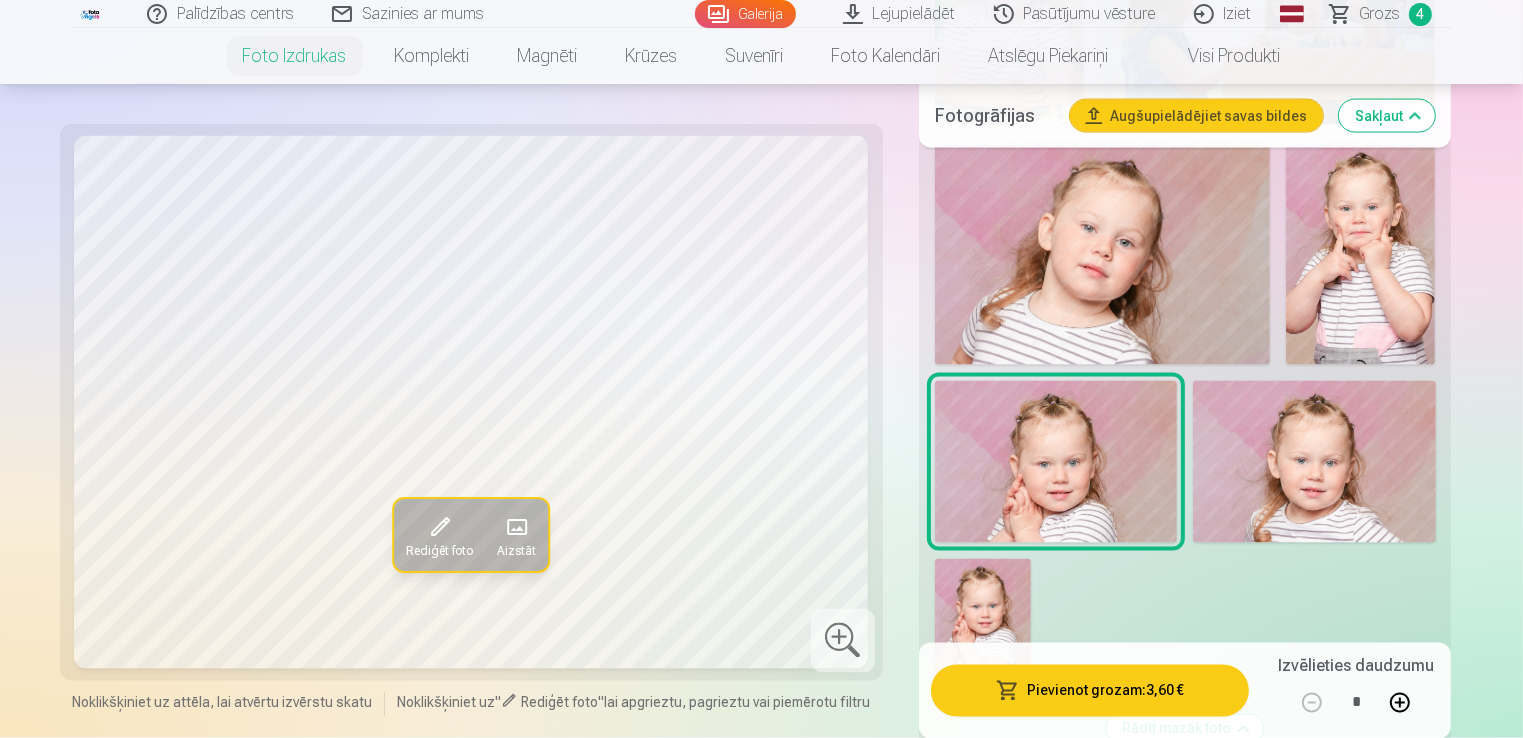 click on "Grozs" at bounding box center [1380, 14] 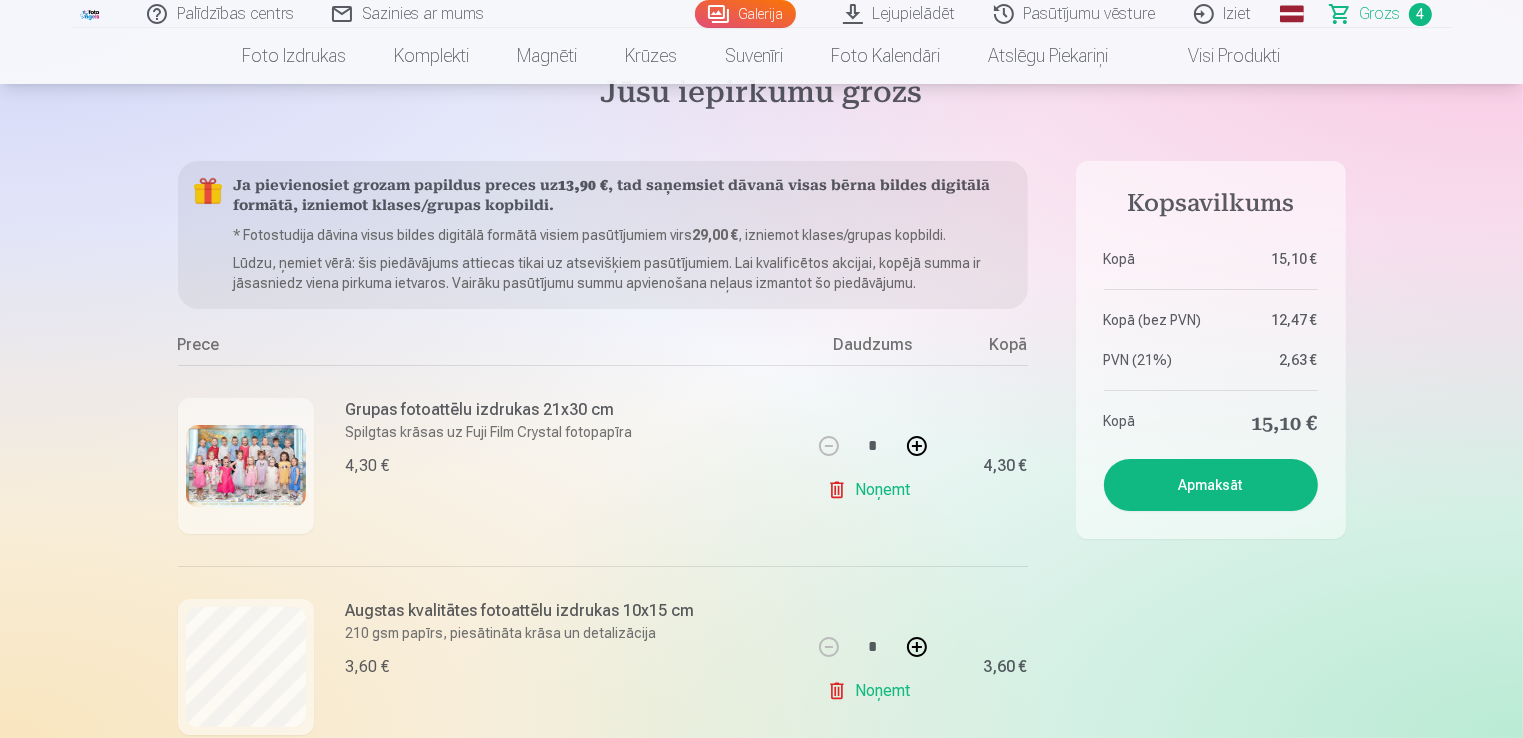 scroll, scrollTop: 0, scrollLeft: 0, axis: both 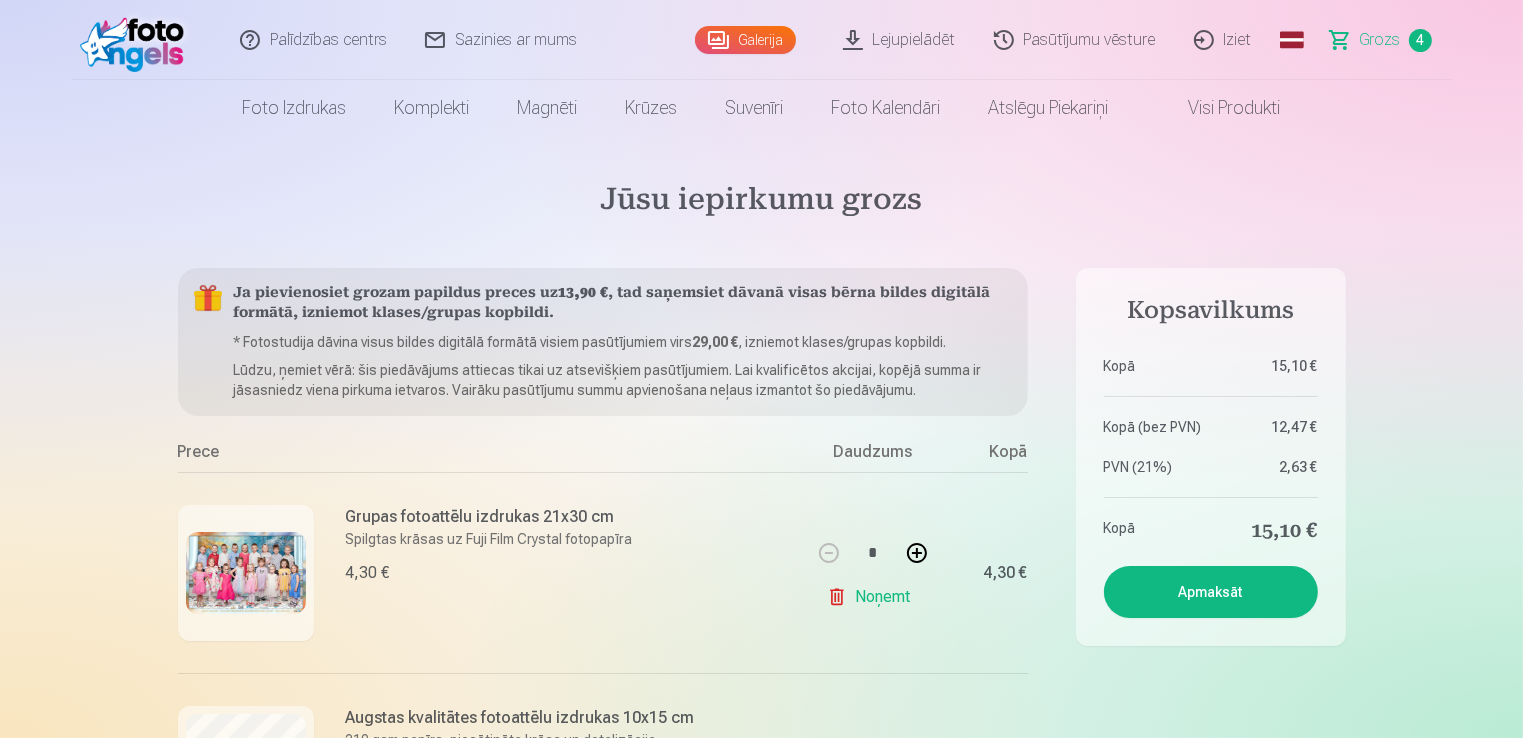 click on "Jūsu iepirkumu grozs Ja pievienosiet grozam papildus preces uz  13,90 € , tad saņemsiet dāvanā visas bērna bildes digitālā formātā, izniemot klases/grupas kopbildi. * Fotostudija dāvina visus bildes digitālā formātā visiem pasūtījumiem virs  29,00 € , izniemot klases/grupas kopbildi. Lūdzu, ņemiet vērā: šis piedāvājums attiecas tikai uz atsevišķiem pasūtījumiem. Lai kvalificētos akcijai, kopējā summa ir jāsasniedz viena pirkuma ietvaros. Vairāku pasūtījumu summu apvienošana neļaus izmantot šo piedāvājumu. Prece Daudzums Kopā Grupas fotoattēlu izdrukas 21x30 cm Spilgtas krāsas uz Fuji Film Crystal fotopapīra 4,30 € * Noņemt 4,30 € Augstas kvalitātes fotoattēlu izdrukas 10x15 cm 210 gsm papīrs, piesātināta krāsa un detalizācija 3,60 € * Noņemt 3,60 € Augstas kvalitātes fotoattēlu izdrukas 10x15 cm 210 gsm papīrs, piesātināta krāsa un detalizācija 3,60 € * Noņemt 3,60 € Augstas kvalitātes fotoattēlu izdrukas 10x15 cm * Kopā" at bounding box center [762, 730] 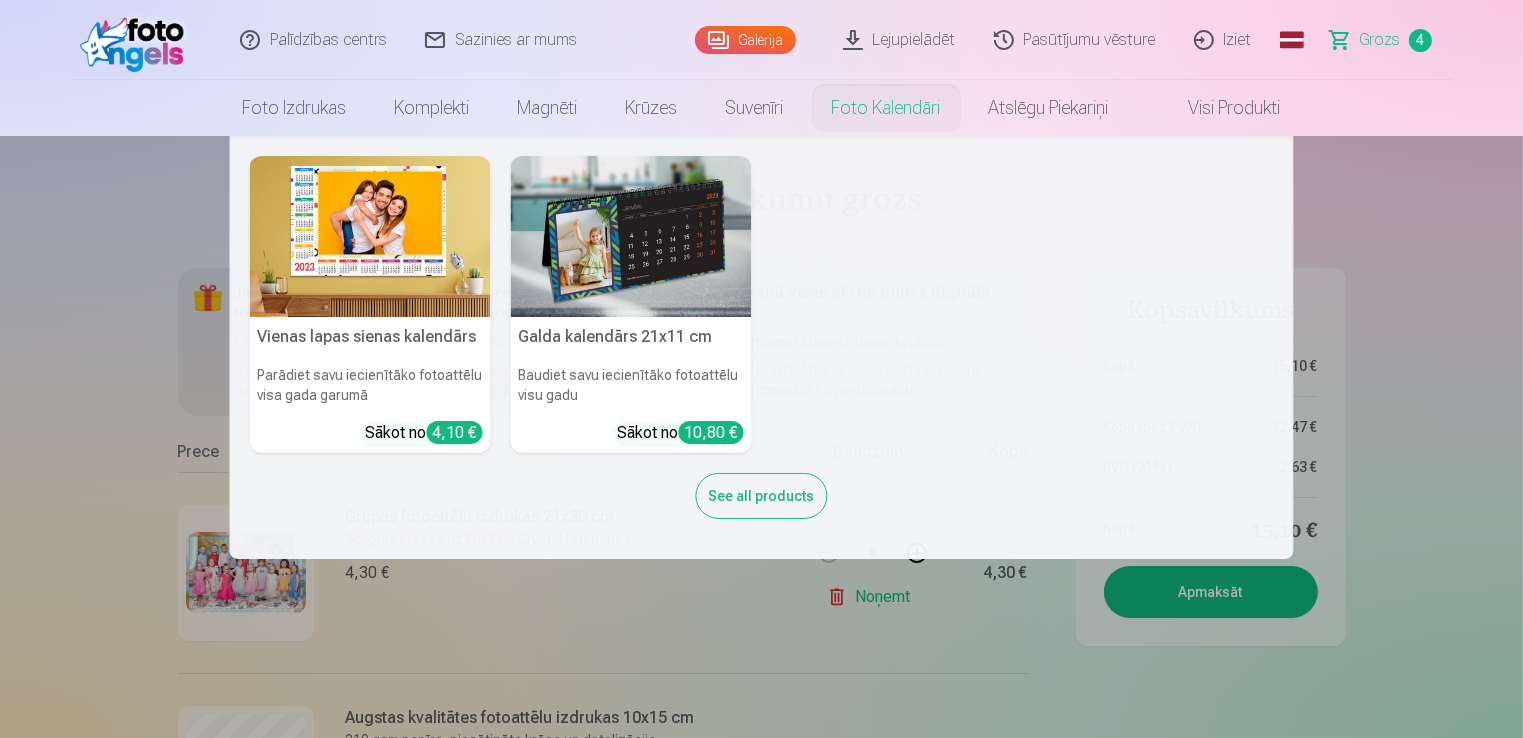 click on "Vienas lapas sienas kalendārs Parādiet savu iecienītāko fotoattēlu visa gada garumā Sākot no  4,10 € Galda kalendārs 21x11 cm Baudiet savu iecienītāko fotoattēlu visu gadu Sākot no  10,80 € See all products" at bounding box center (761, 347) 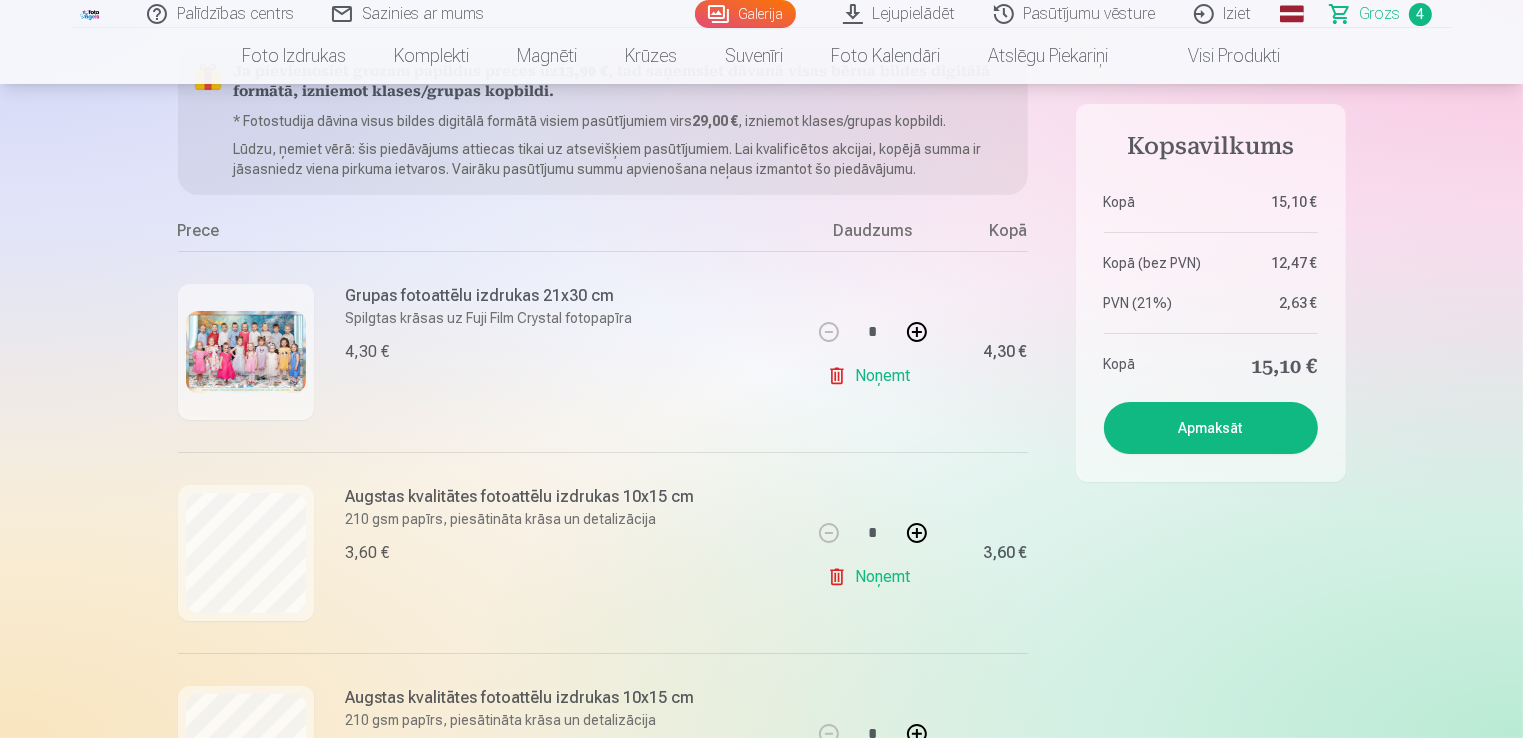 scroll, scrollTop: 240, scrollLeft: 0, axis: vertical 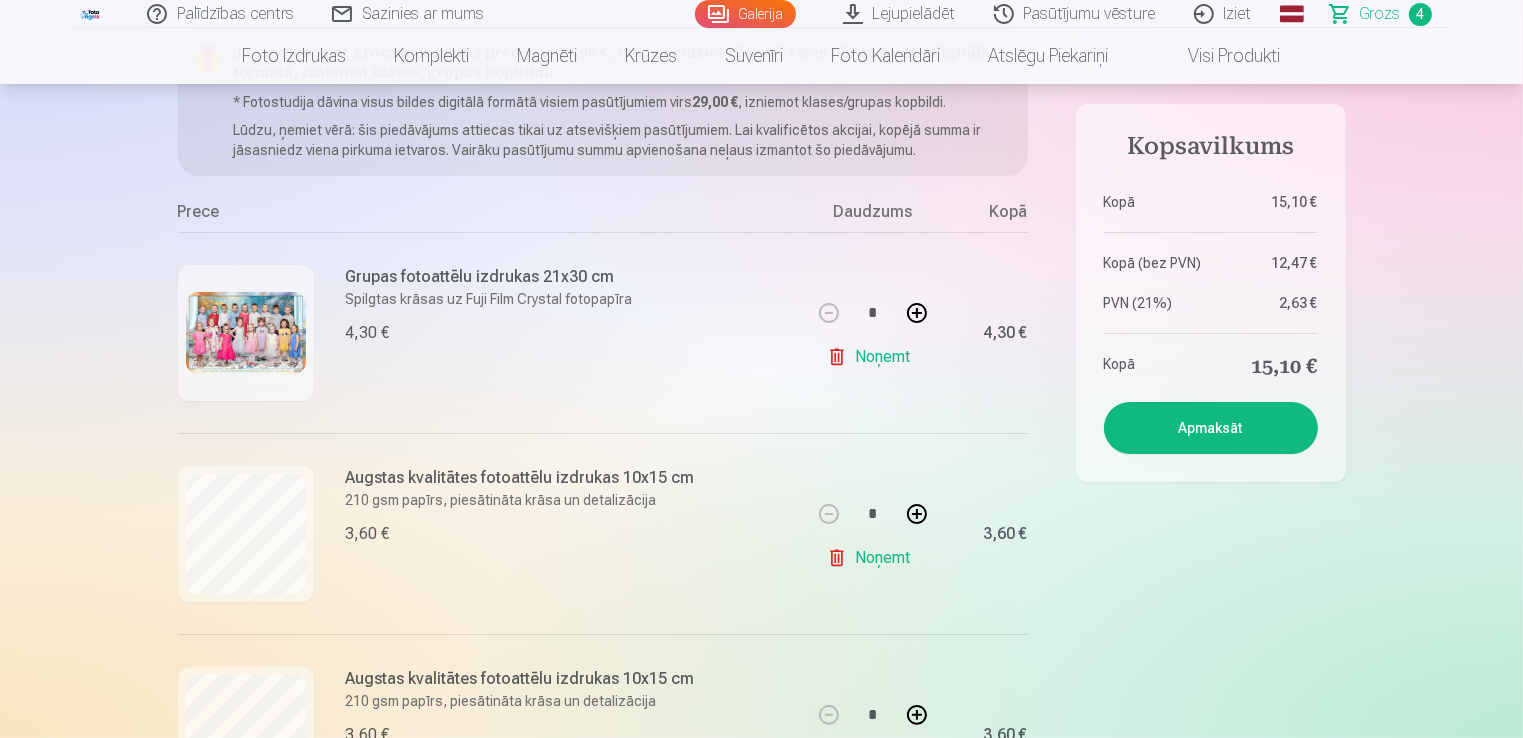 click on "Apmaksāt" at bounding box center [1211, 428] 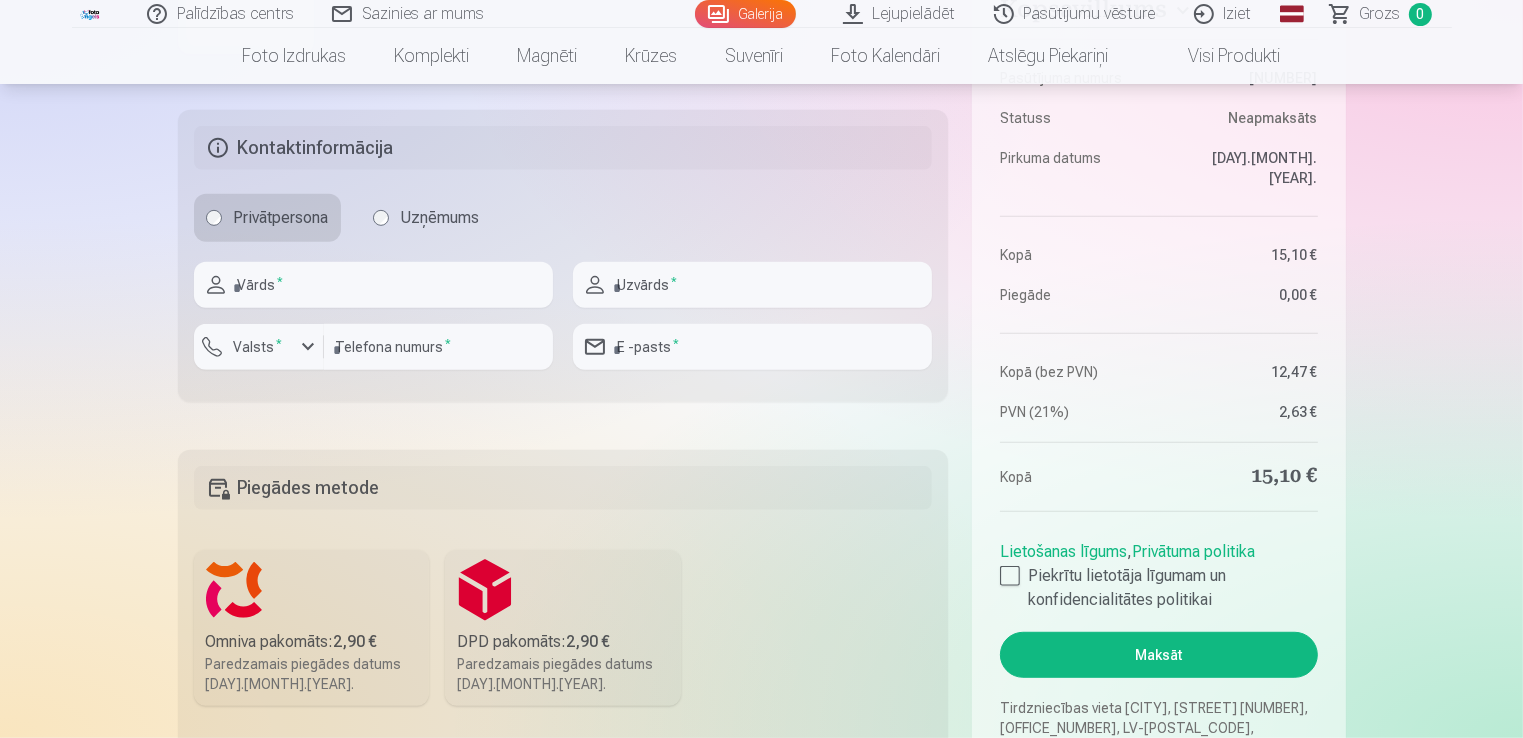 scroll, scrollTop: 1040, scrollLeft: 0, axis: vertical 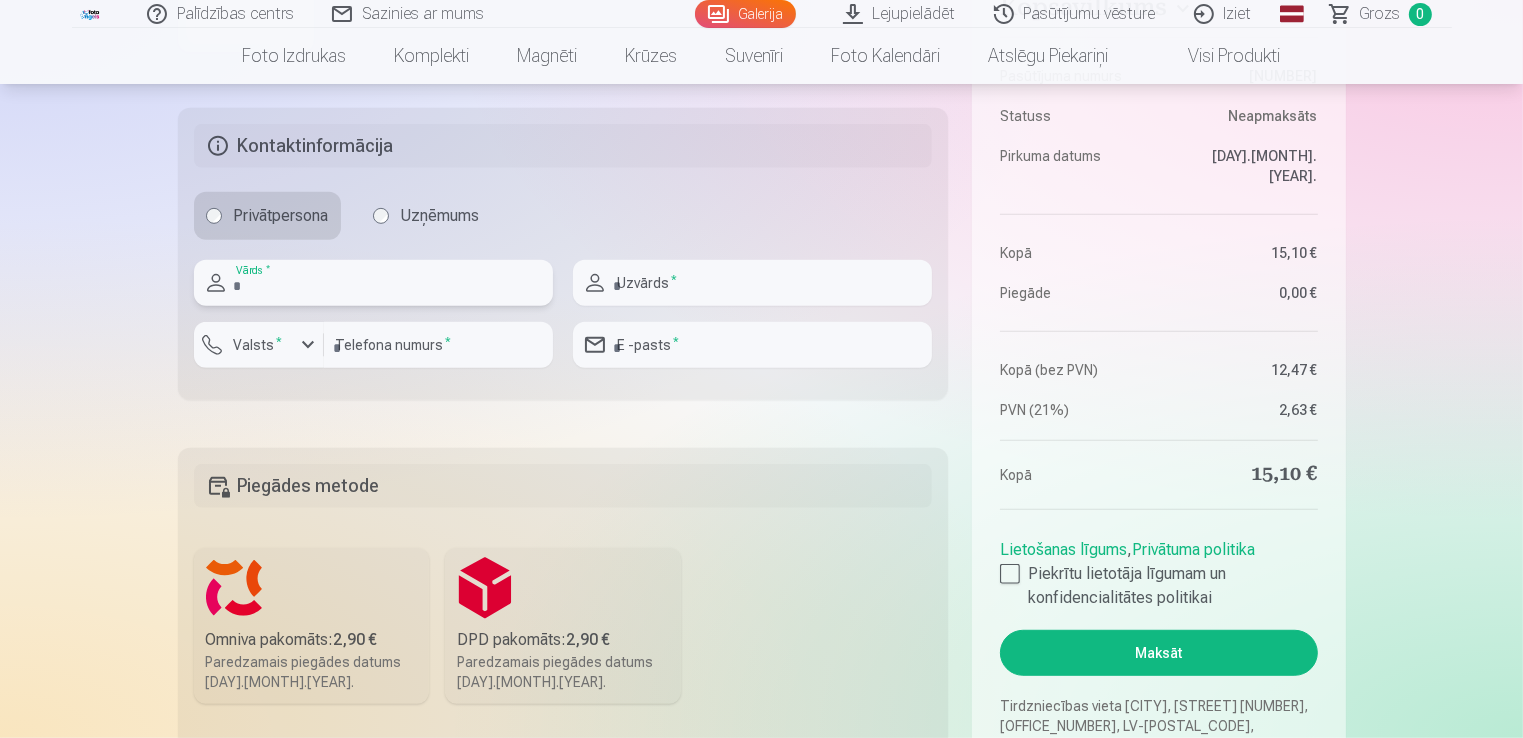 click at bounding box center [373, 283] 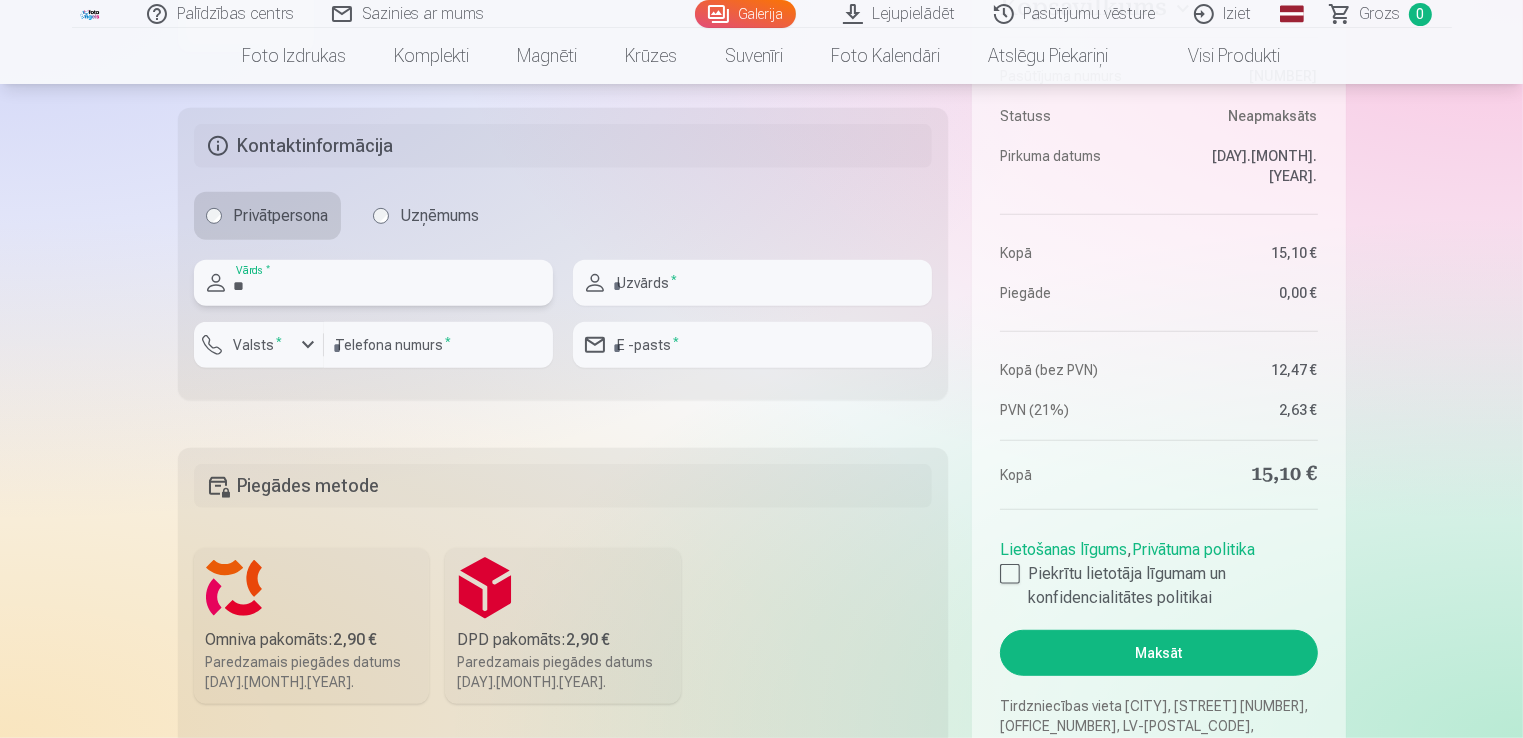 type on "*" 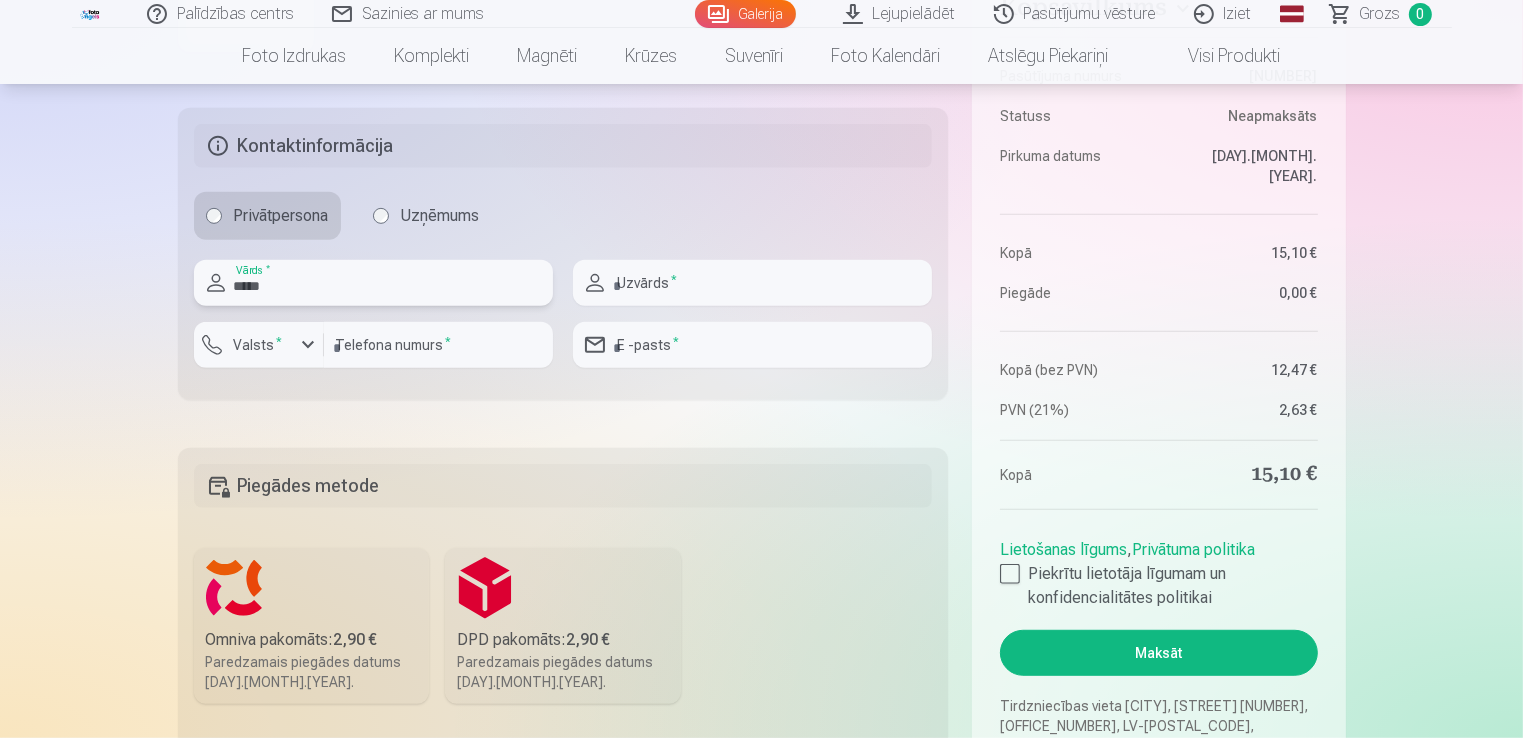 type on "*****" 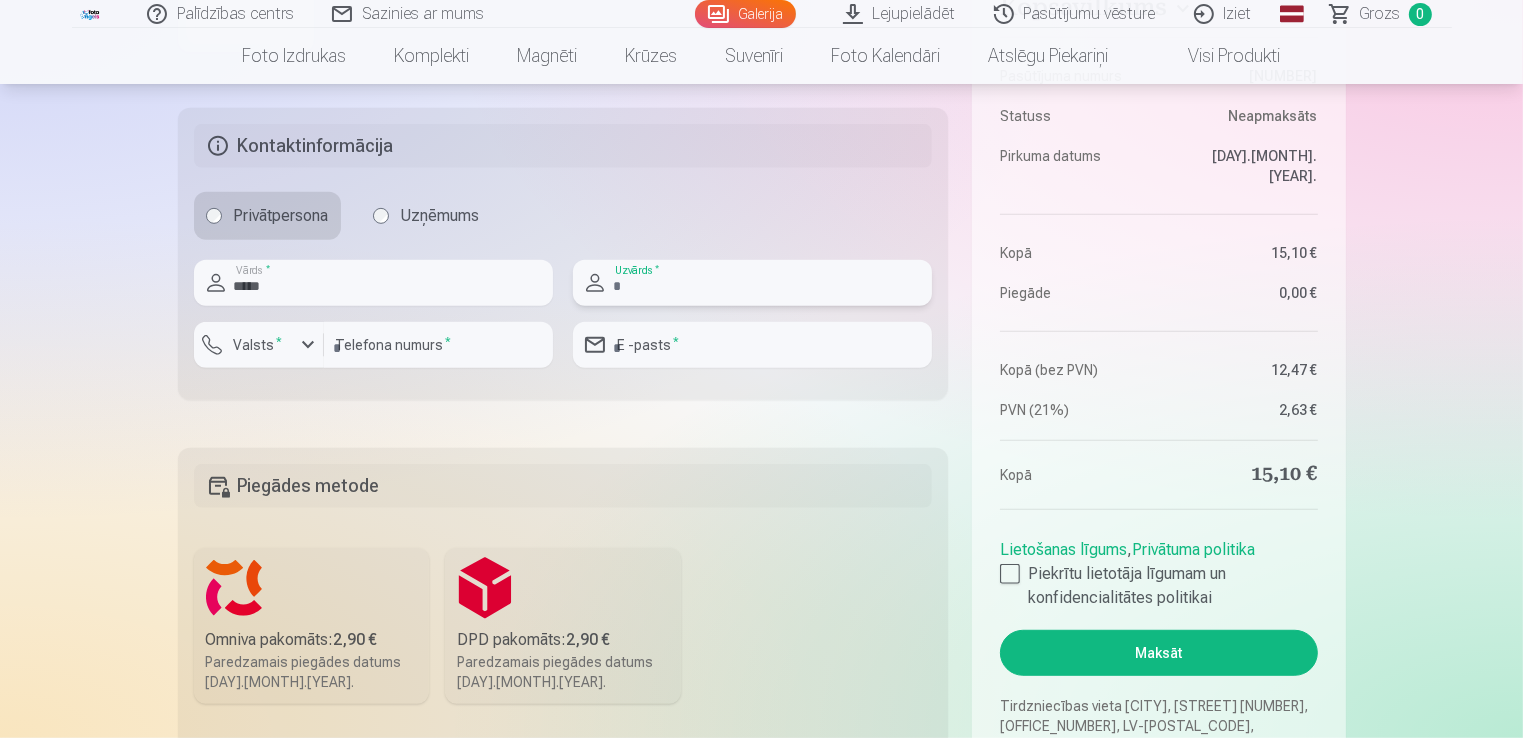 click at bounding box center (752, 283) 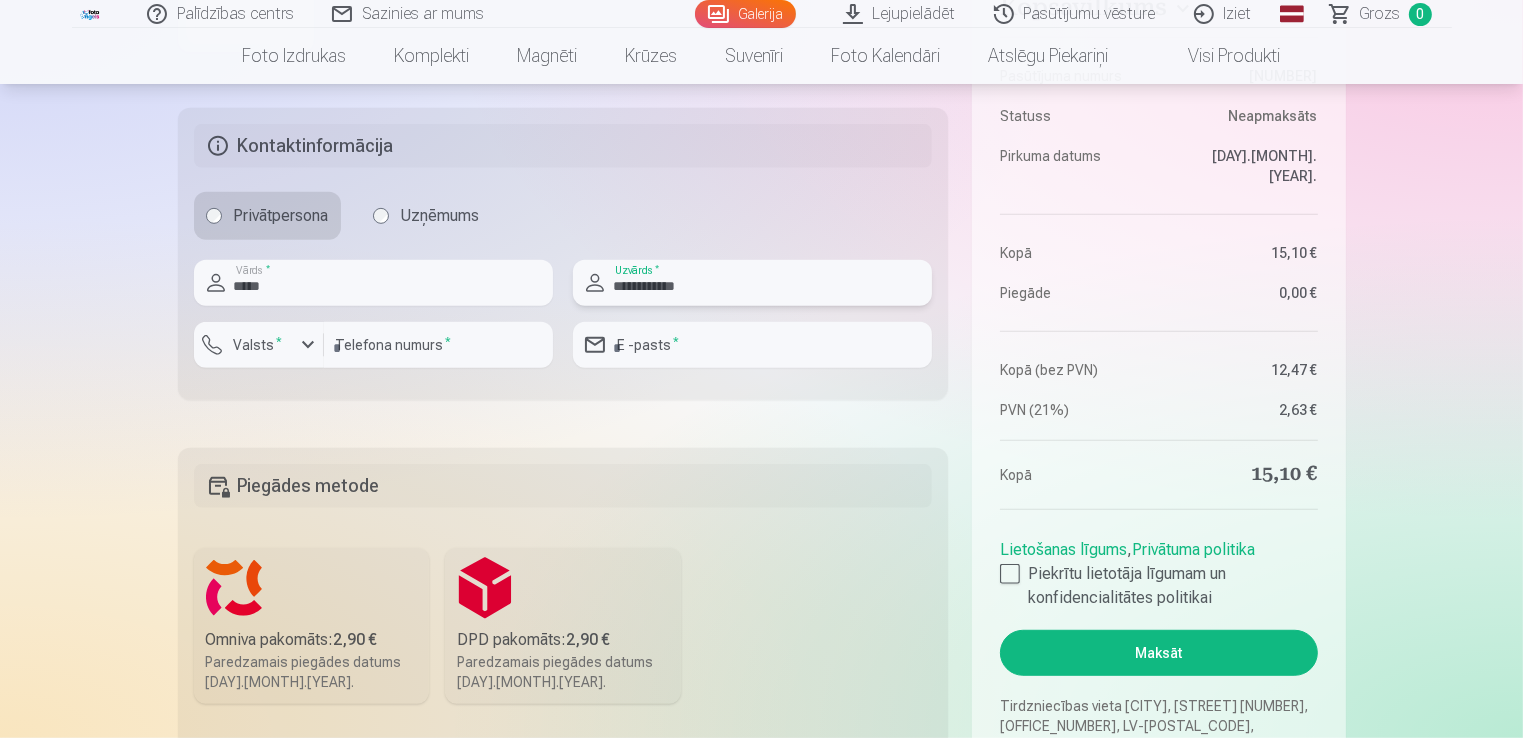 click on "**********" at bounding box center [752, 283] 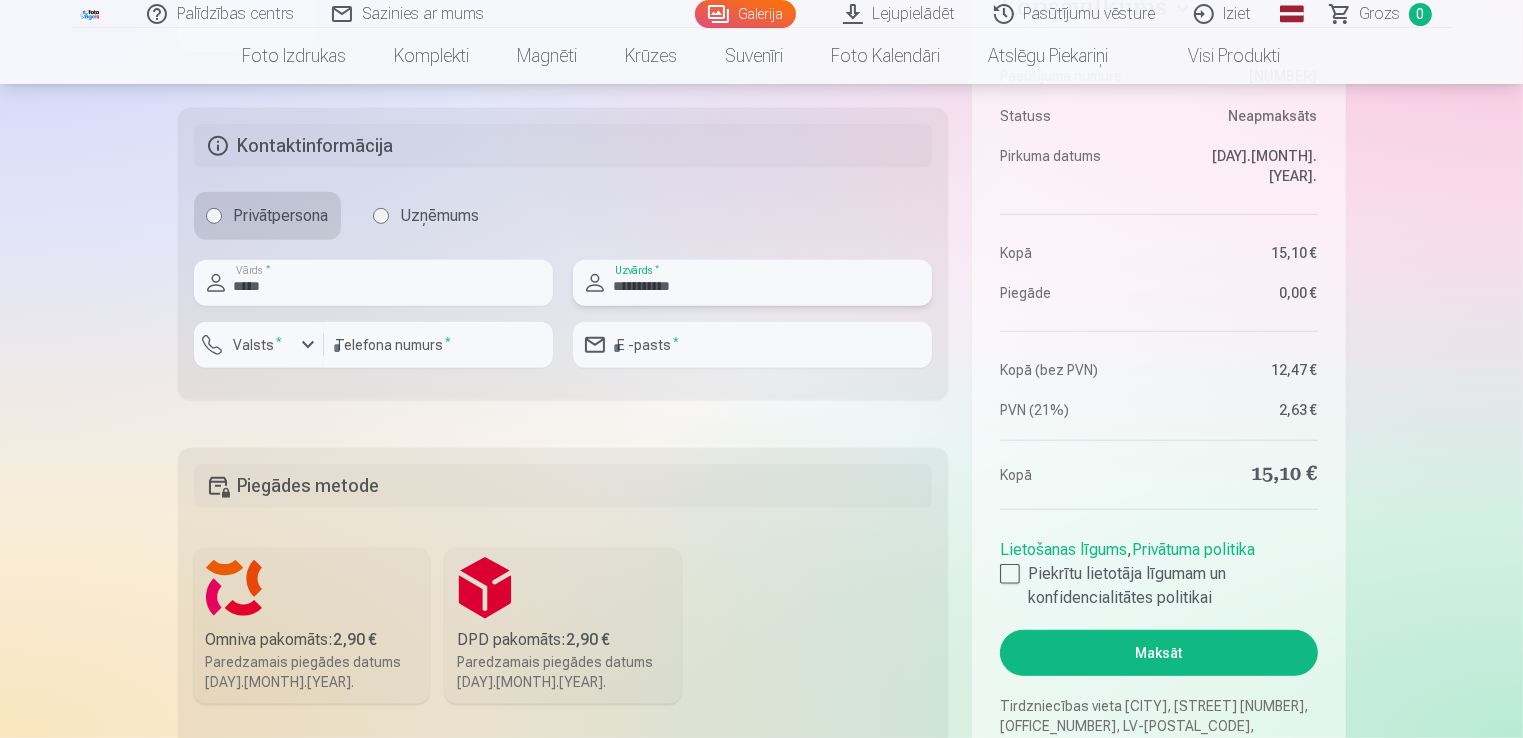 type on "**********" 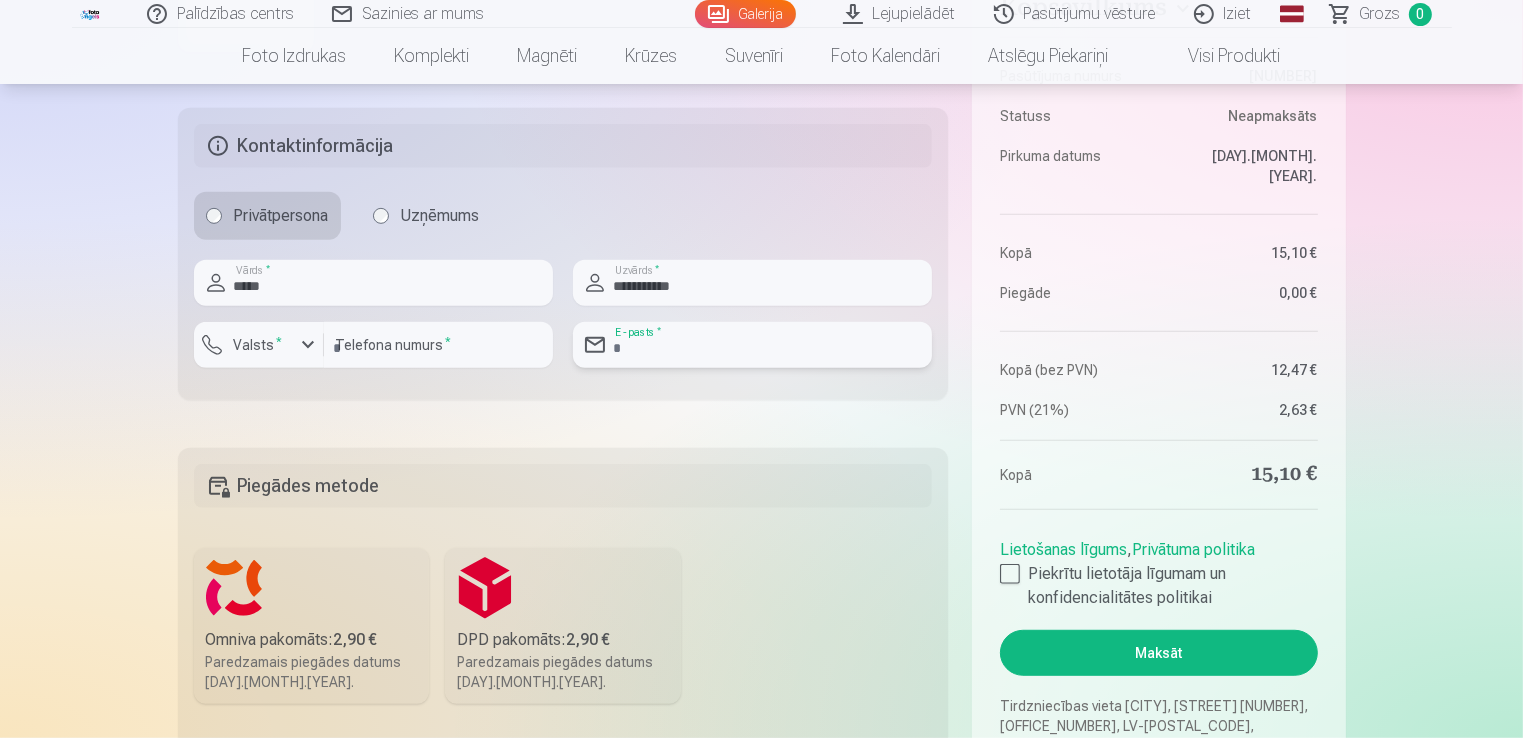 click at bounding box center (752, 345) 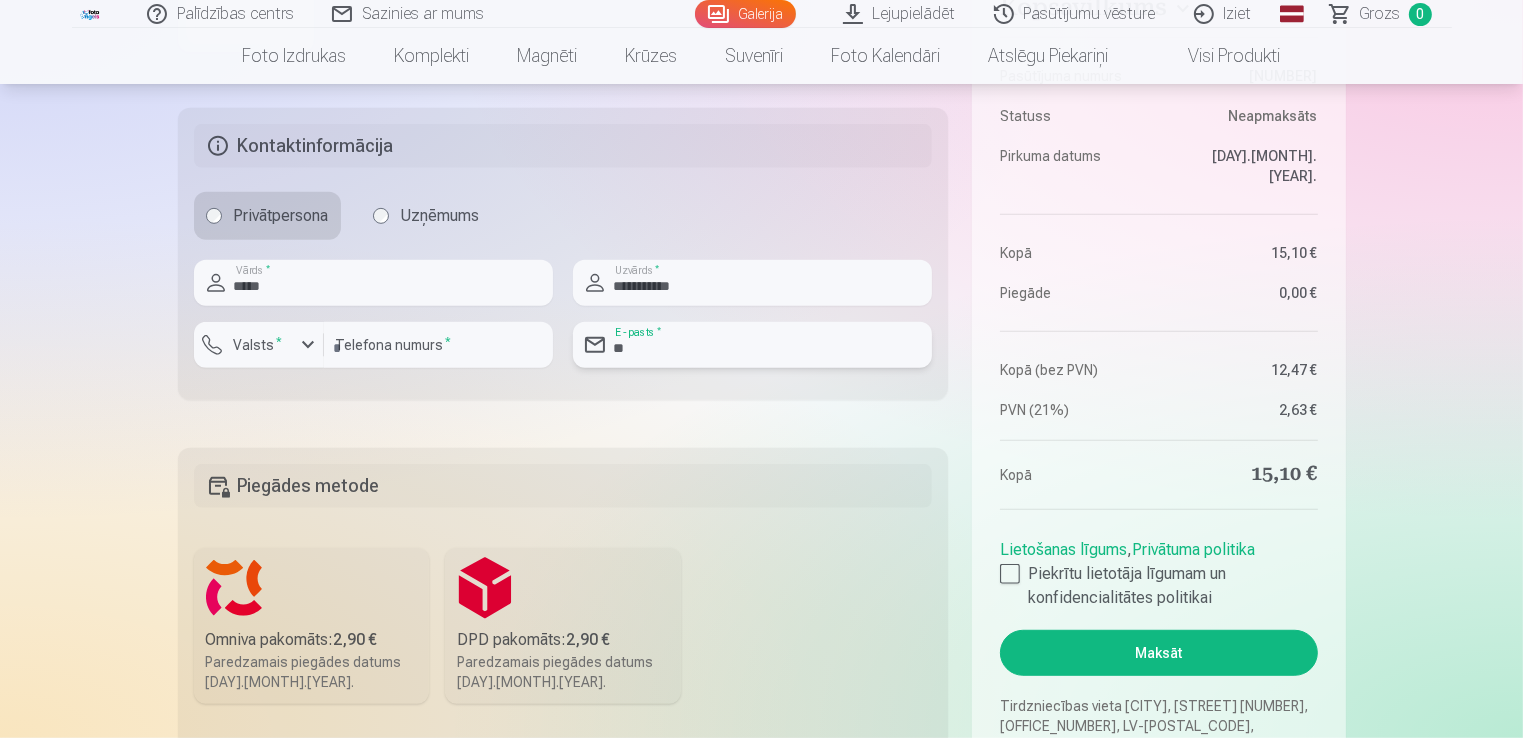 type on "*" 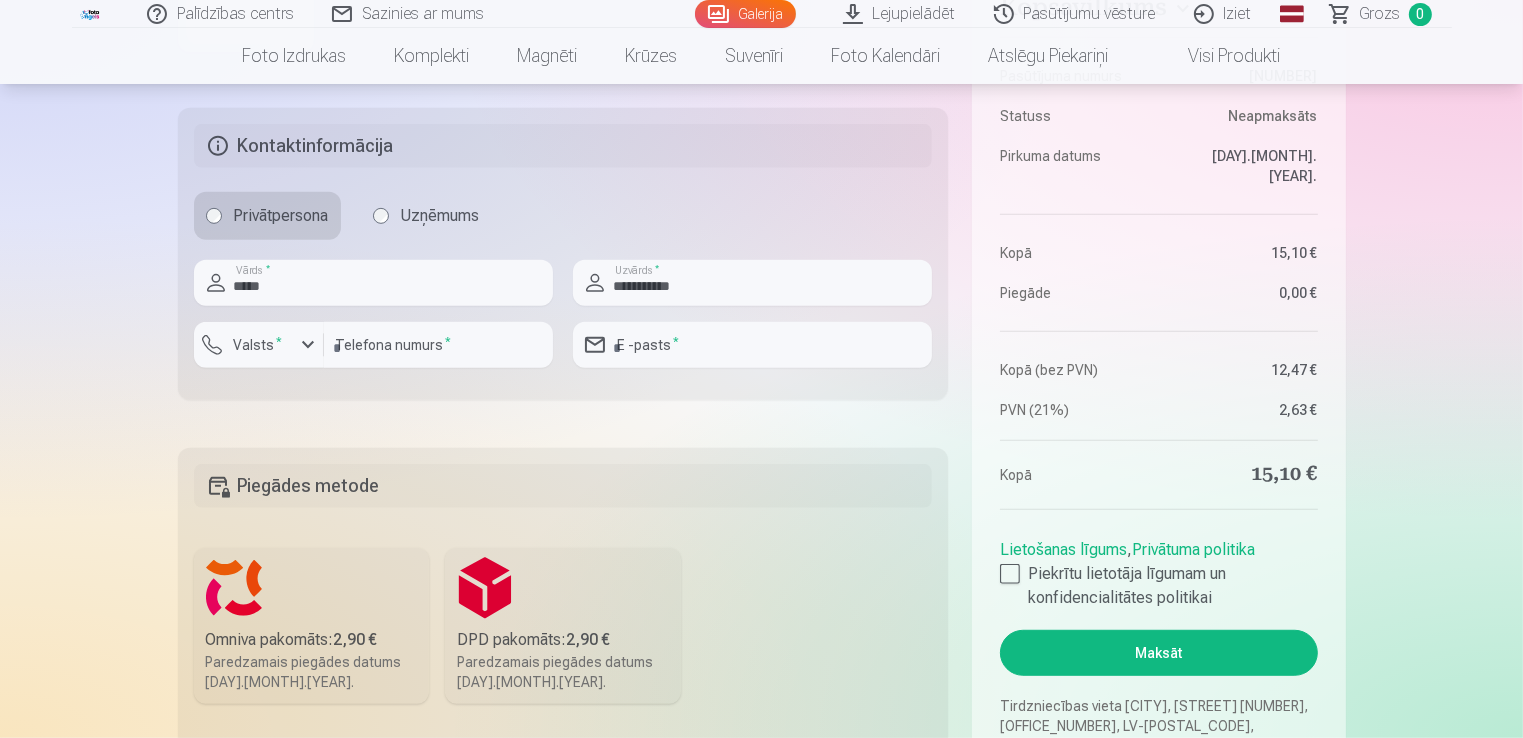 click on "**********" at bounding box center (762, 0) 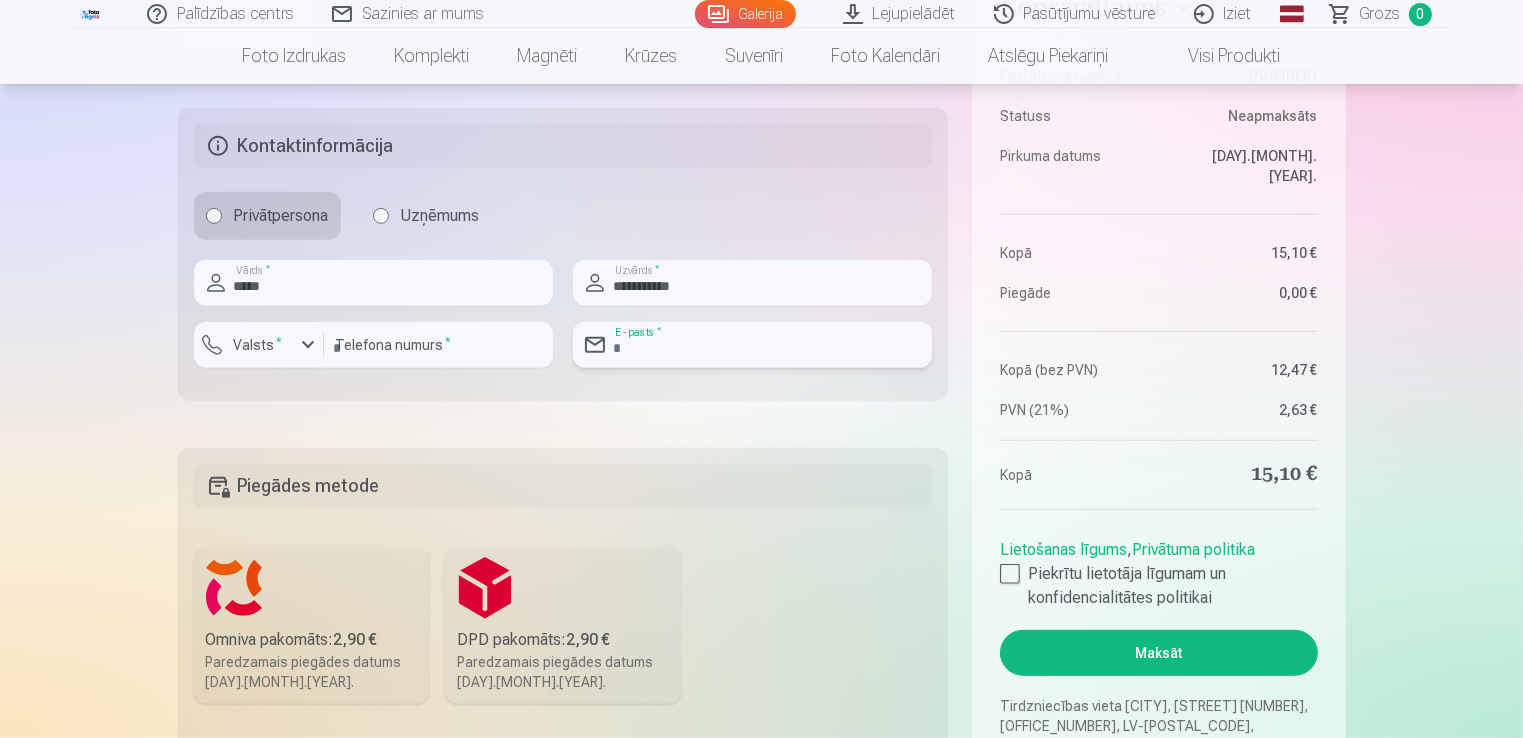 click at bounding box center (752, 345) 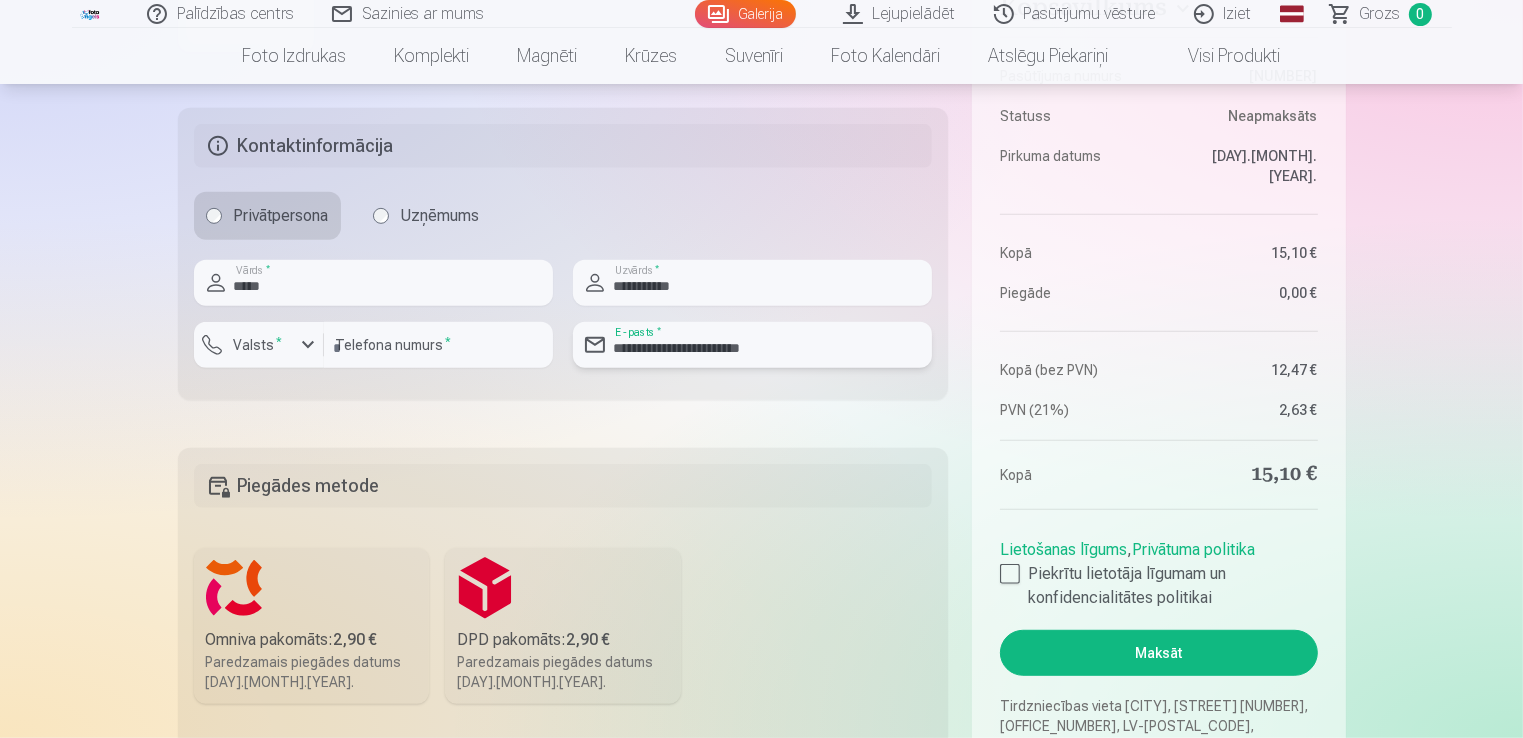 type on "**********" 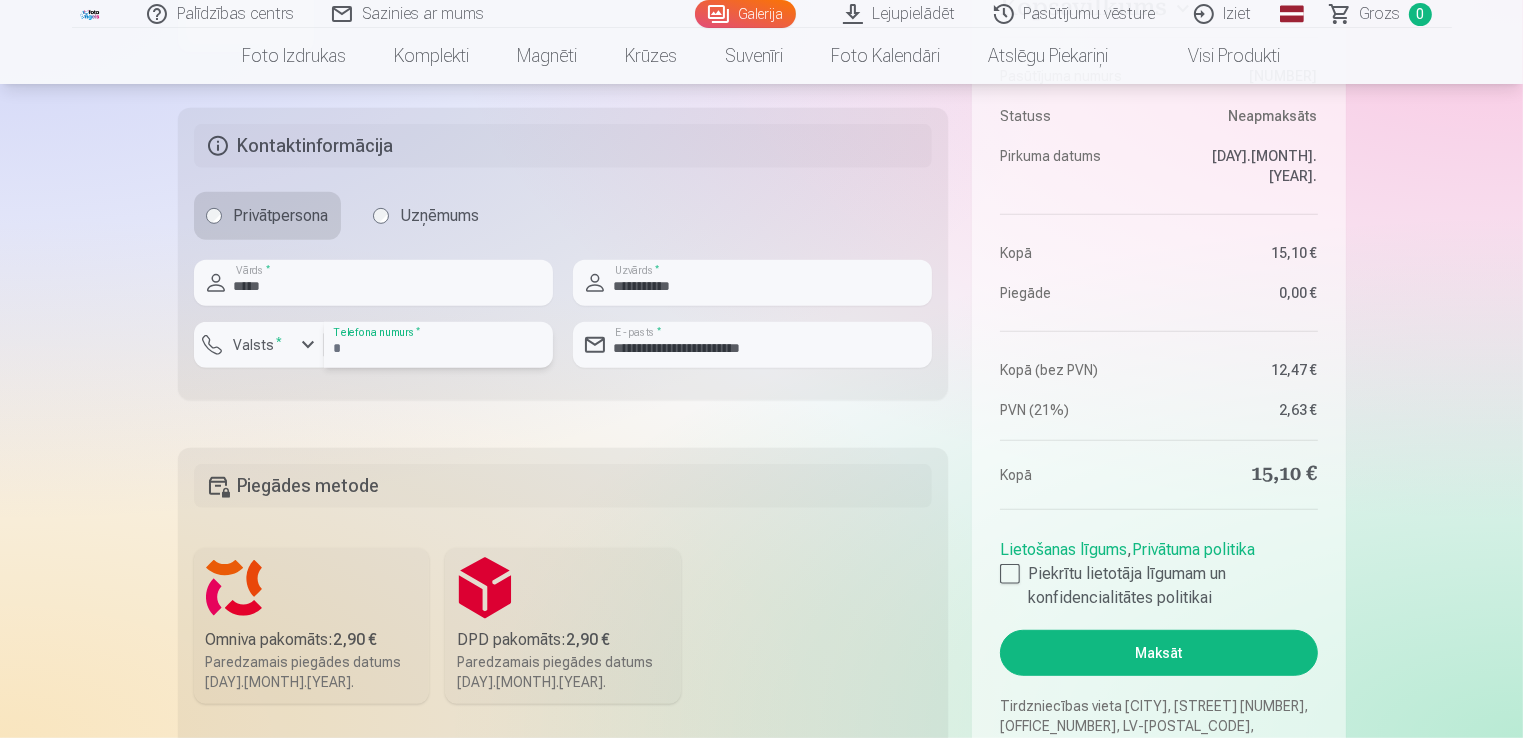 click at bounding box center (438, 345) 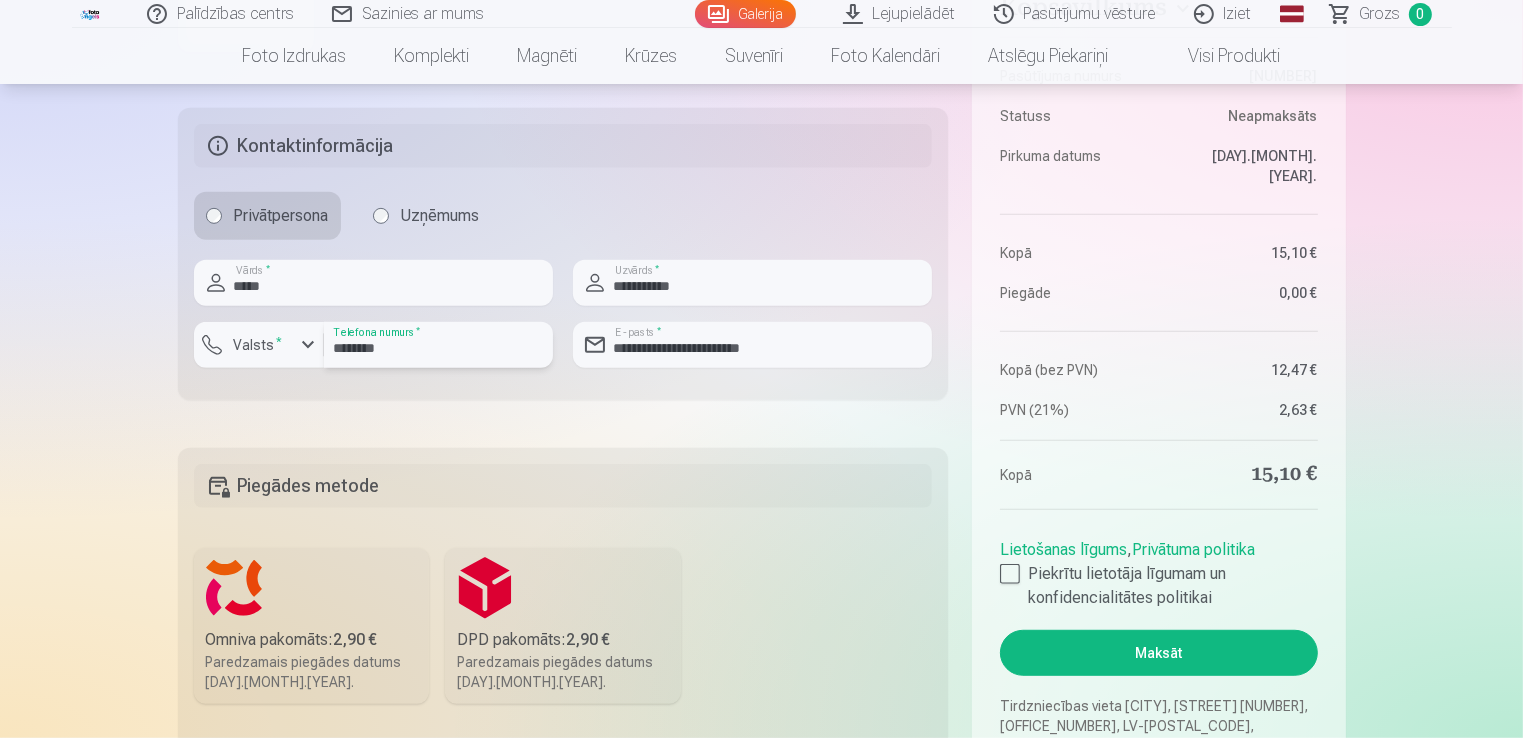type on "********" 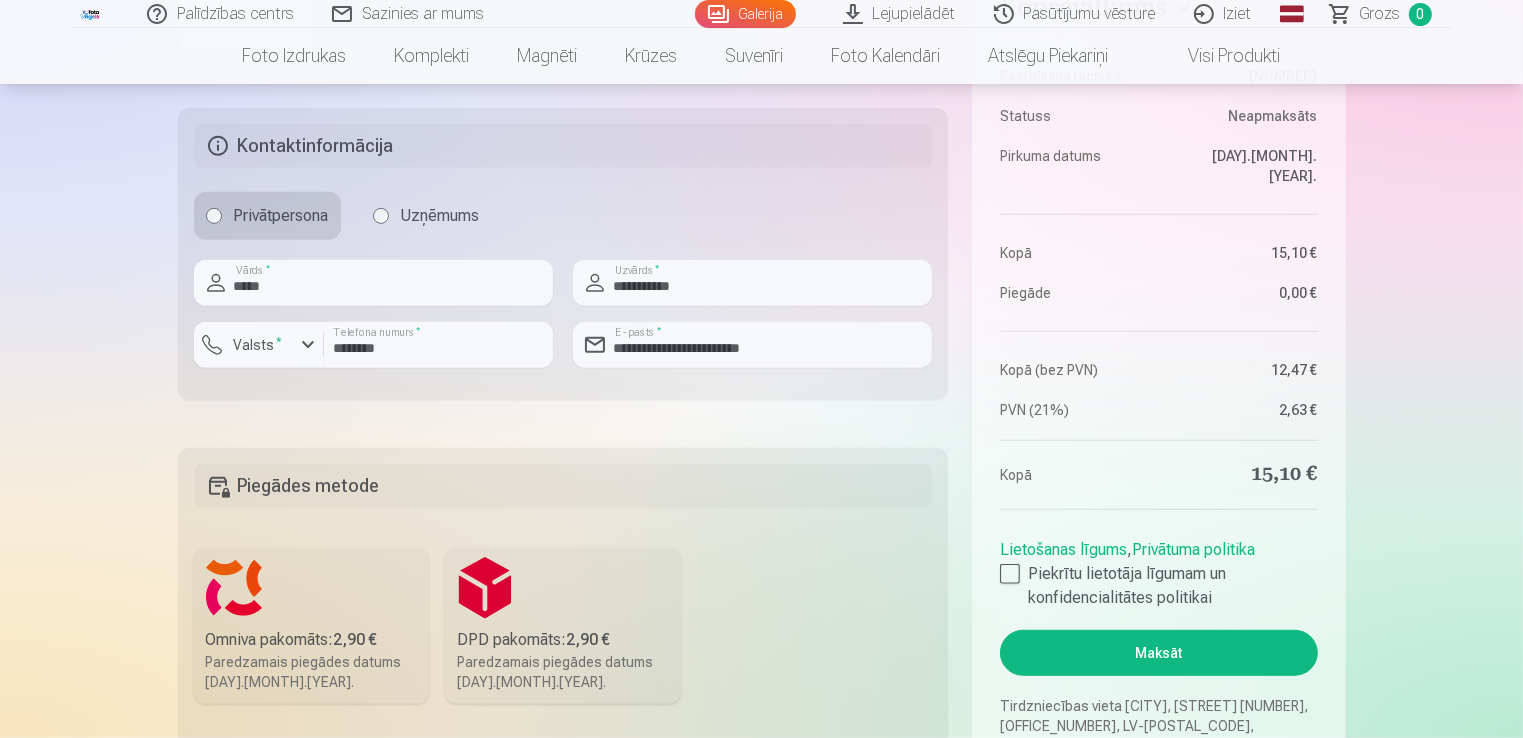 drag, startPoint x: 1522, startPoint y: 328, endPoint x: 1525, endPoint y: 347, distance: 19.235384 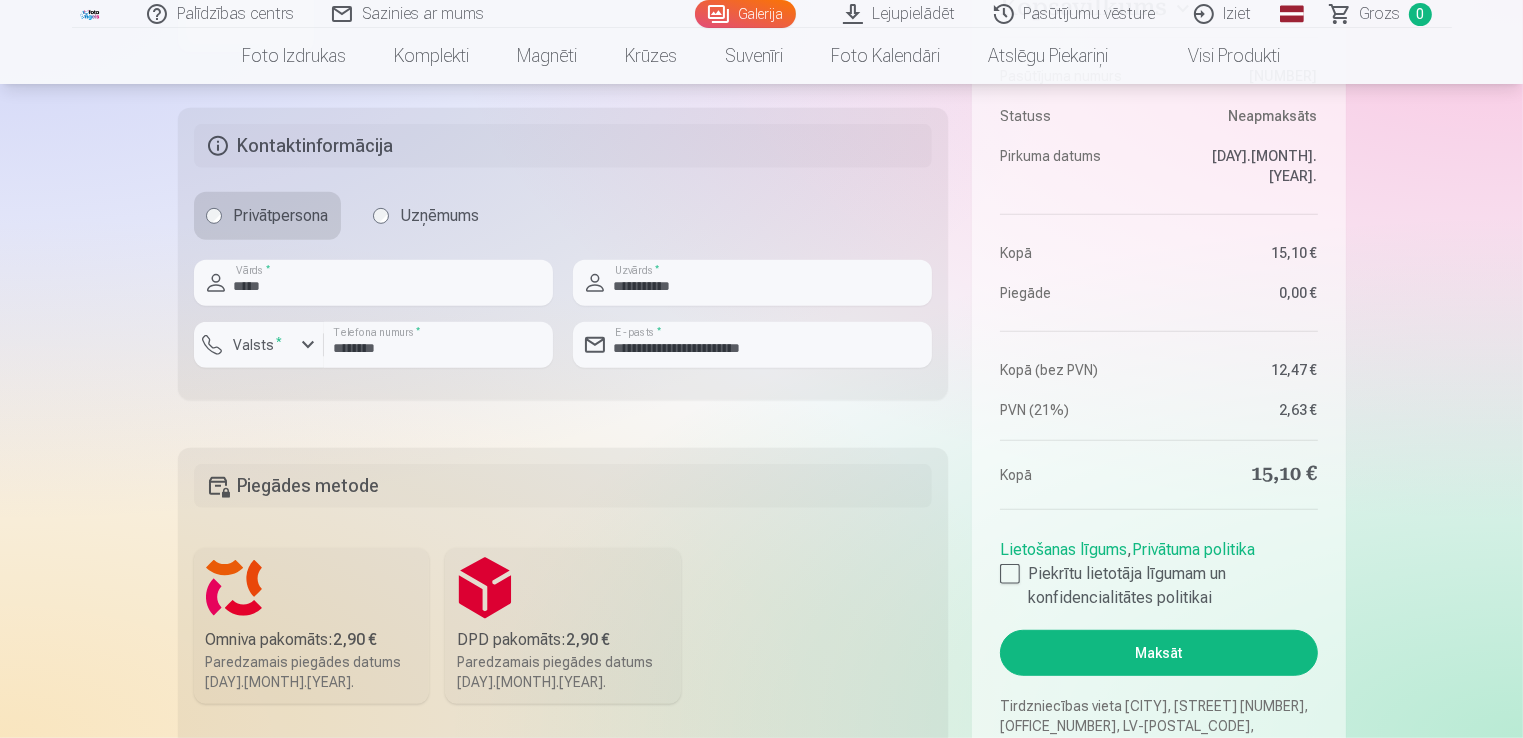 click on "Palīdzības centrs Sazinies ar mums Galerija Lejupielādēt Pasūtījumu vēsture Iziet Global English (en) Latvian (lv) Russian (ru) Lithuanian (lt) Estonian (et) Grozs 0 Foto izdrukas Augstas kvalitātes fotoattēlu izdrukas 210 gsm papīrs, piesātināta krāsa un detalizācija Sākot no  3,60 € Augstas kvalitātes grupu fotoattēlu izdrukas Spilgtas krāsas uz Fuji Film Crystal fotopapīra Sākot no  4,30 € Foto kolāža no divām fotogrāfijām Divi neaizmirstami mirkļi vienā skaistā bildē Sākot no  4,10 € Foto izdrukas dokumentiem Universālas foto izdrukas dokumentiem (6 fotogrāfijas) Sākot no  4,40 € Augstas izšķirtspējas digitālais fotoattēls JPG formātā Iemūžiniet savas atmiņas ērtā digitālā veidā Sākot no  6,00 € See all products Komplekti Pilns Atmiņu Komplekts – Drukātas (15×23cm, 40% ATLAIDE) un 🎁 Digitālas Fotogrāfijas   Klasiskais komplekts Sākot no  19,20 € Populārs komplekts Sākot no  24,00 € Premium komplekts + 🎁  Sākot no  ,  1" at bounding box center (761, -671) 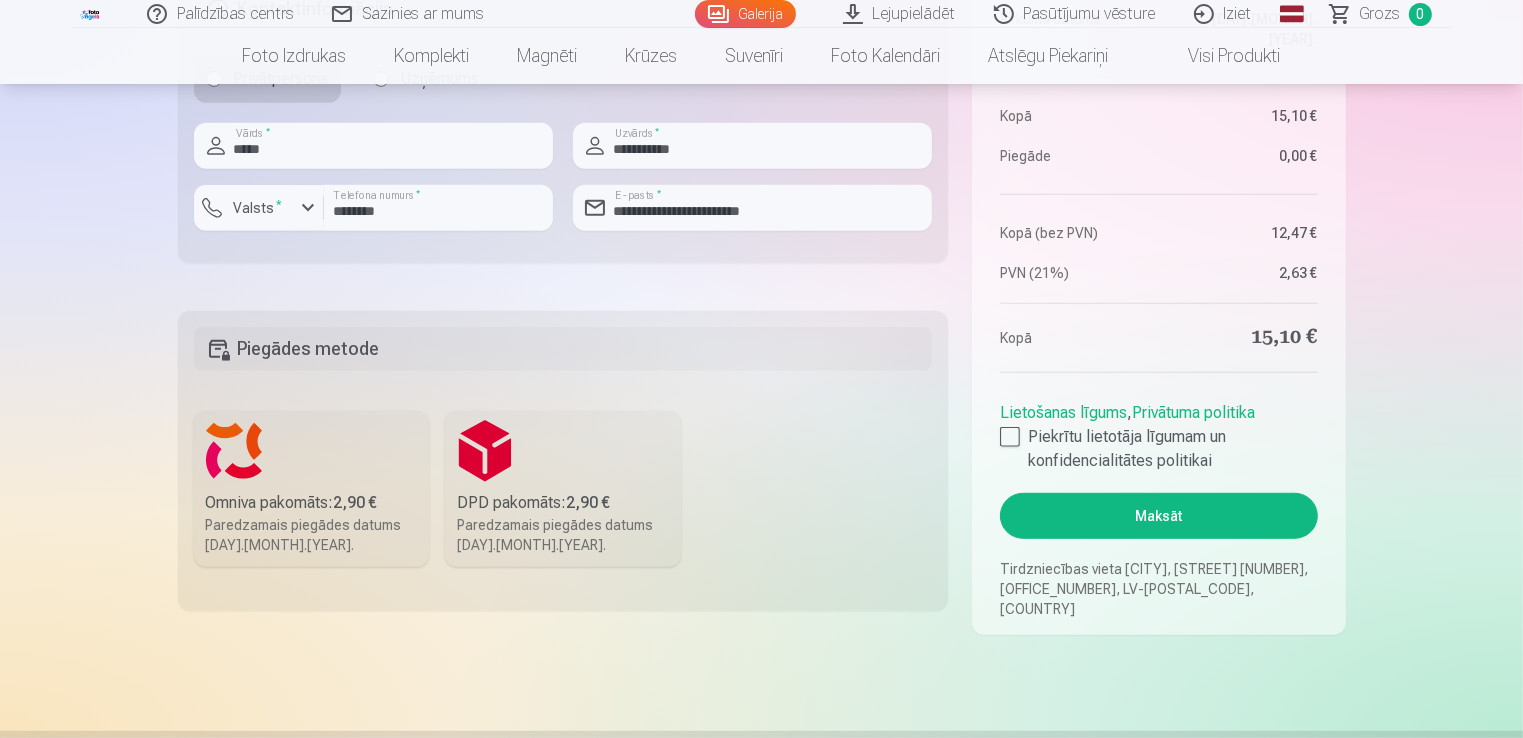 scroll, scrollTop: 1188, scrollLeft: 0, axis: vertical 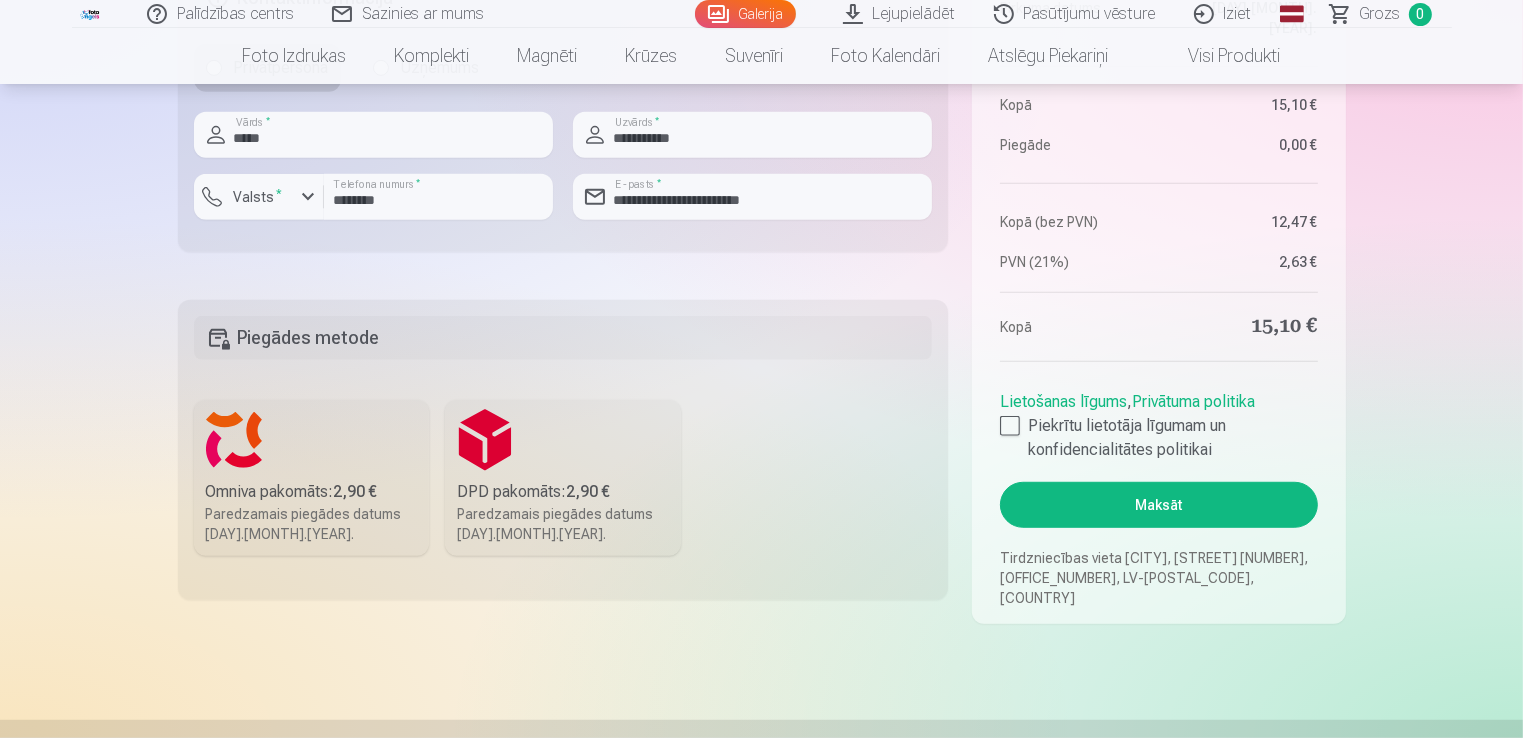 click on "Omniva pakomāts :  2,90 €" at bounding box center (312, 492) 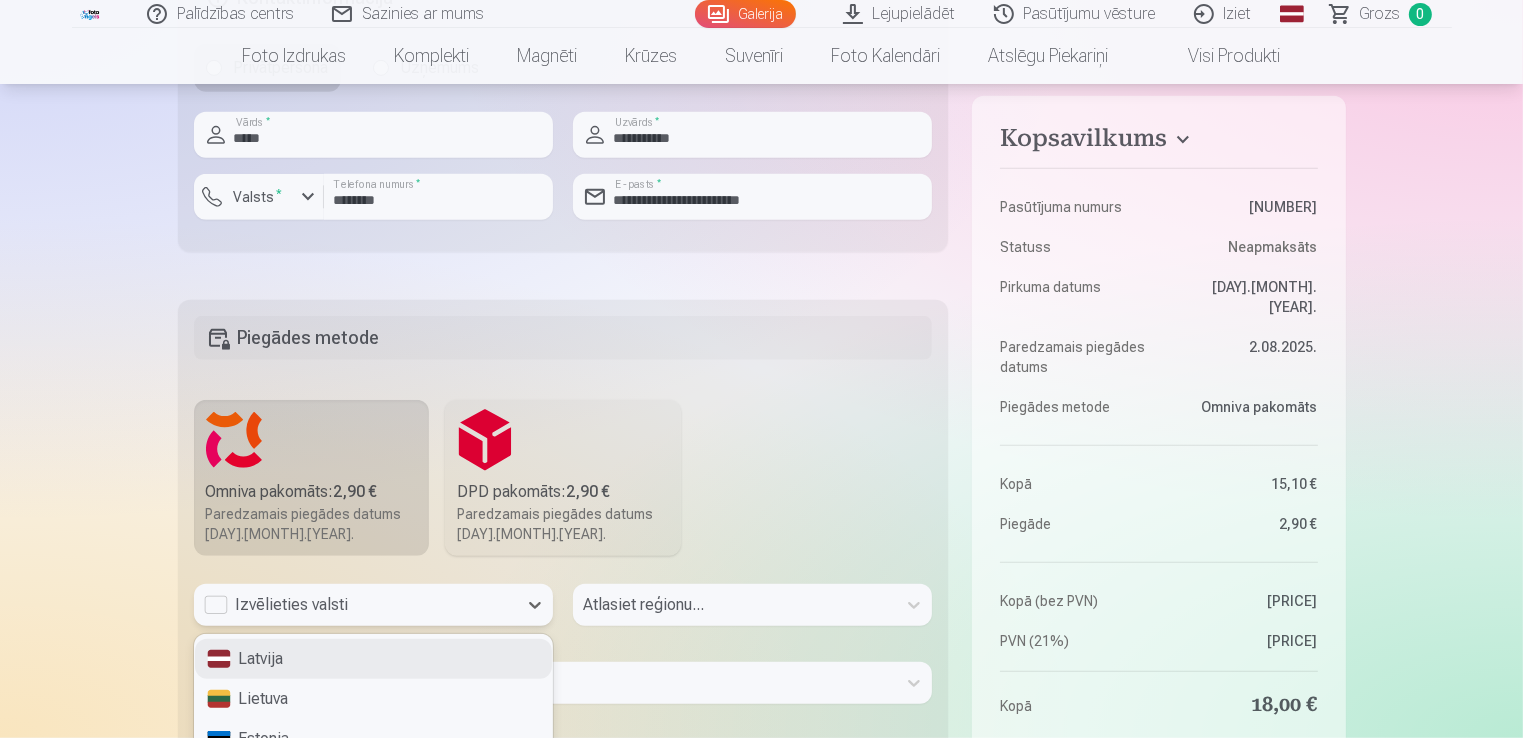click on "3 results available. Use Up and Down to choose options, press Enter to select the currently focused option, press Escape to exit the menu, press Tab to select the option and exit the menu. Izvēlieties valsti Latvija Lietuva Estonia" at bounding box center (373, 605) 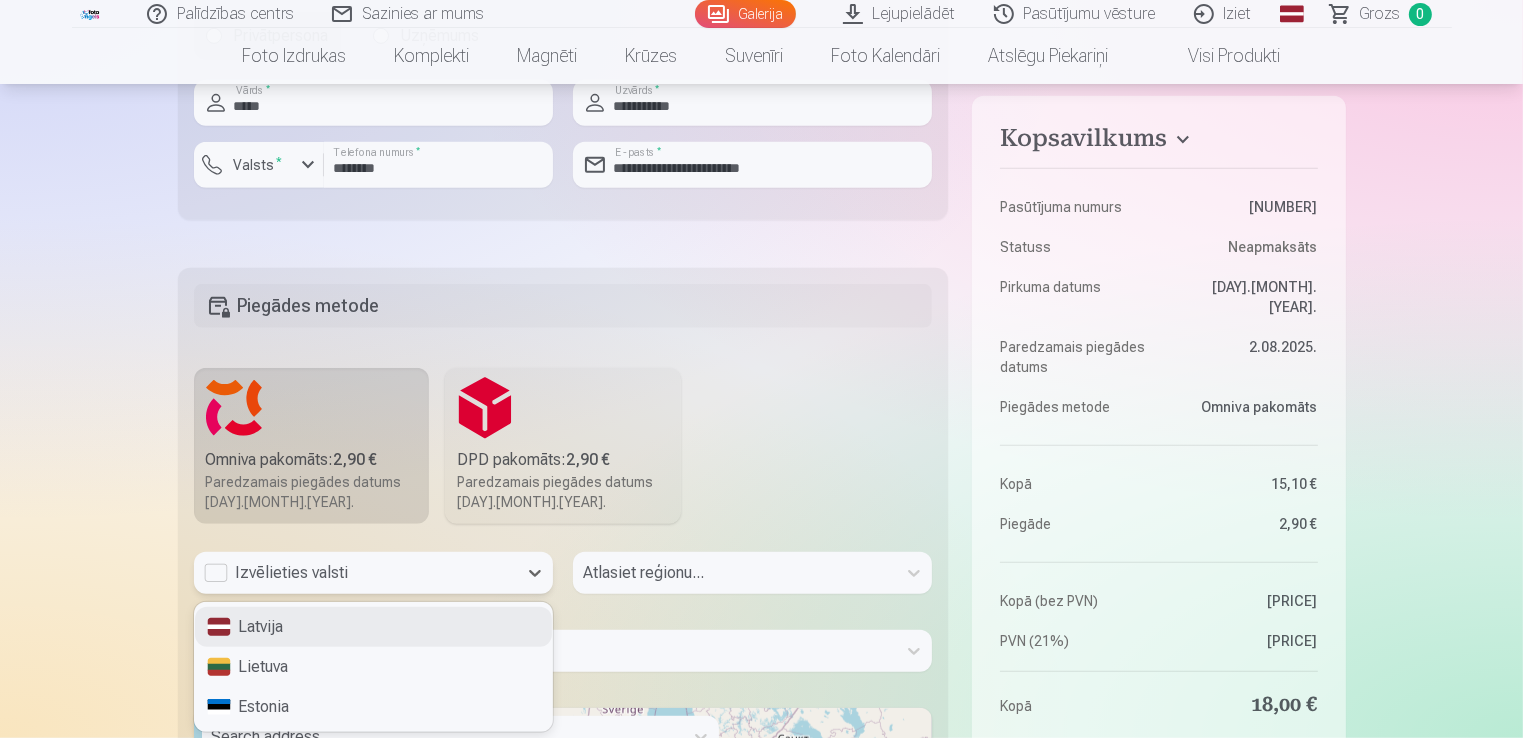 click on "Latvija" at bounding box center [373, 627] 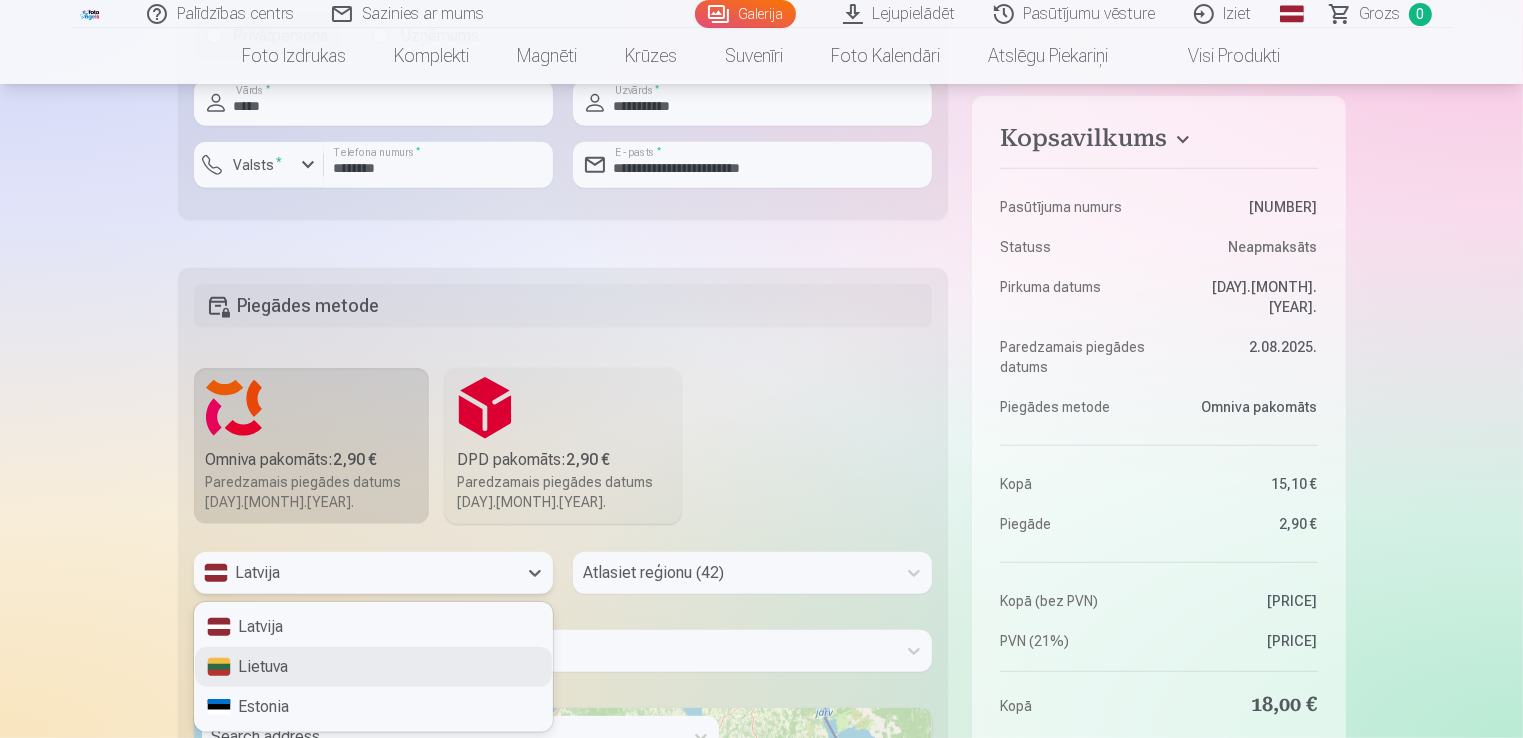 scroll, scrollTop: 1392, scrollLeft: 0, axis: vertical 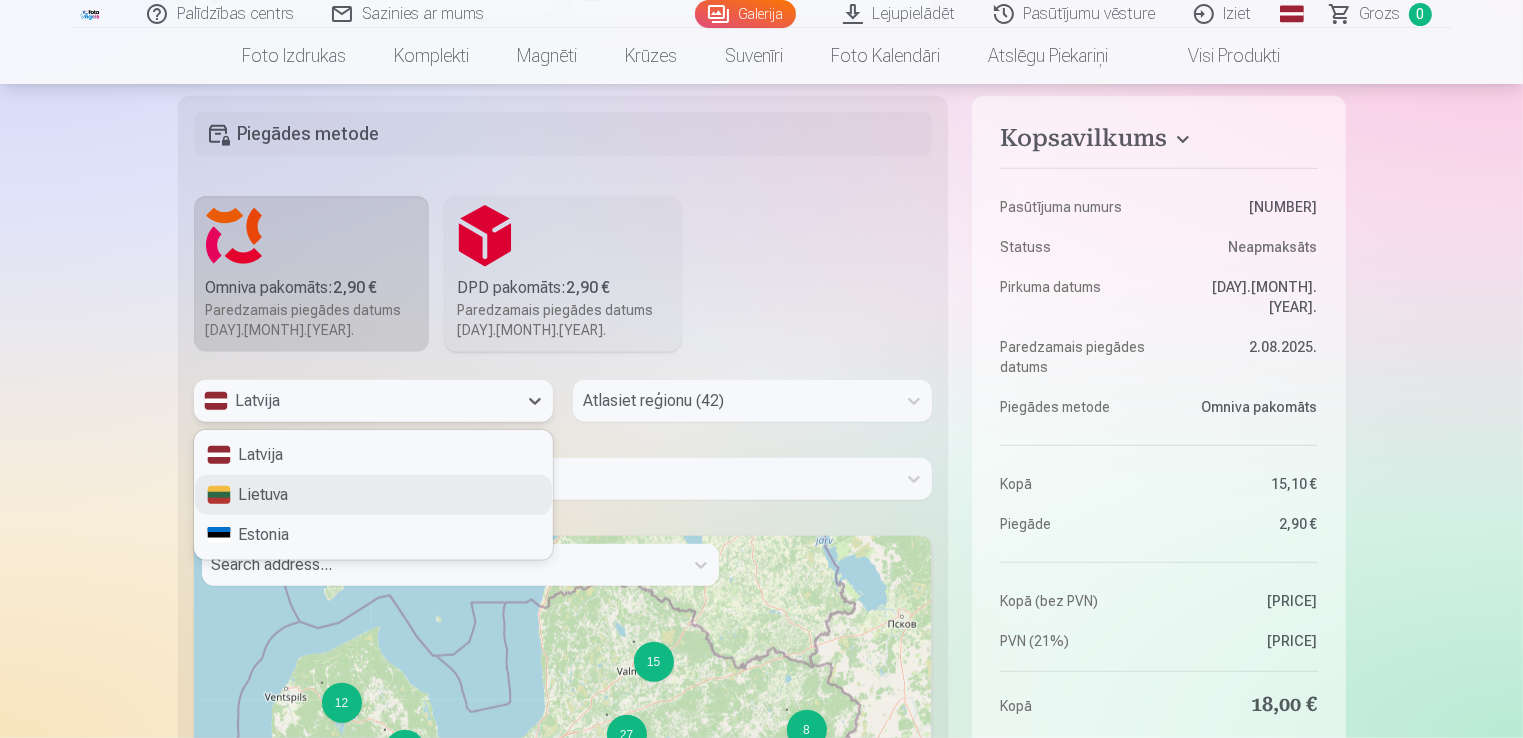 click on "Atlasiet reģionu (42)" at bounding box center [752, 401] 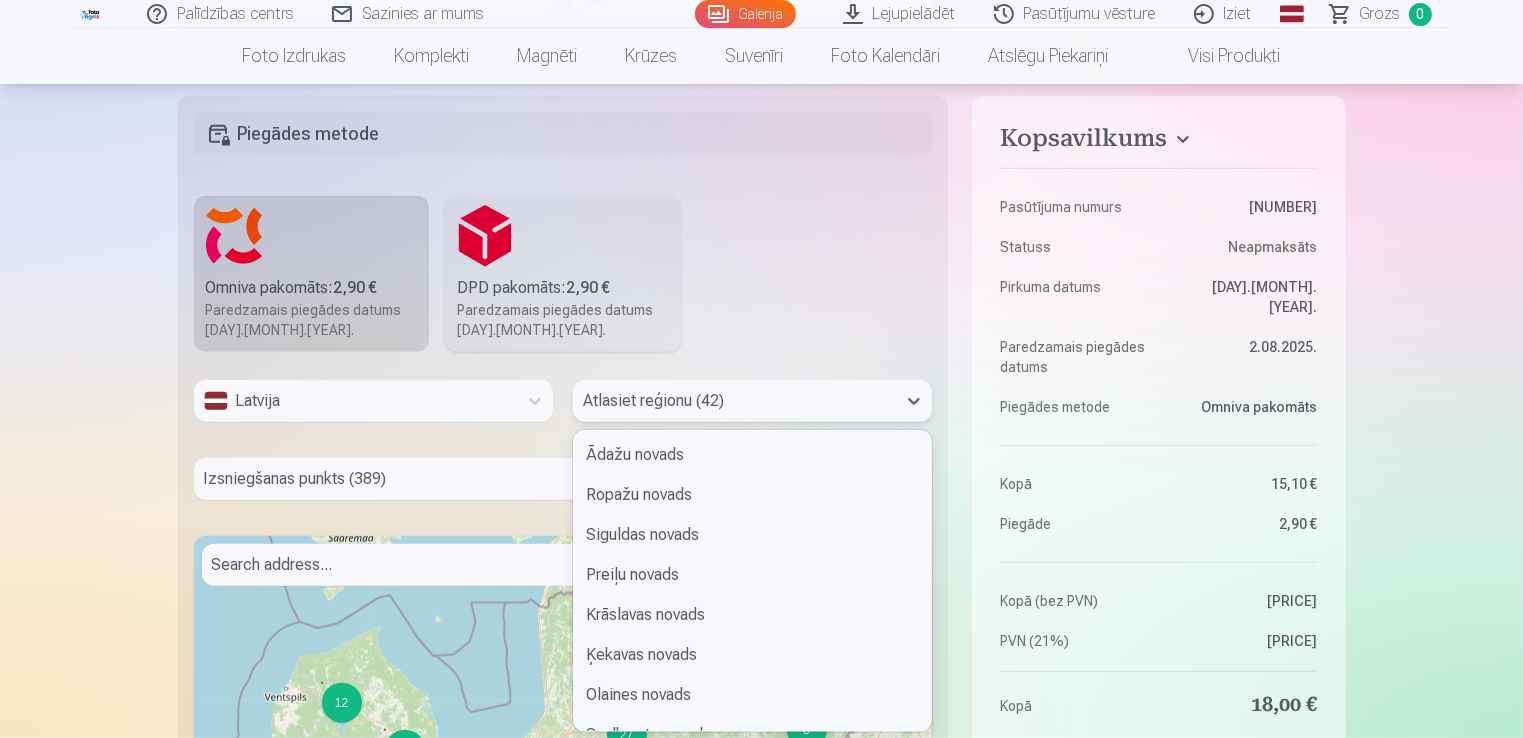scroll, scrollTop: 1259, scrollLeft: 0, axis: vertical 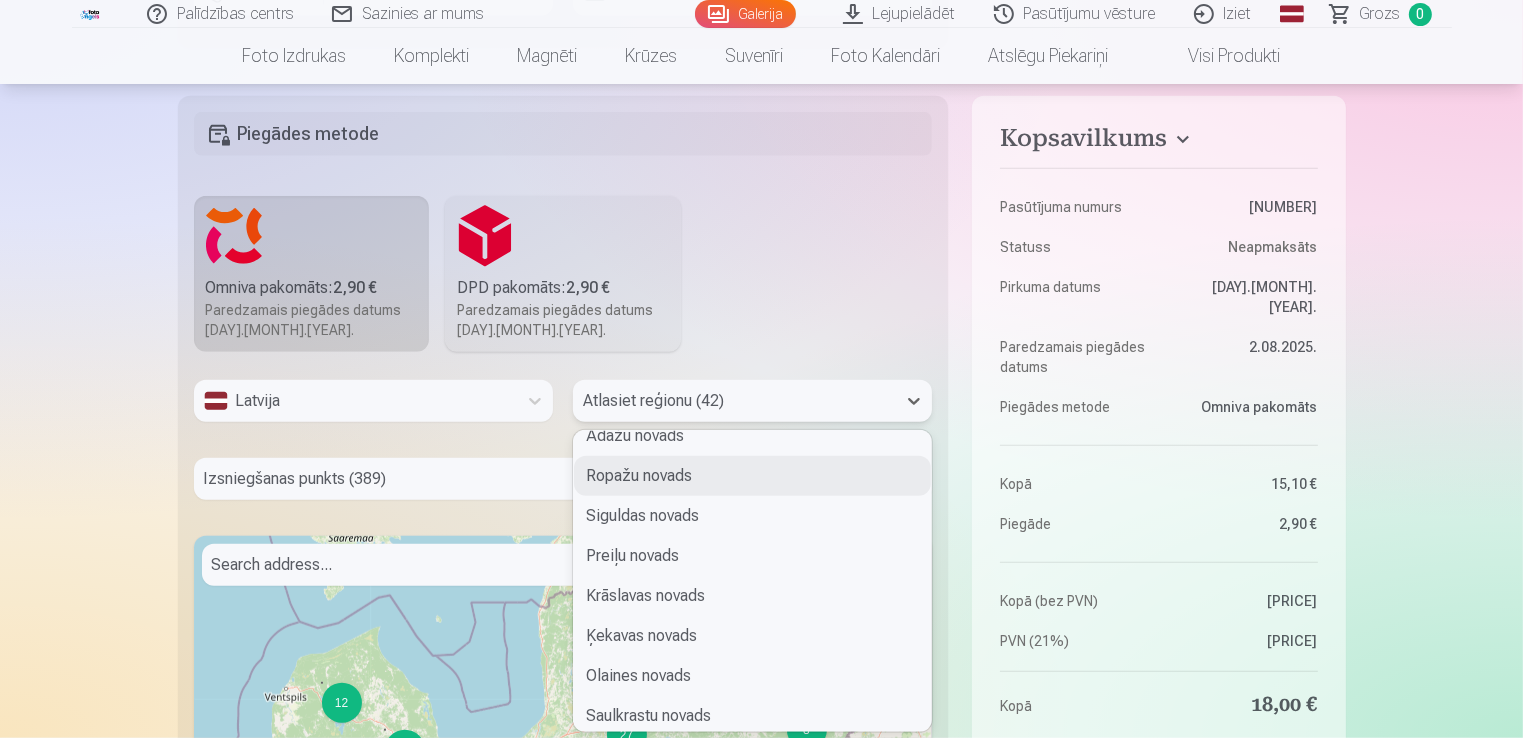 click on "Ropažu novads" at bounding box center [752, 476] 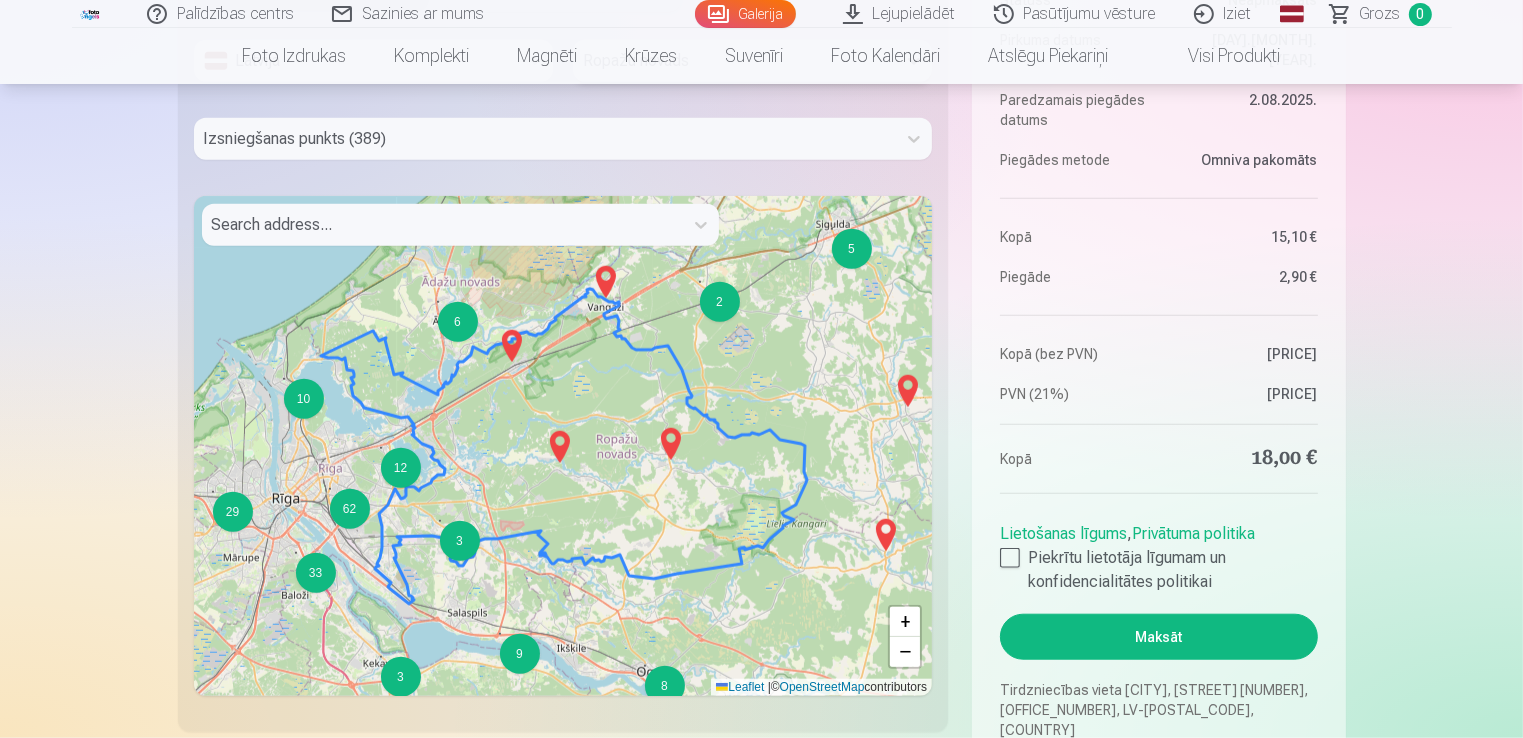 scroll, scrollTop: 1700, scrollLeft: 0, axis: vertical 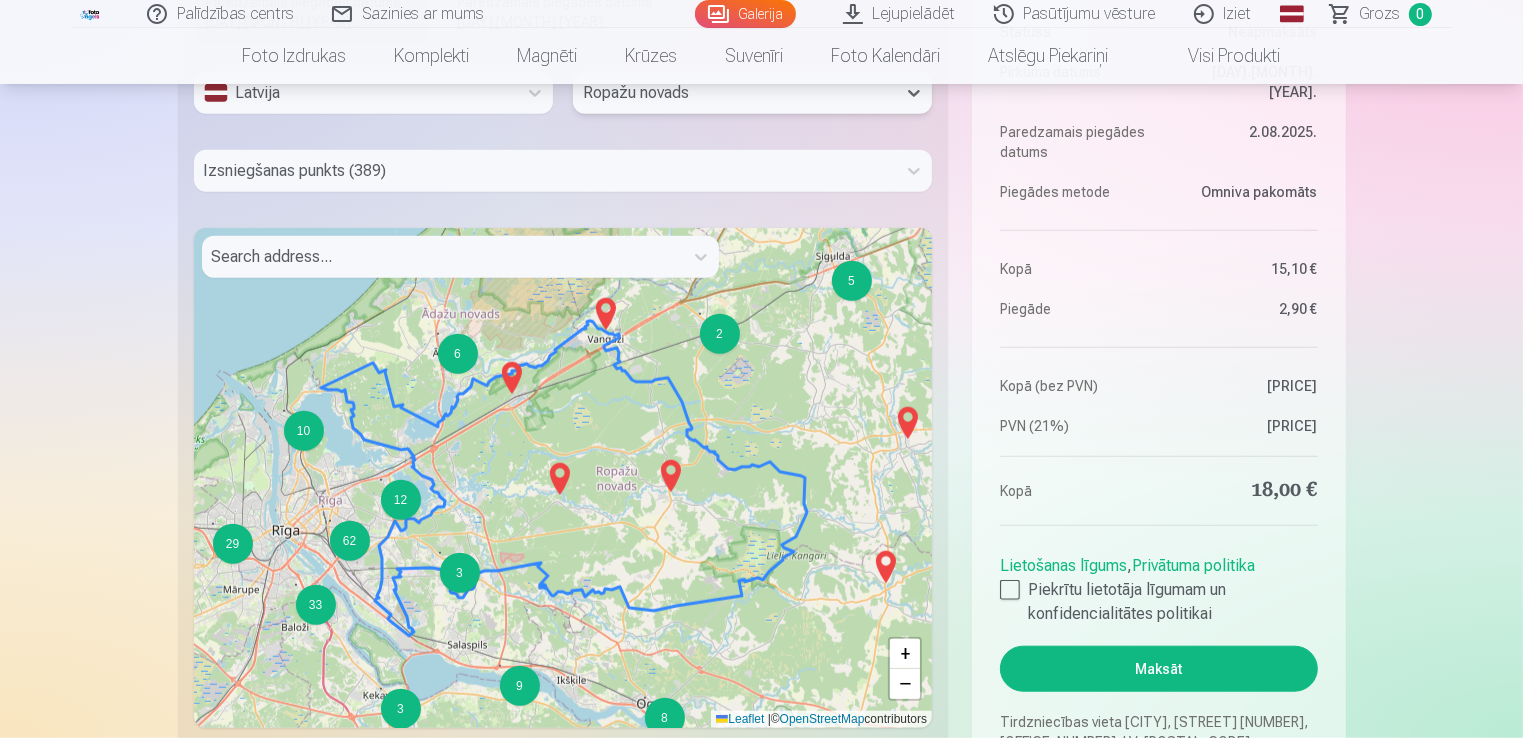 click at bounding box center [442, 257] 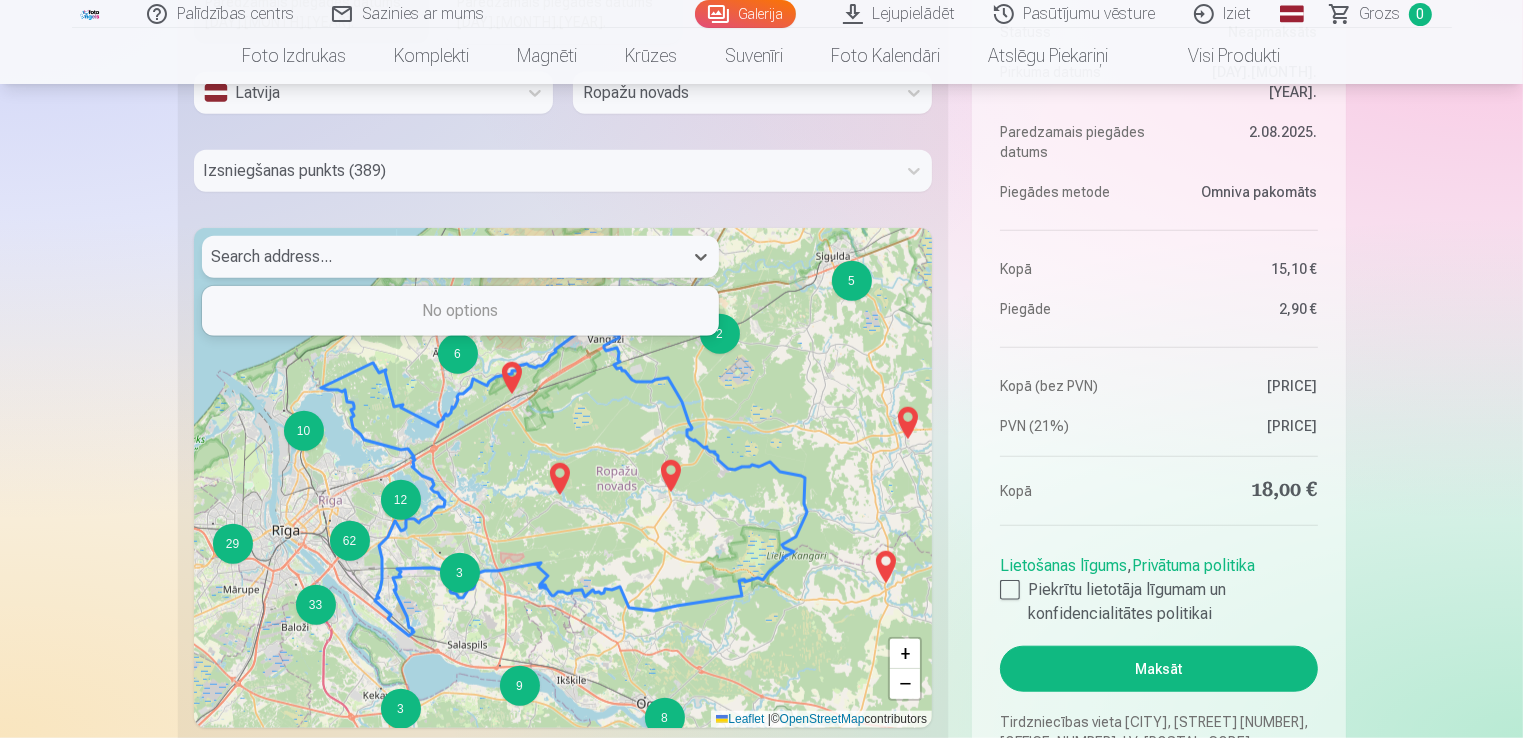 type on "*" 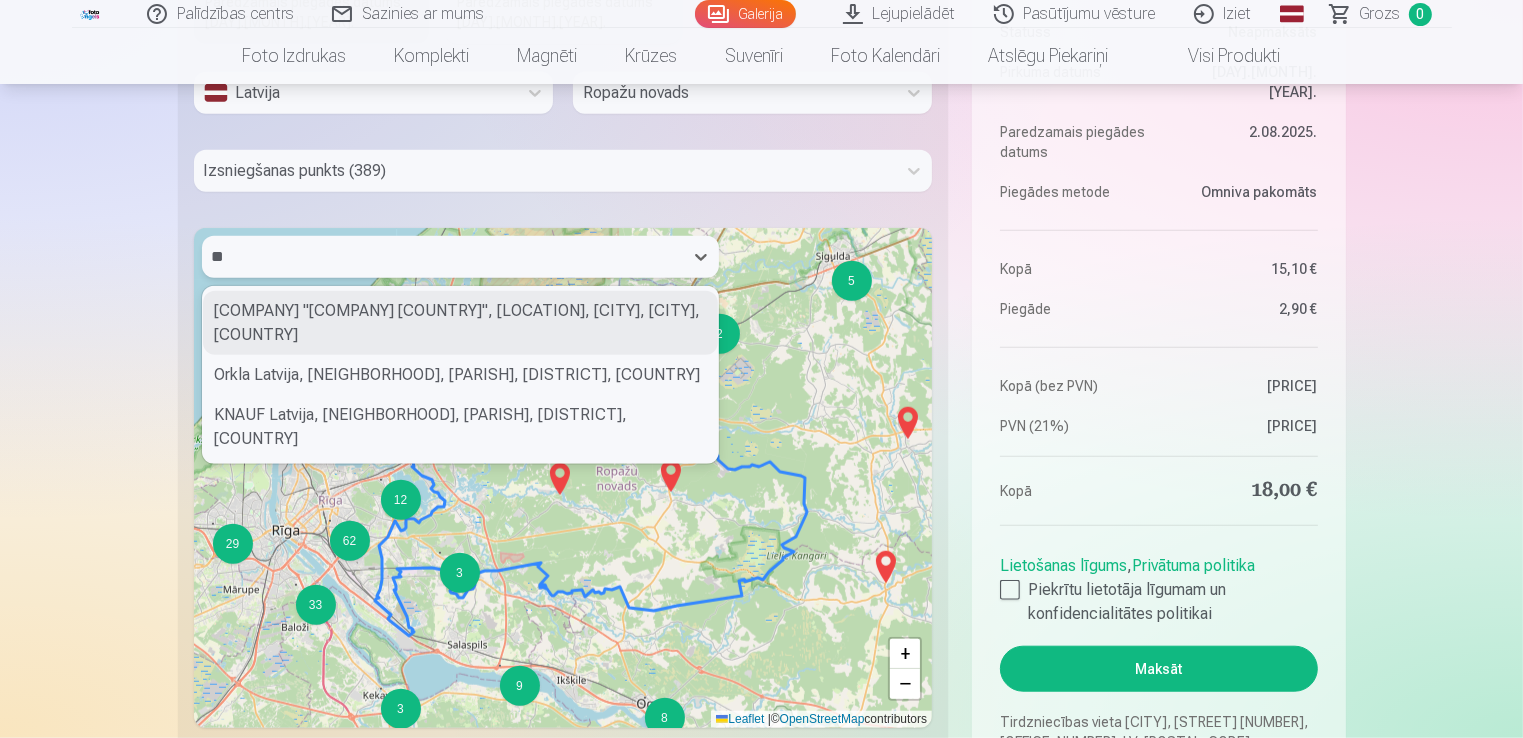 type on "*" 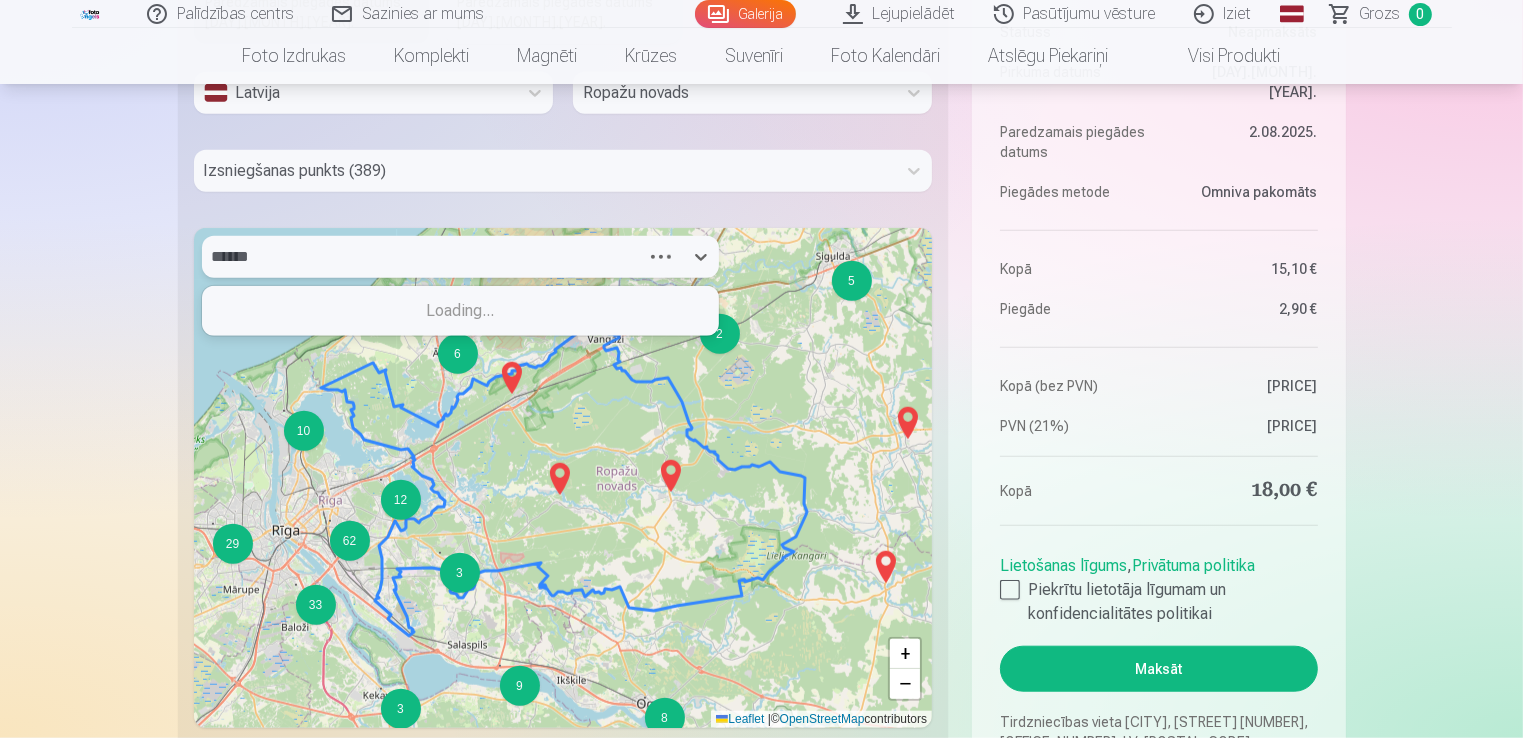 type on "*******" 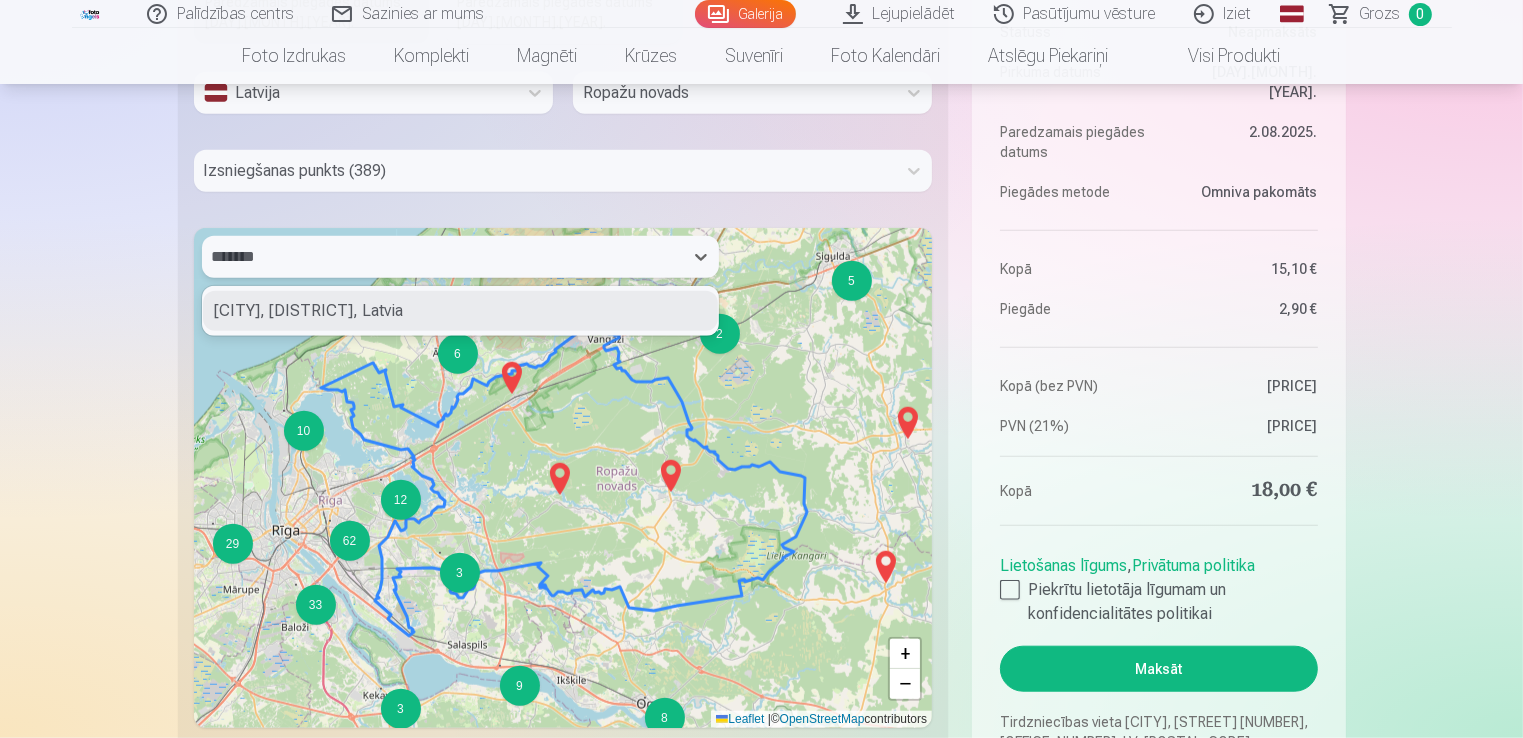 click on "Vangaži, Ropažu novads, Latvia" at bounding box center [460, 311] 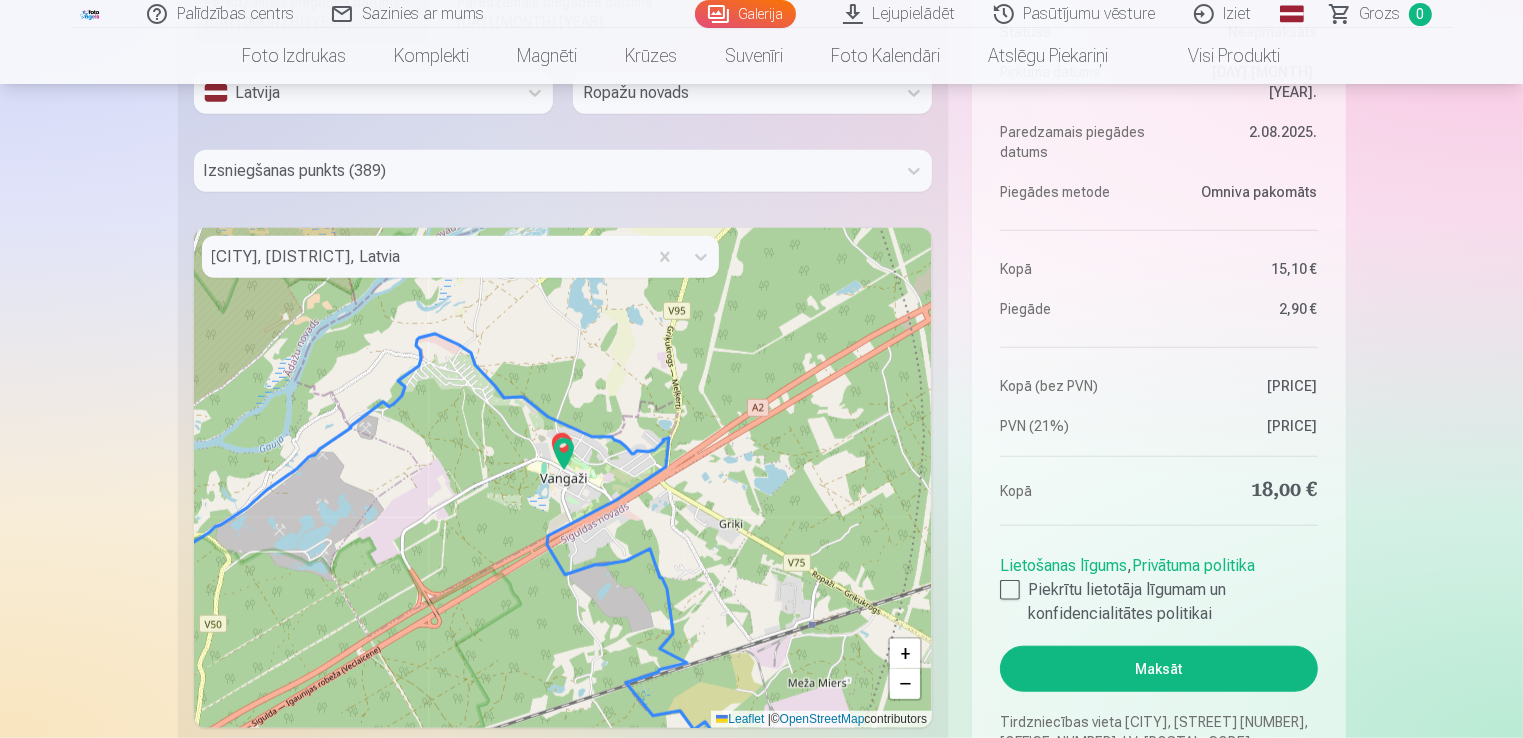 click at bounding box center (564, 454) 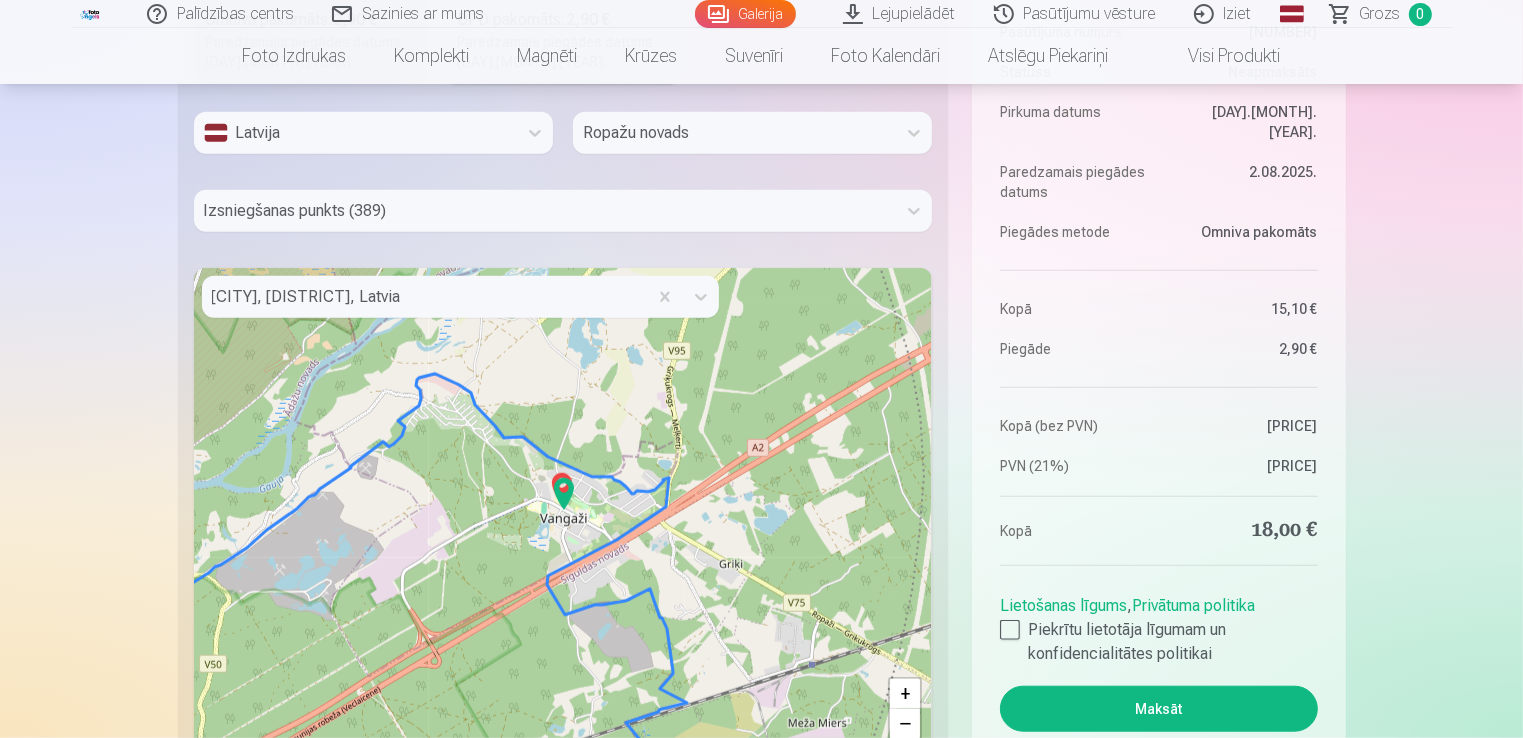scroll, scrollTop: 1700, scrollLeft: 0, axis: vertical 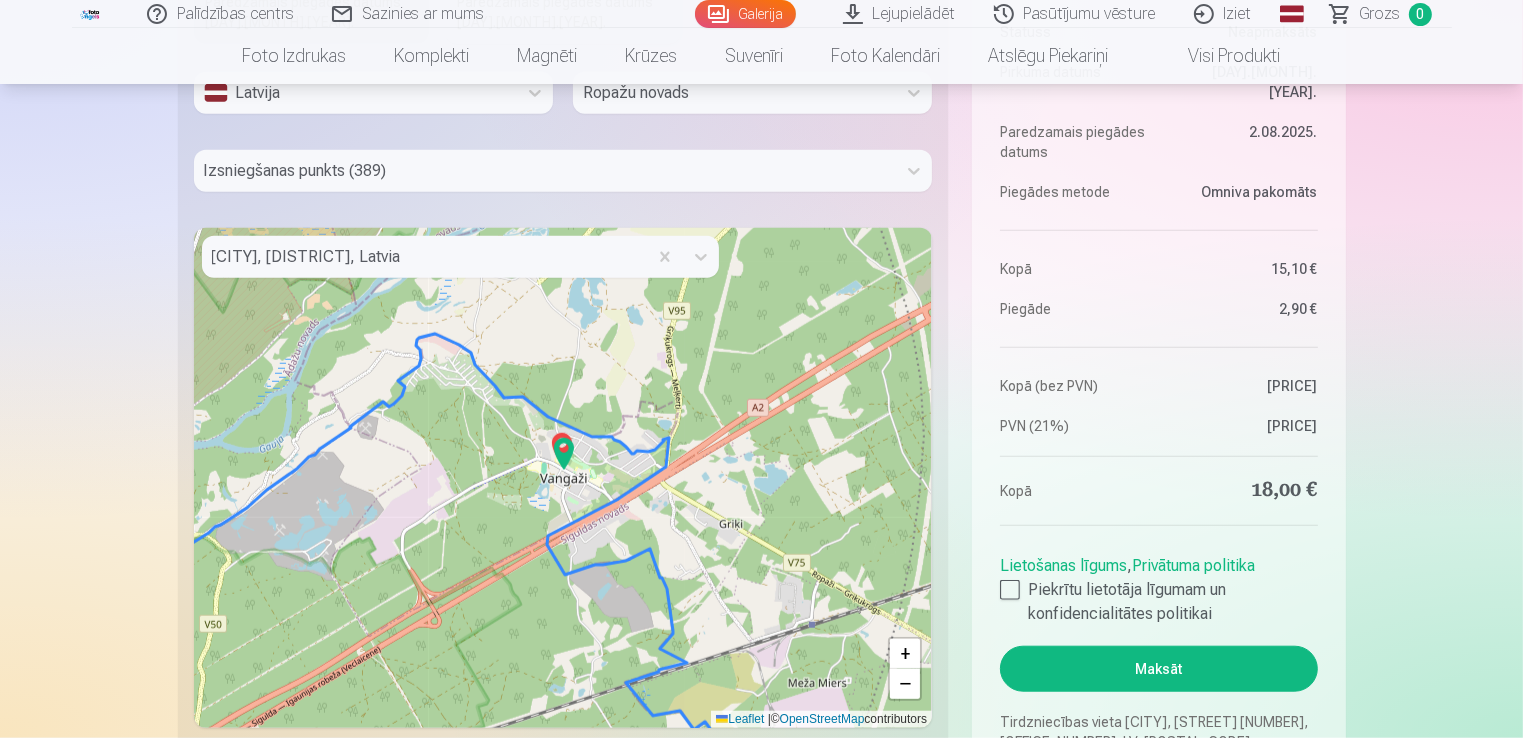 click at bounding box center [564, 454] 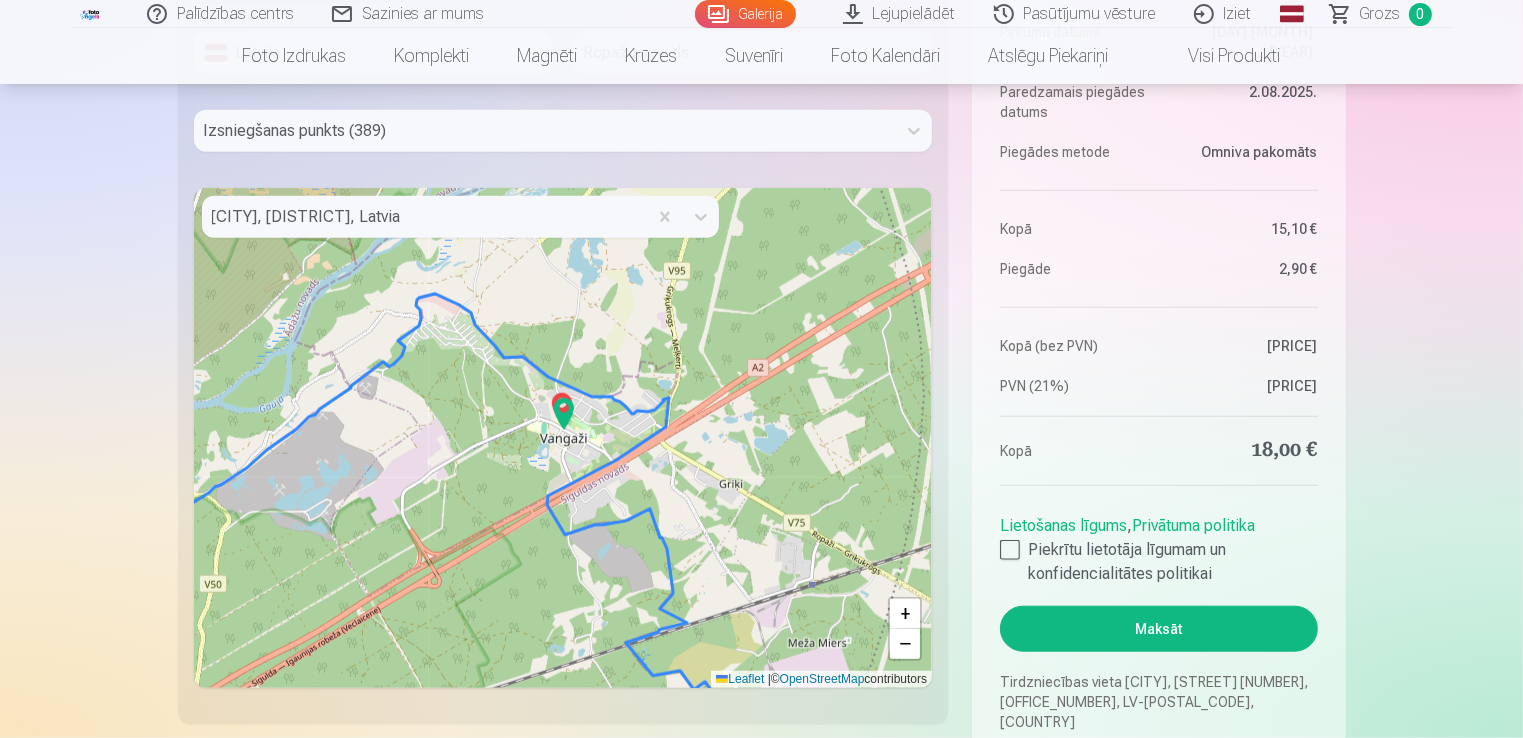 scroll, scrollTop: 1700, scrollLeft: 0, axis: vertical 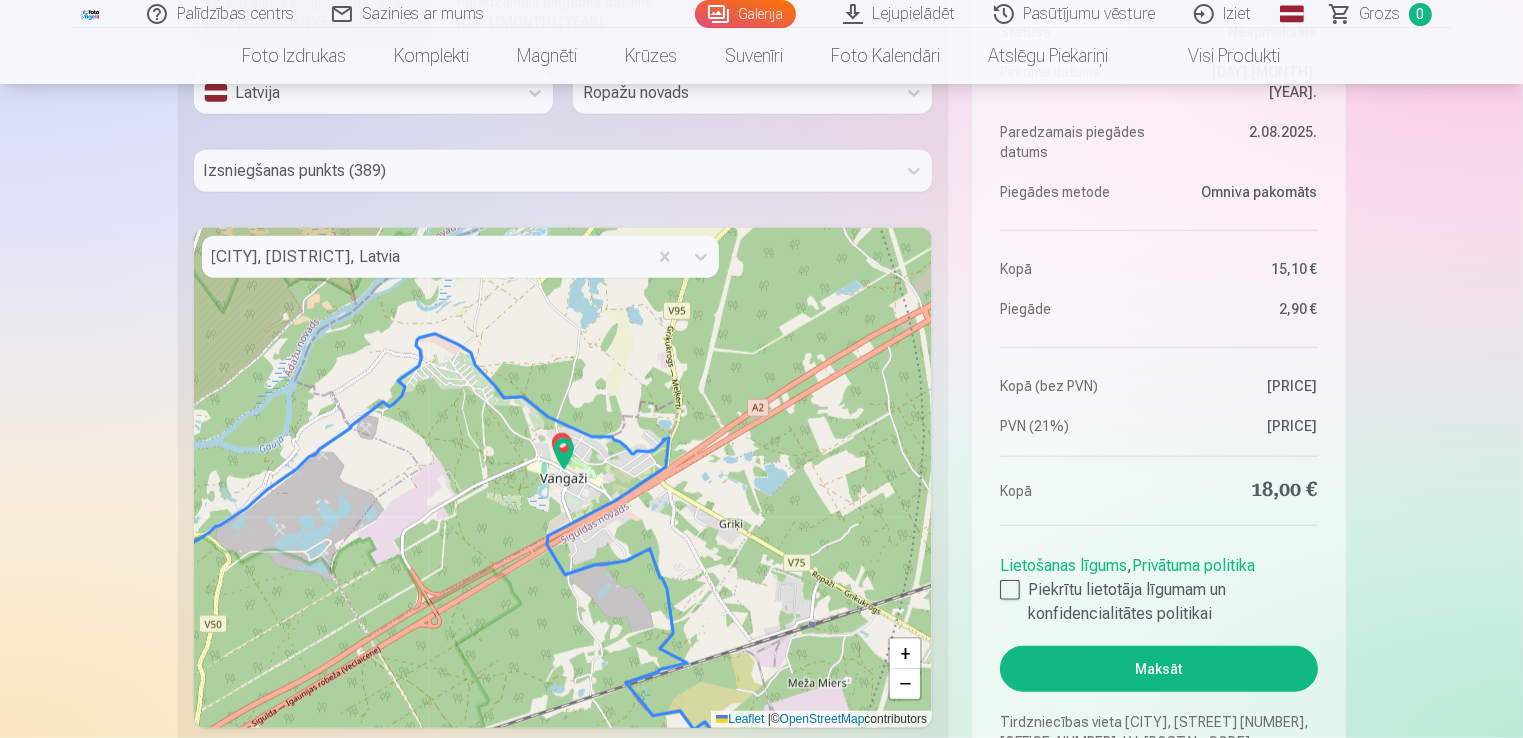 click on "Maksāt" at bounding box center [1158, 669] 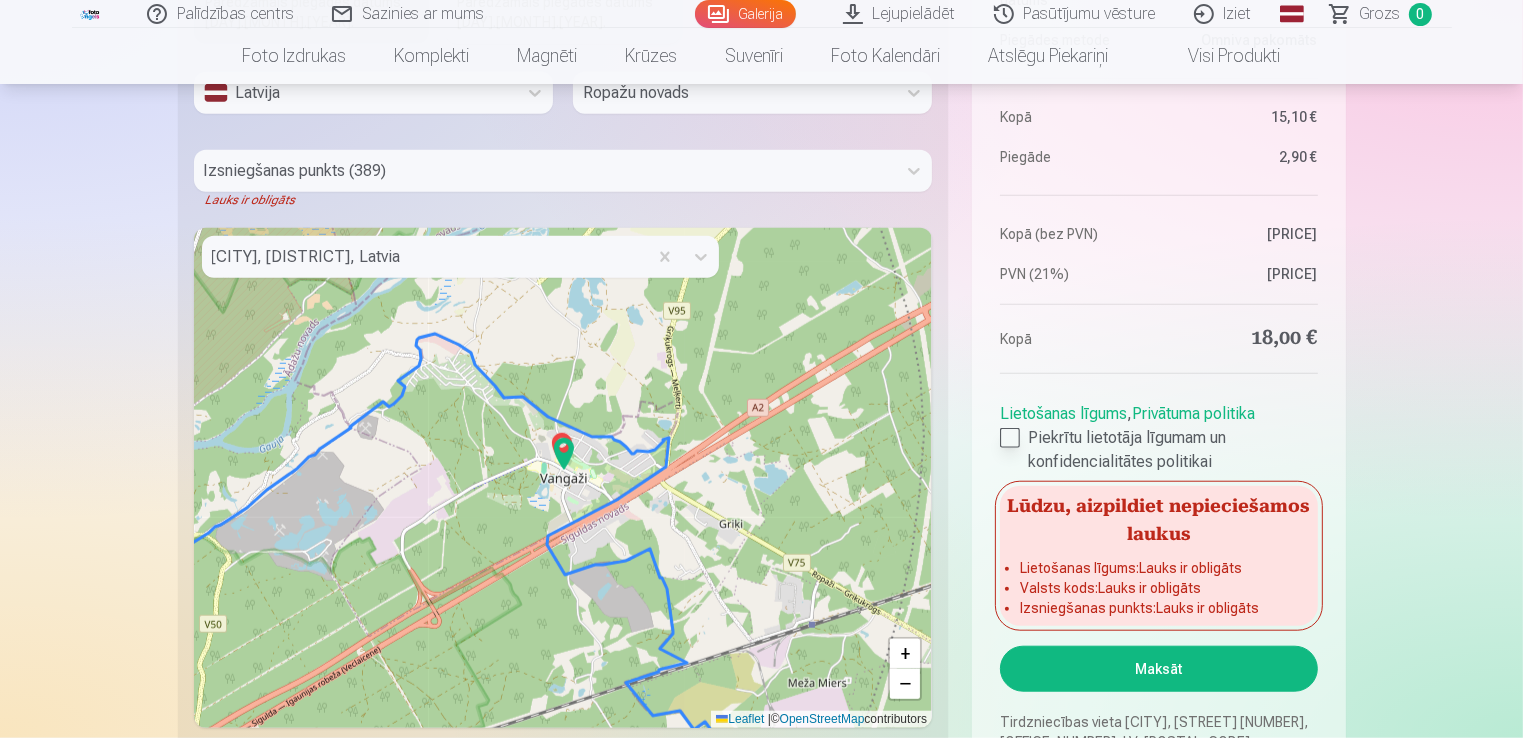 click at bounding box center (1010, 438) 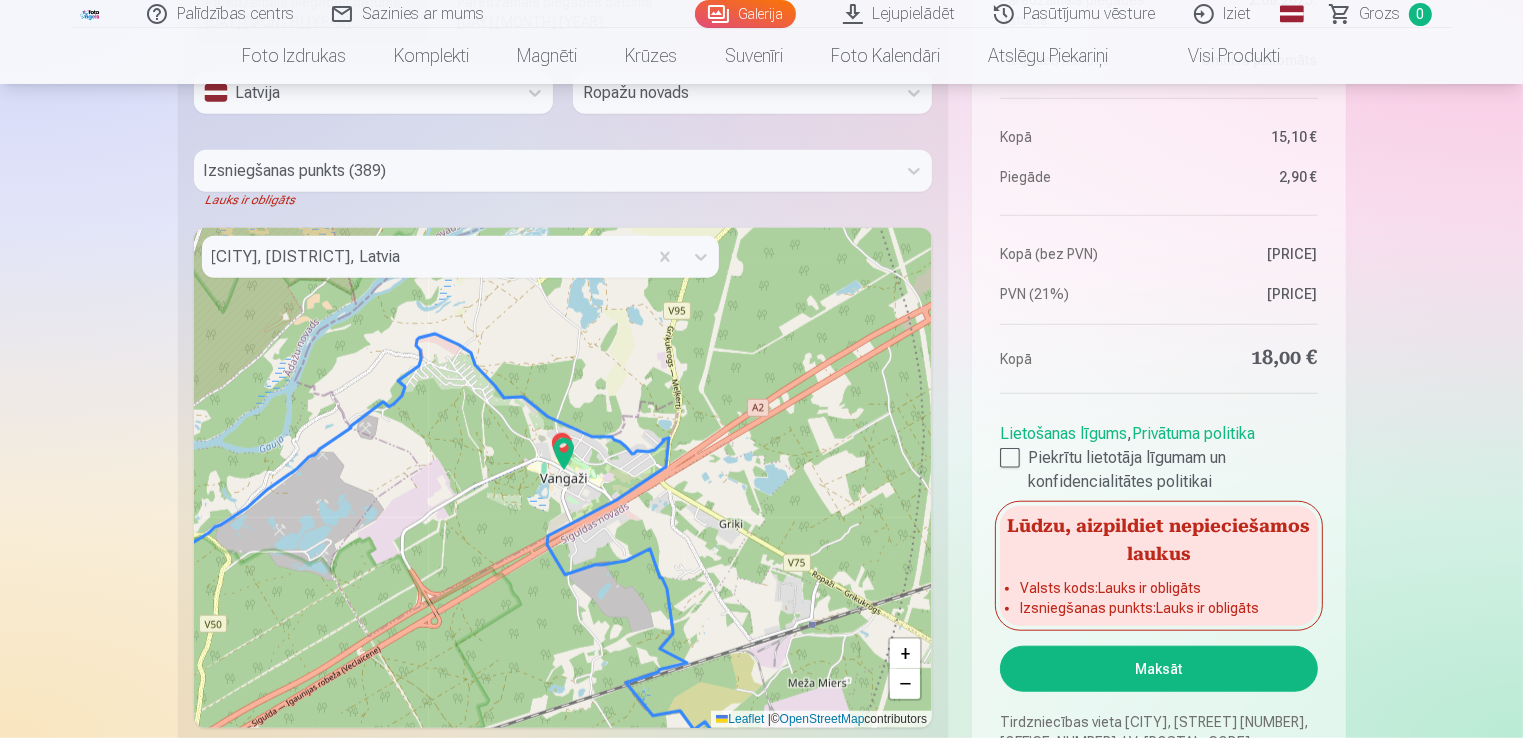 click on "Maksāt" at bounding box center (1158, 669) 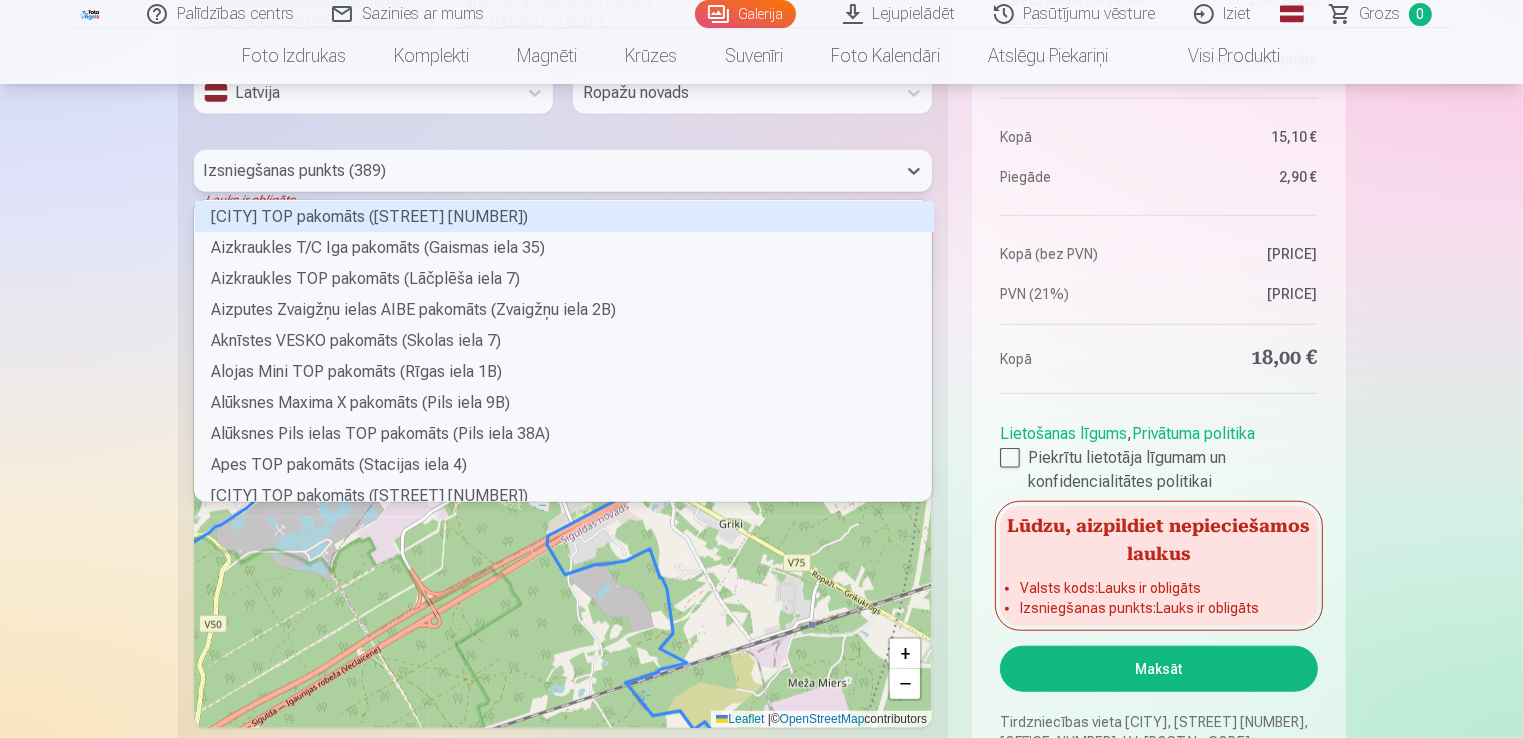 click at bounding box center (545, 171) 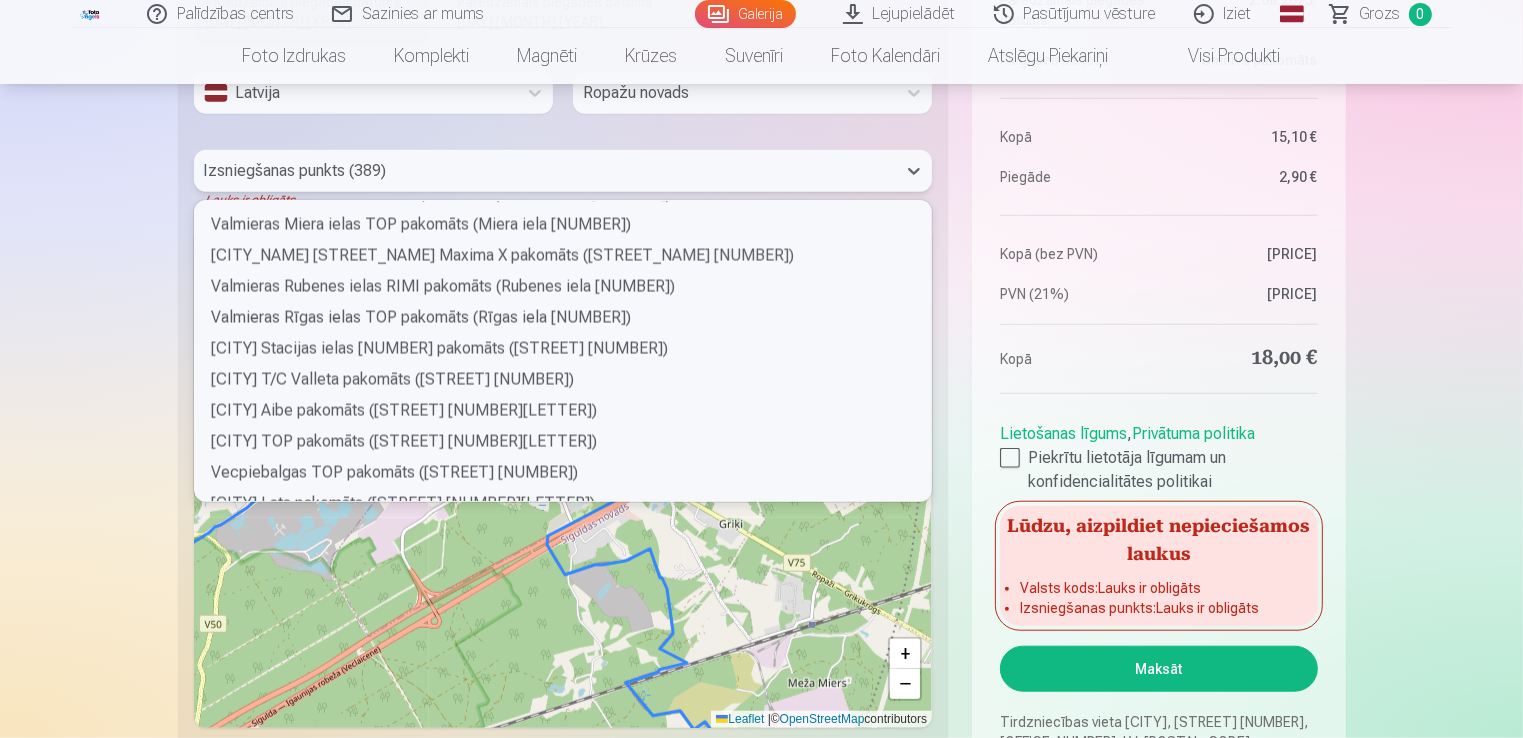 scroll, scrollTop: 11094, scrollLeft: 0, axis: vertical 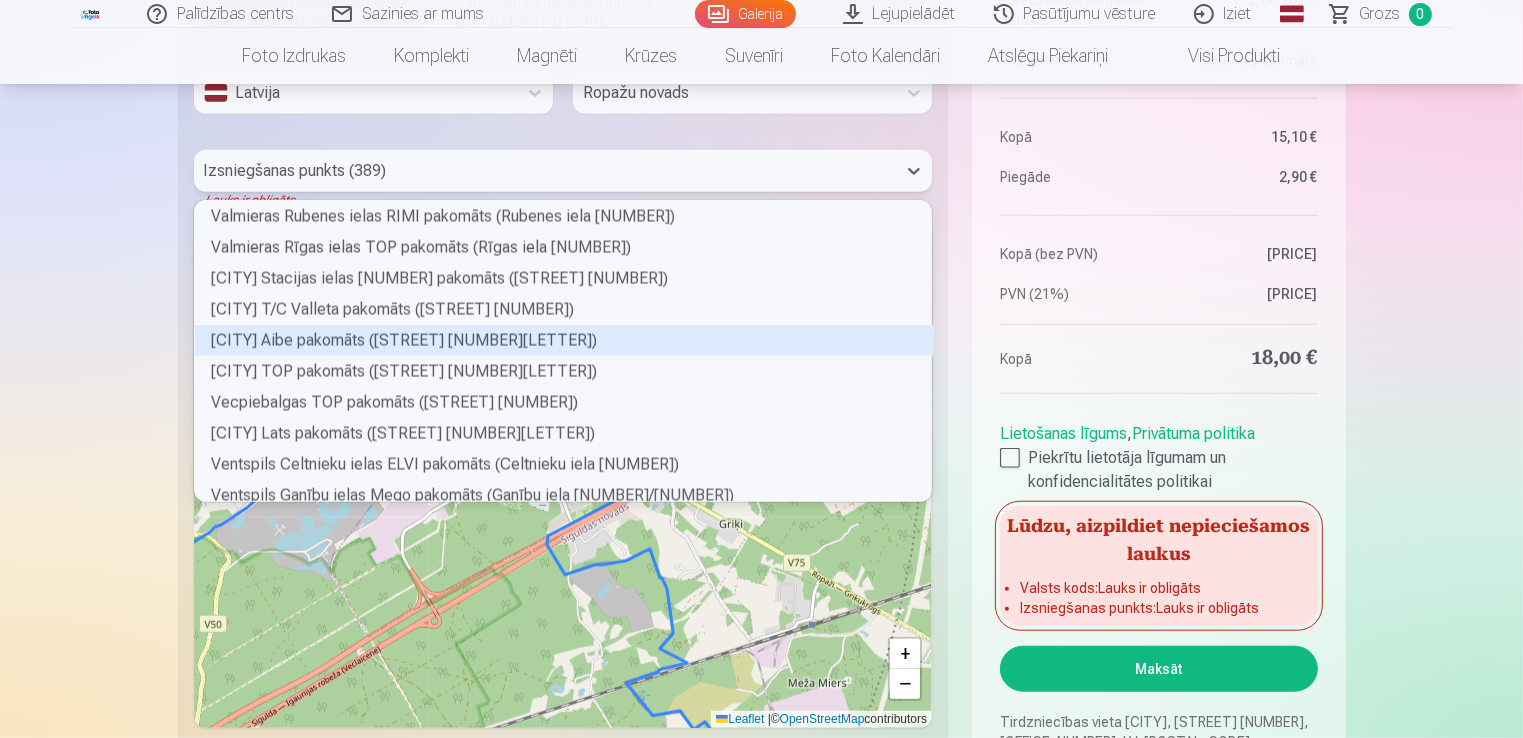 click on "Vangažu Aibe pakomāts (Gaujas iela 19A)" at bounding box center (564, 340) 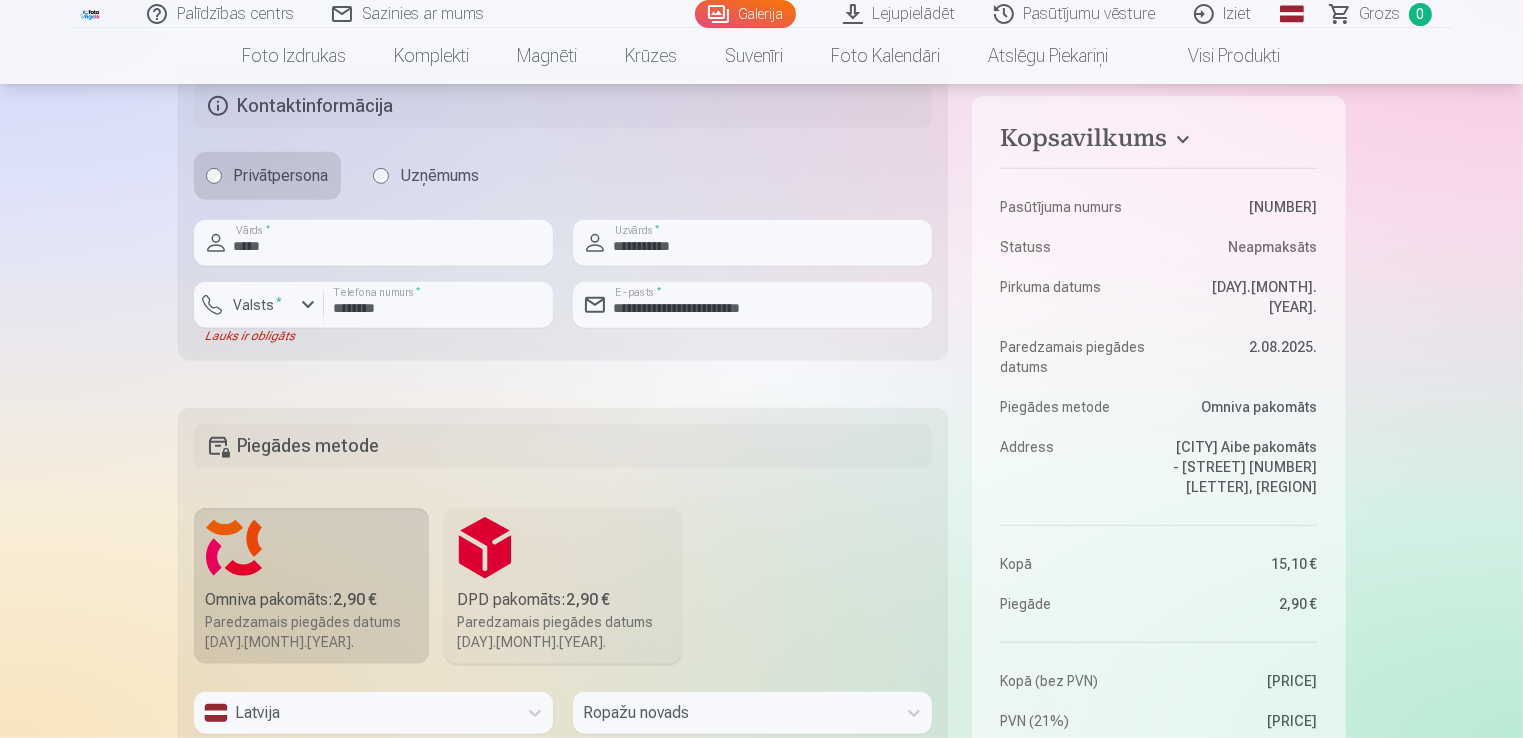 scroll, scrollTop: 1076, scrollLeft: 0, axis: vertical 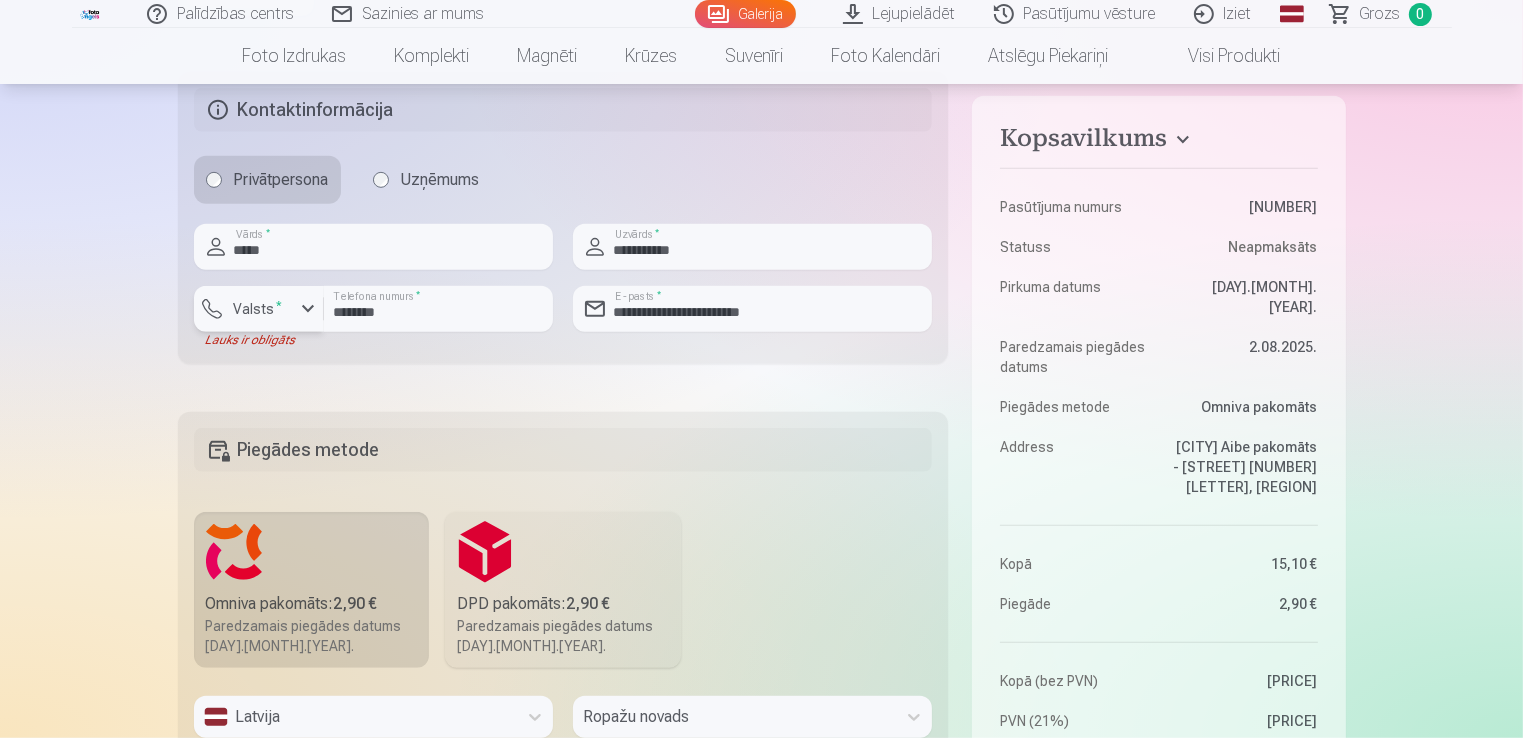 click on "Valsts *" at bounding box center (258, 309) 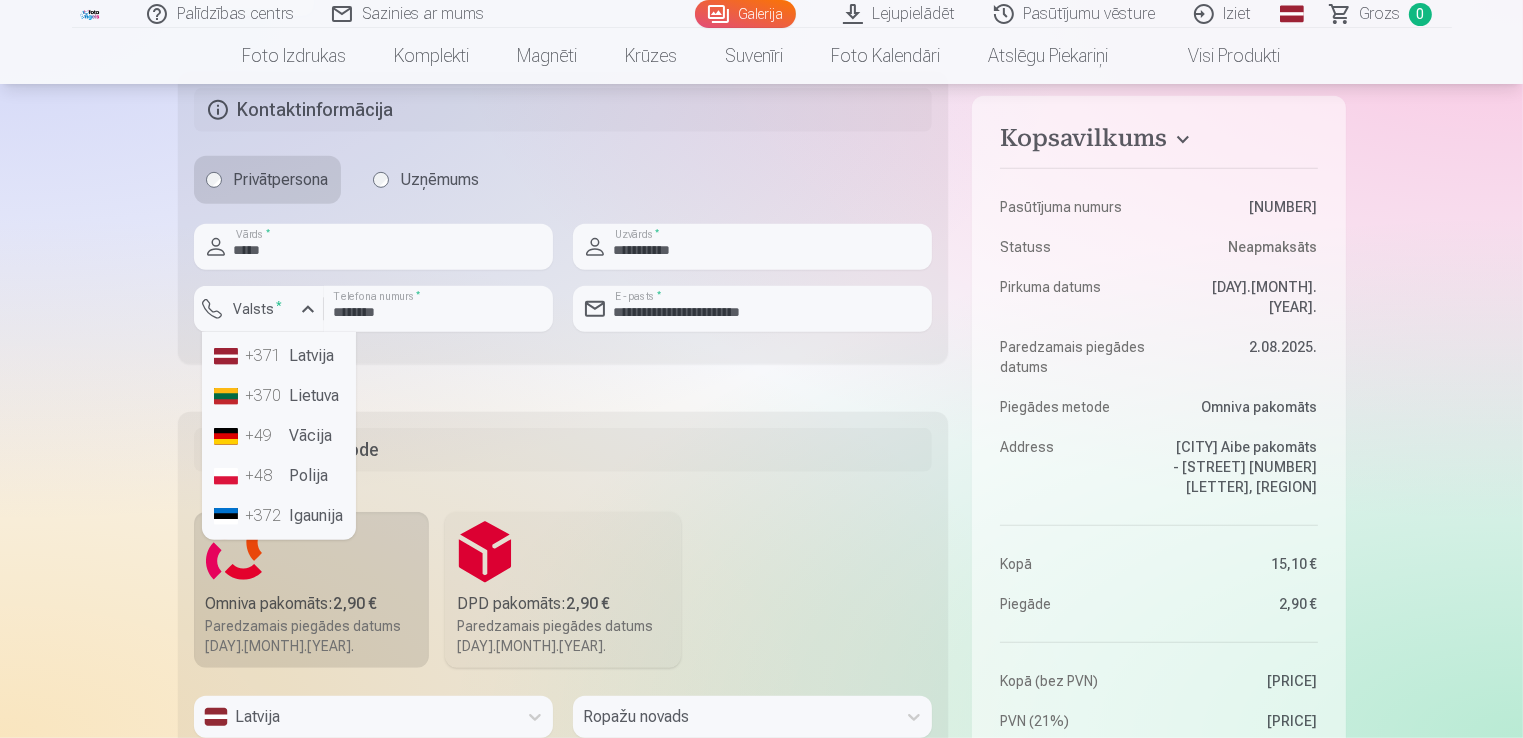 click on "+371 Latvija" at bounding box center [279, 356] 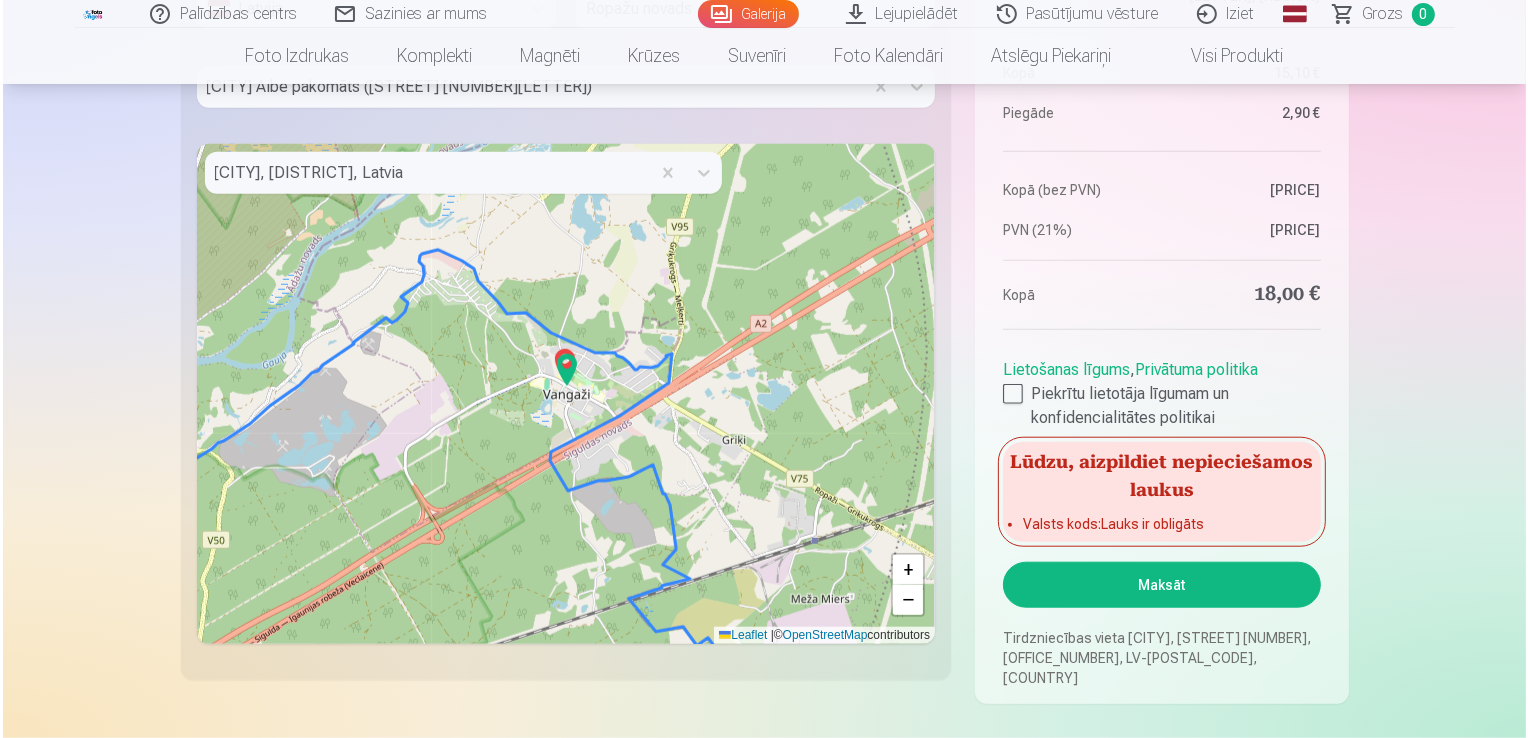 scroll, scrollTop: 1788, scrollLeft: 0, axis: vertical 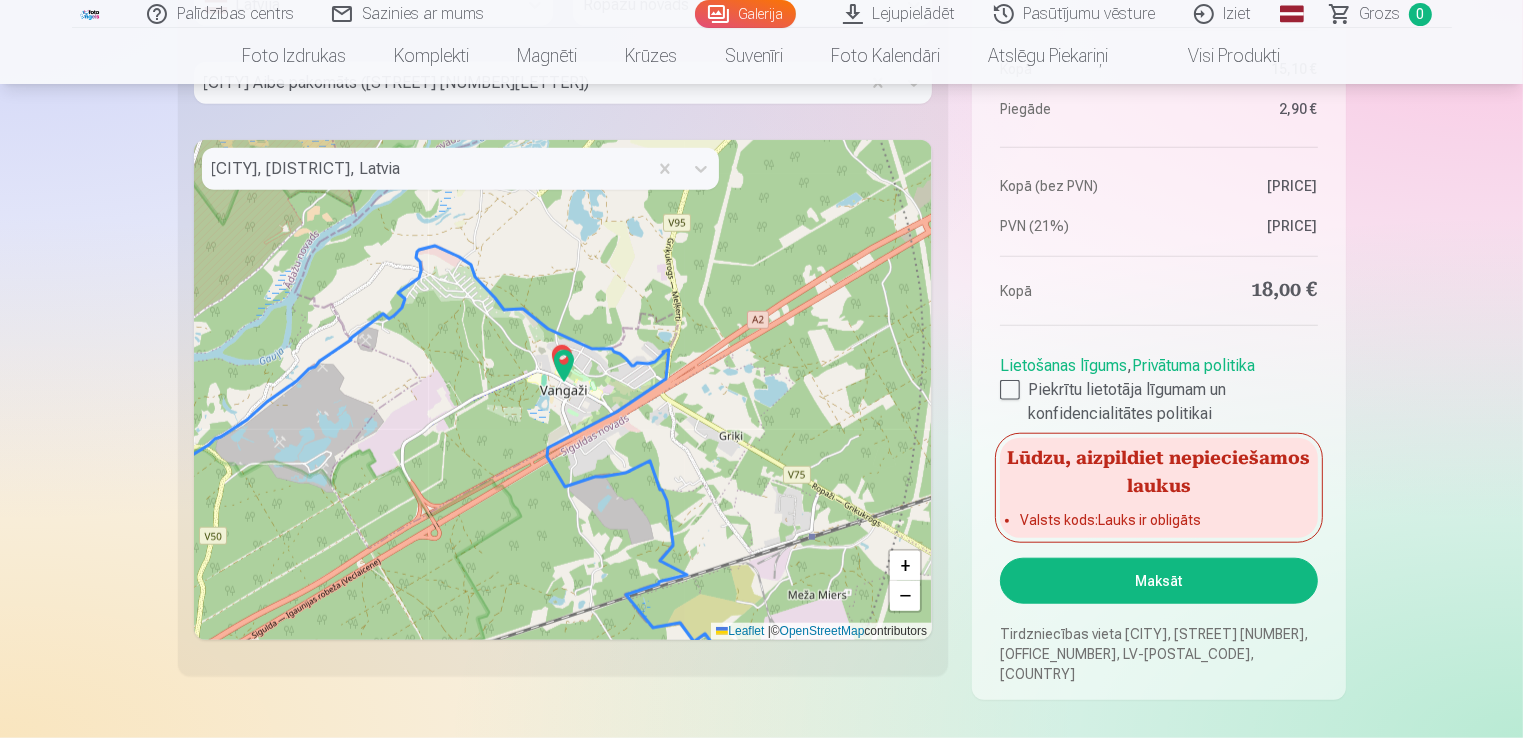 click on "Maksāt" at bounding box center [1158, 581] 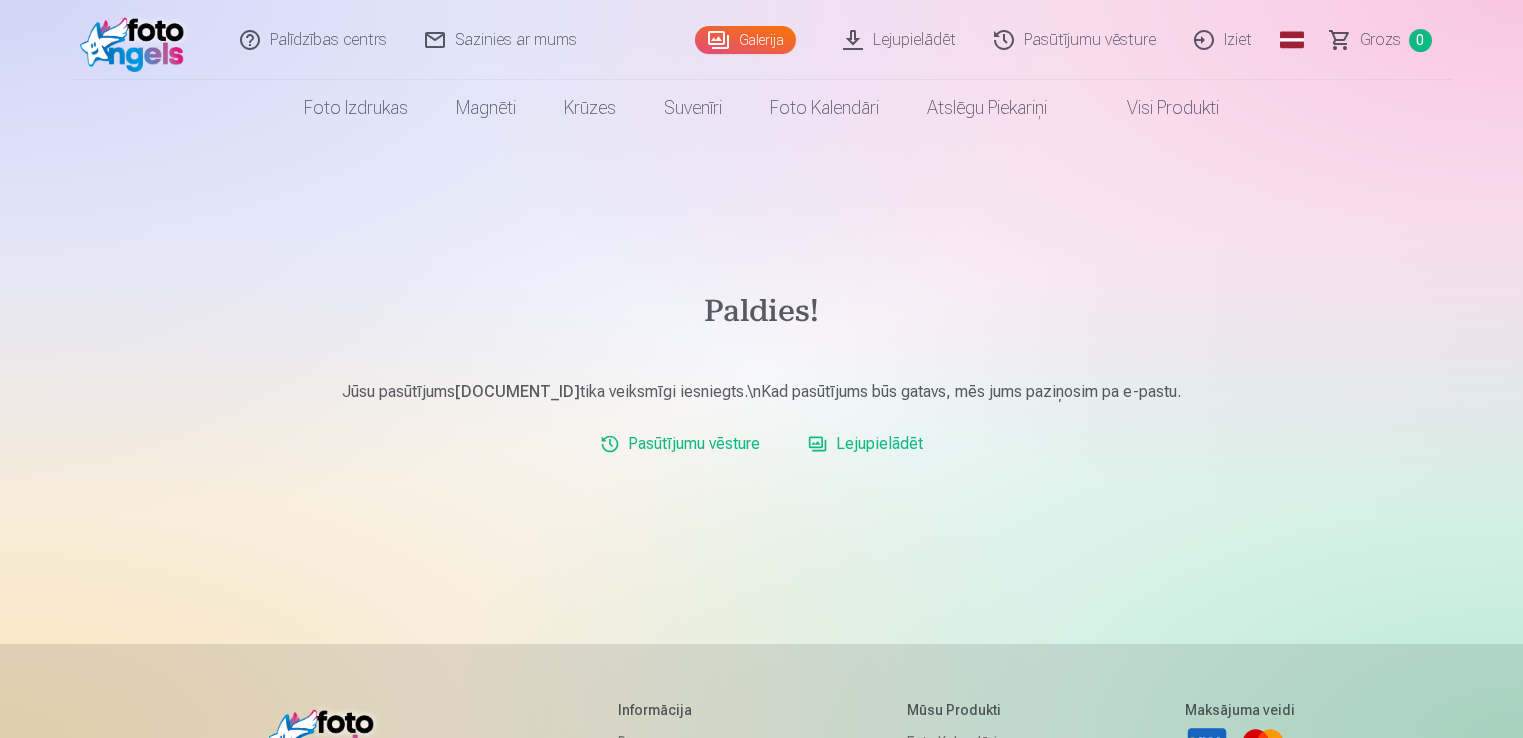 scroll, scrollTop: 0, scrollLeft: 0, axis: both 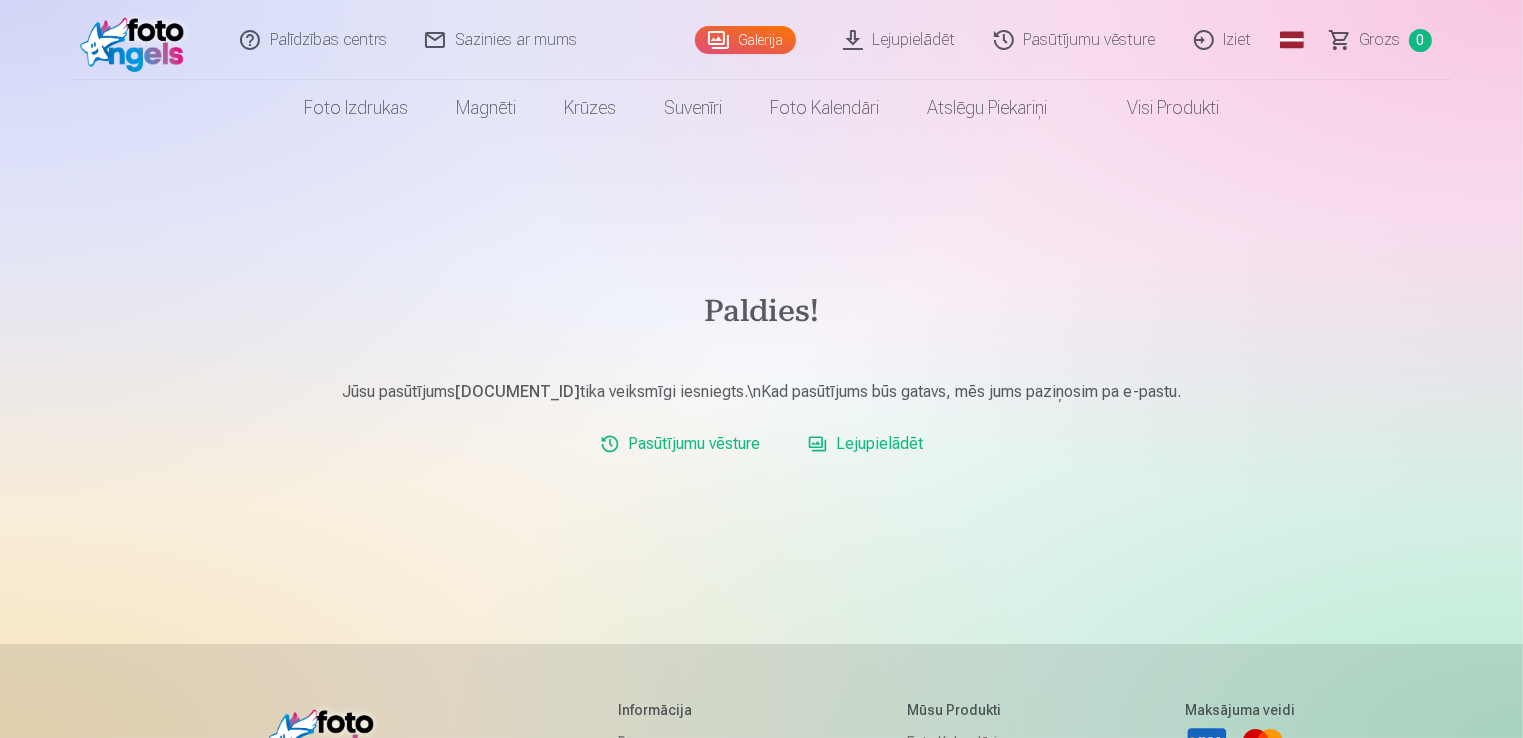 click on "Iziet" at bounding box center (1224, 40) 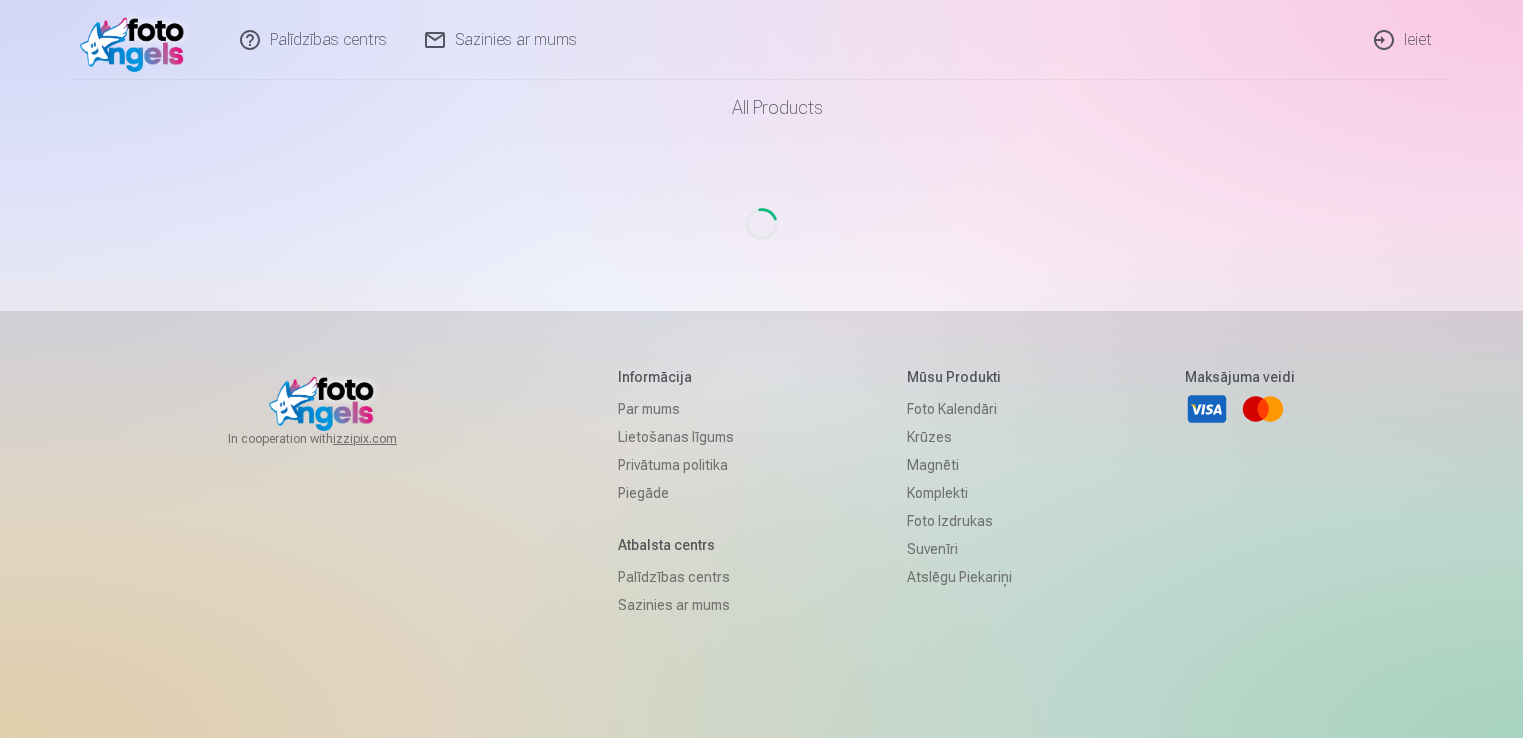 scroll, scrollTop: 0, scrollLeft: 0, axis: both 